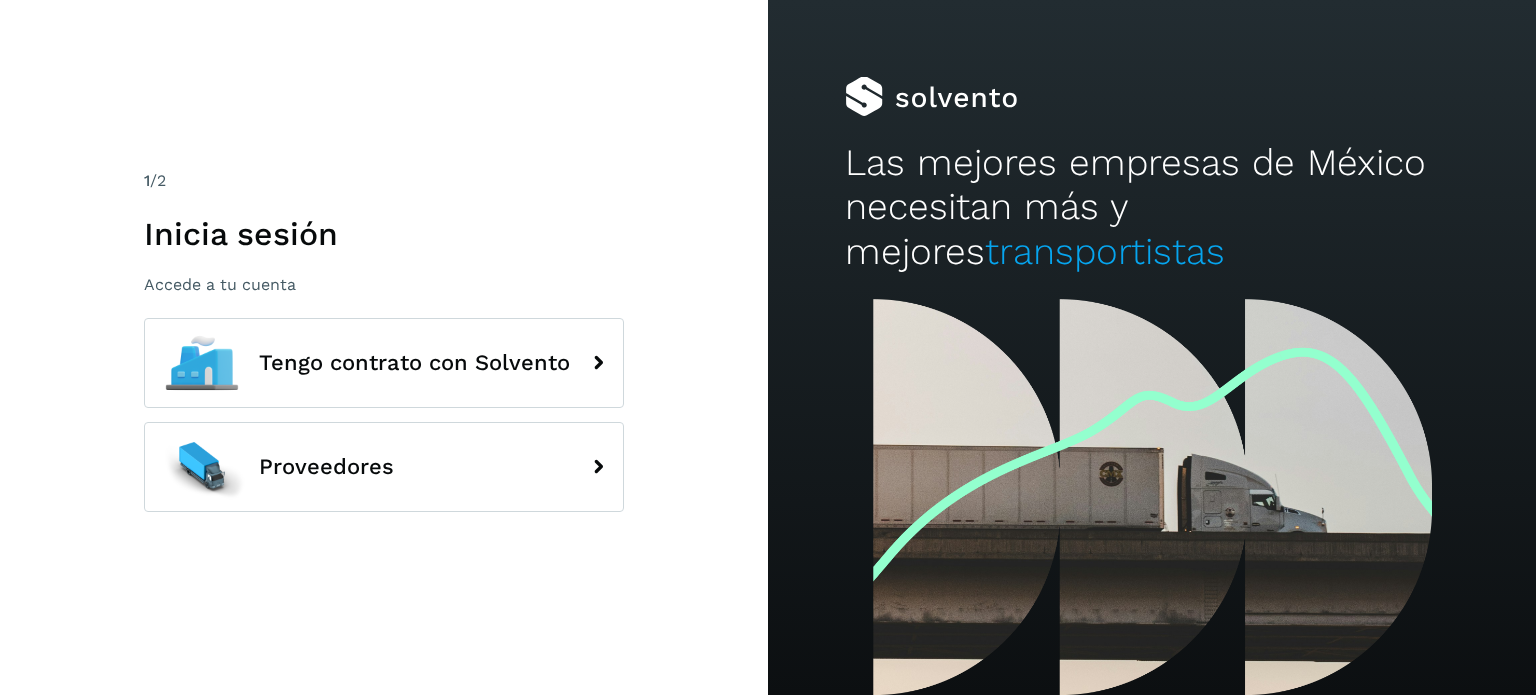 scroll, scrollTop: 0, scrollLeft: 0, axis: both 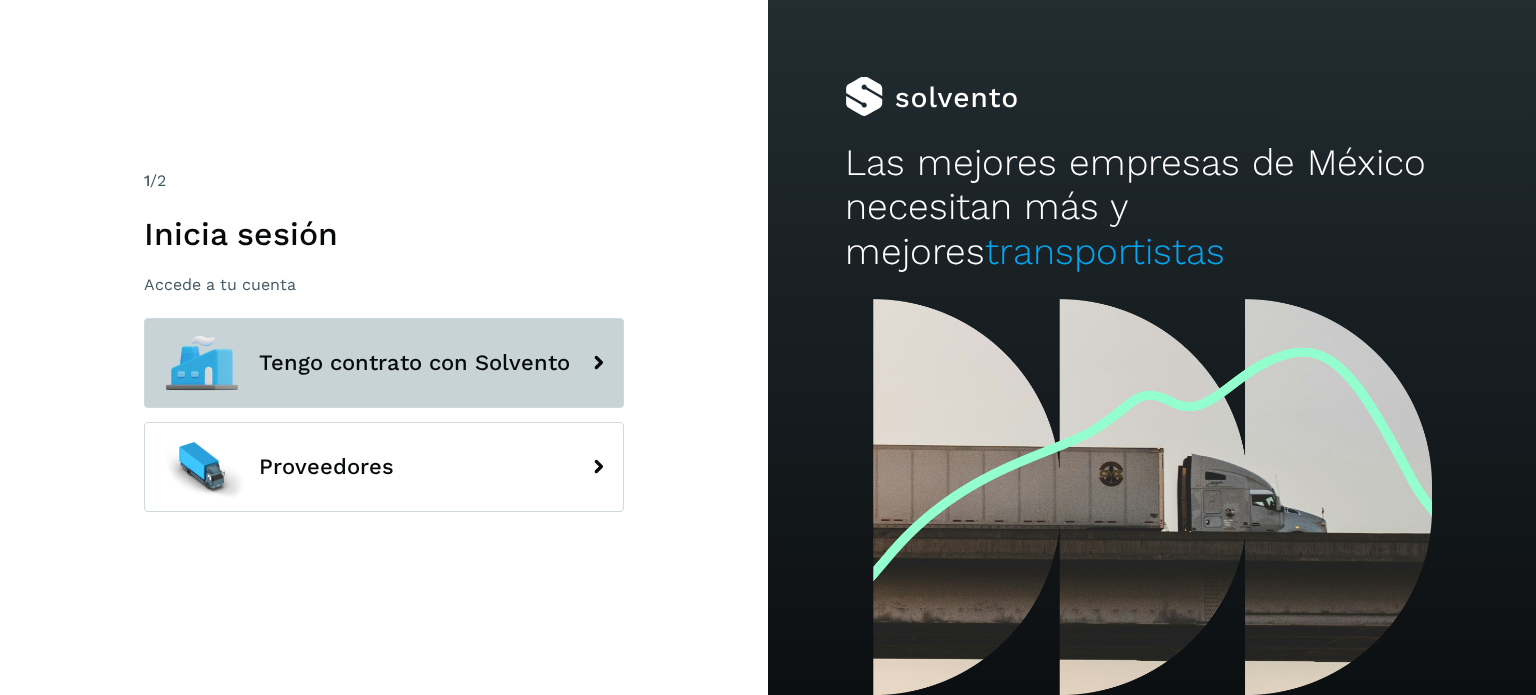 click on "Tengo contrato con Solvento" 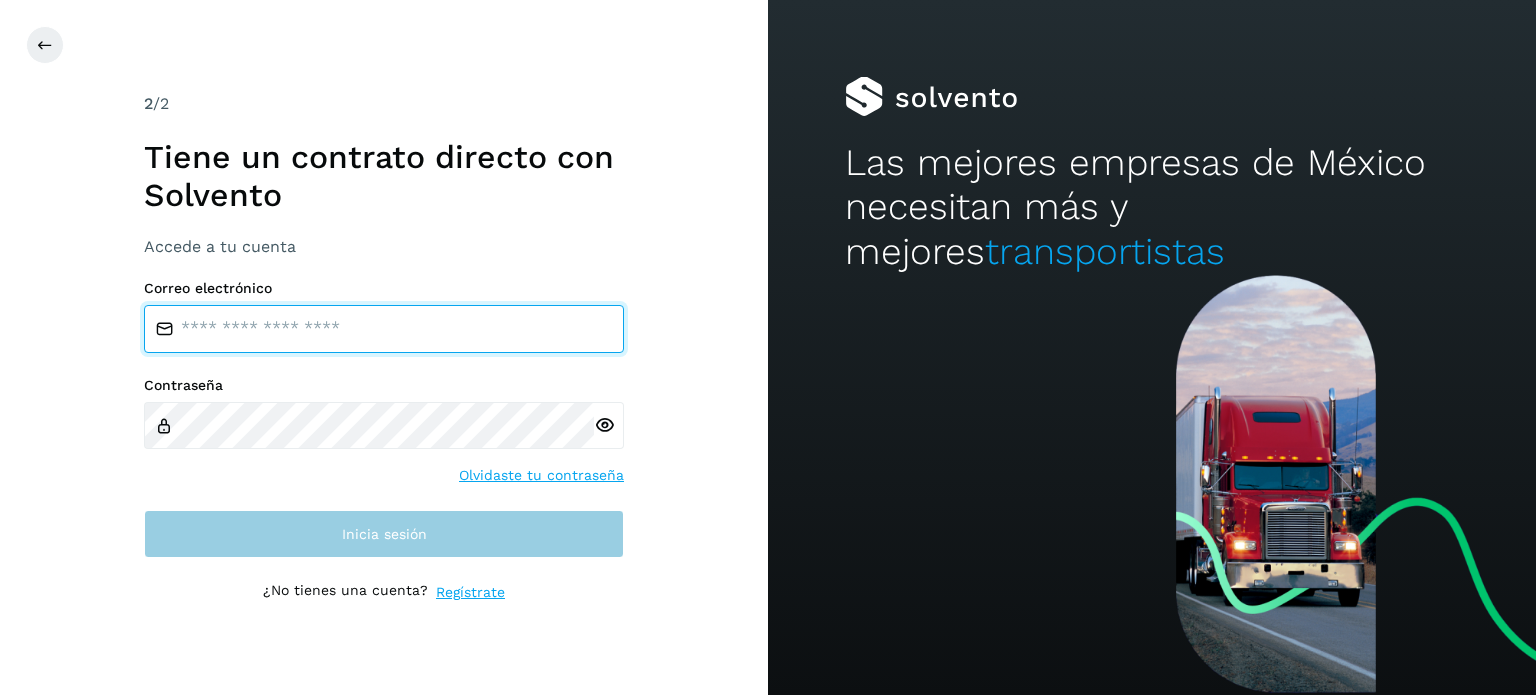 type on "**********" 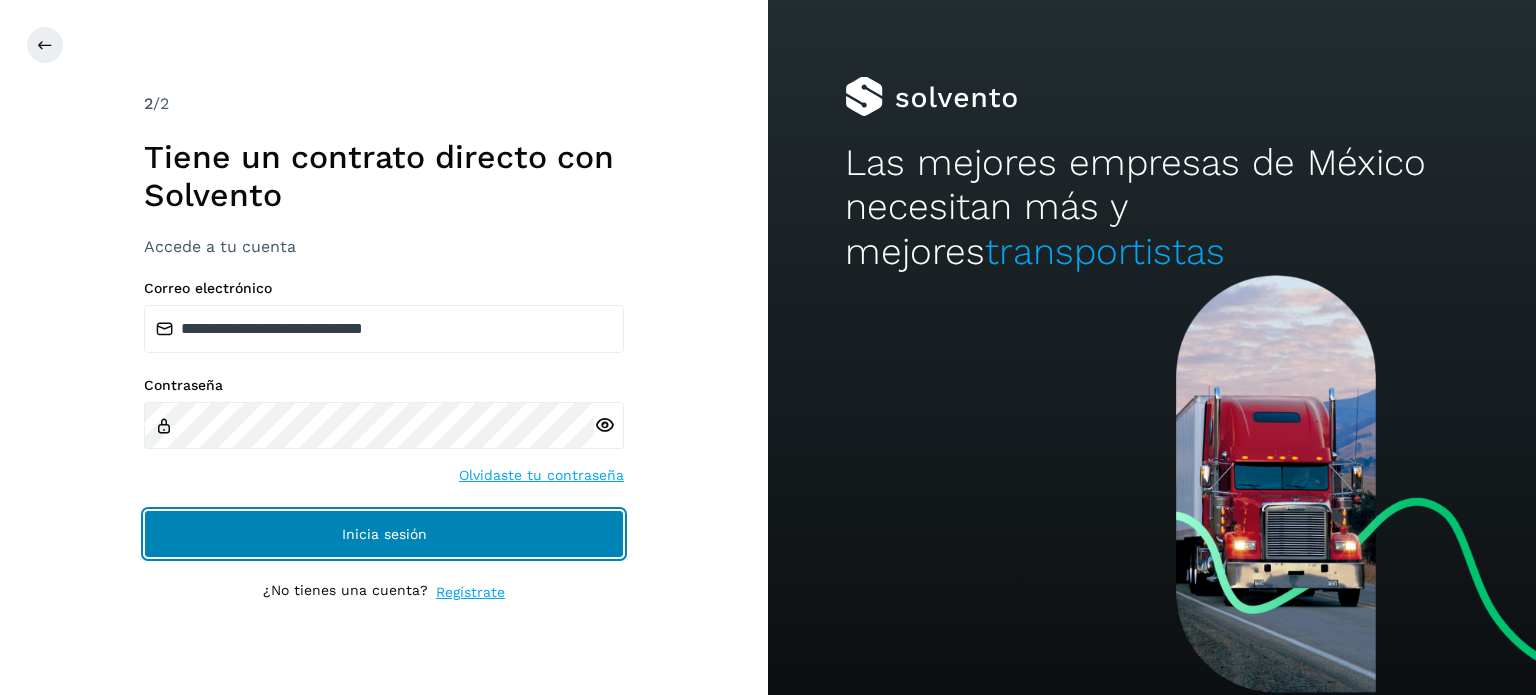 click on "Inicia sesión" 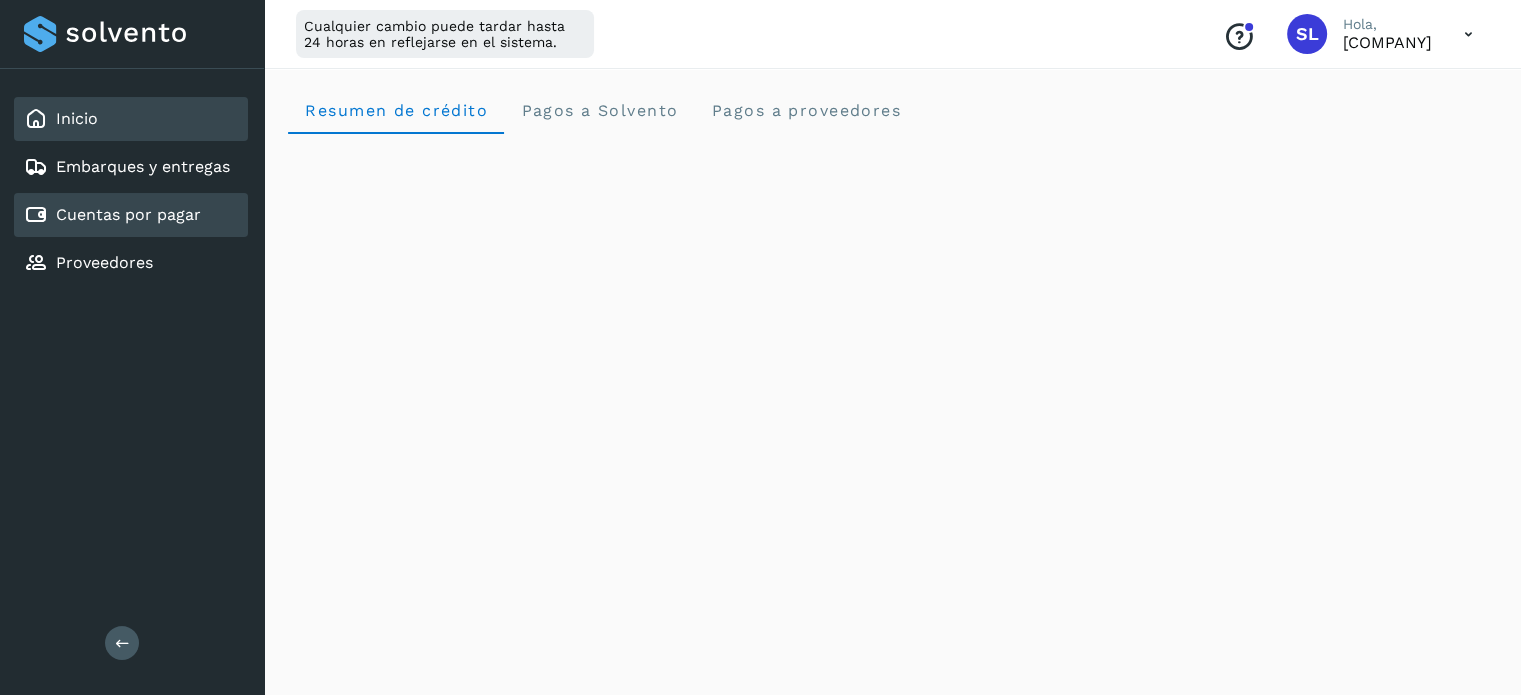 click on "Cuentas por pagar" at bounding box center [128, 214] 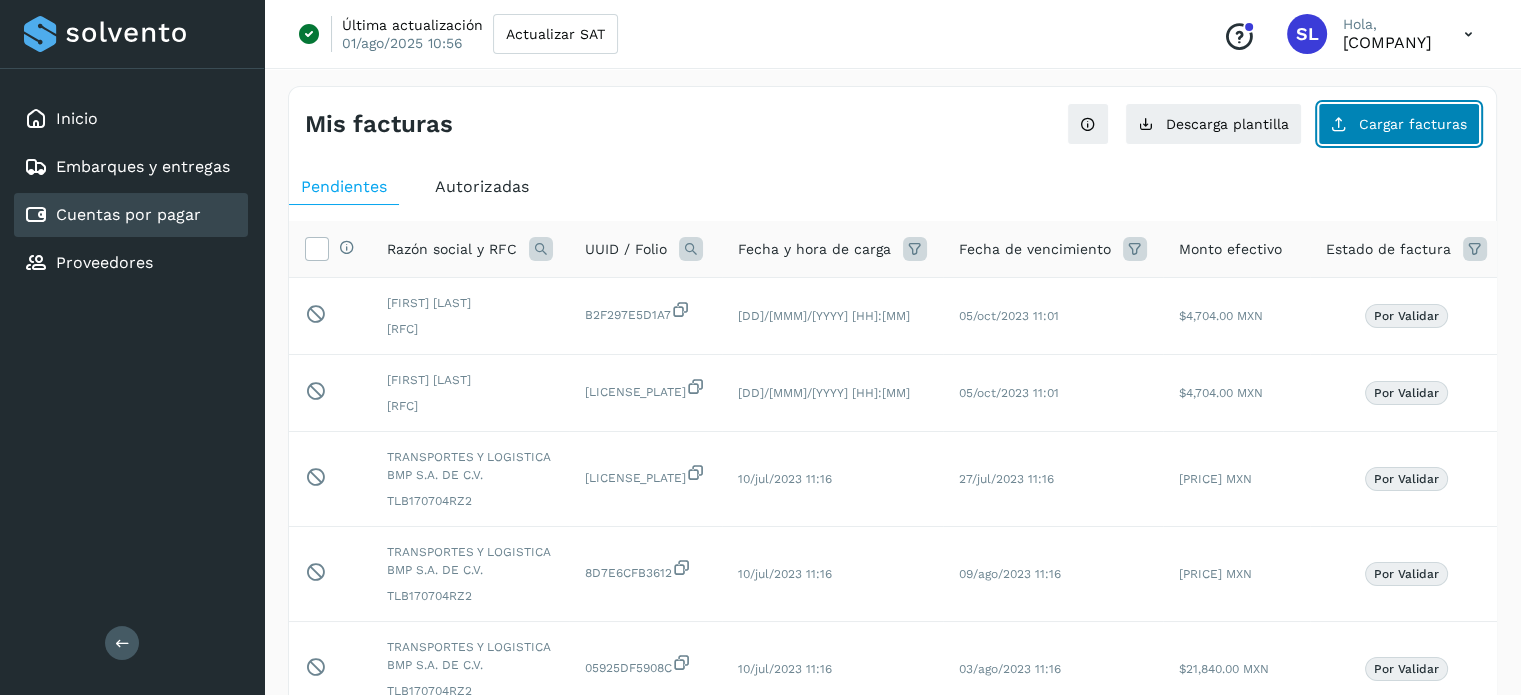 click on "Cargar facturas" 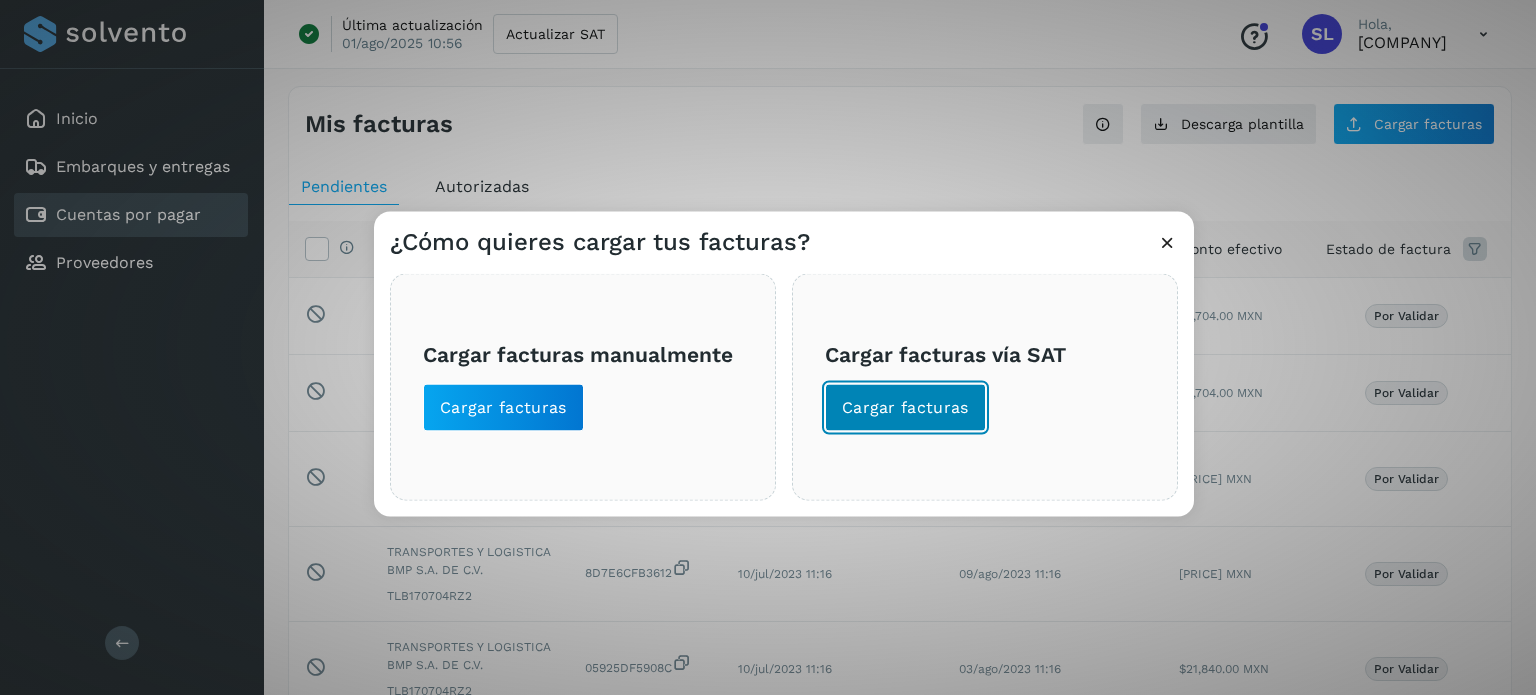 click on "Cargar facturas" 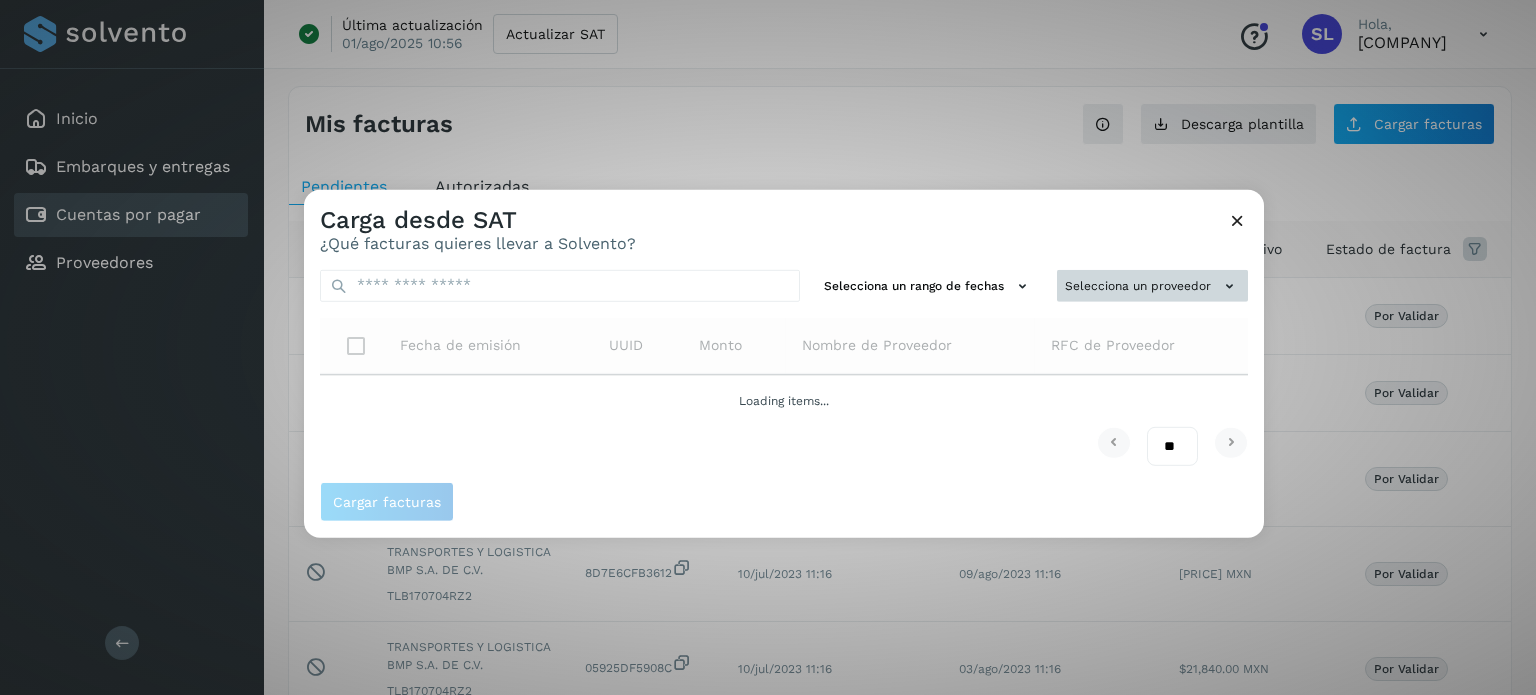 click on "Selecciona un proveedor" at bounding box center (1152, 285) 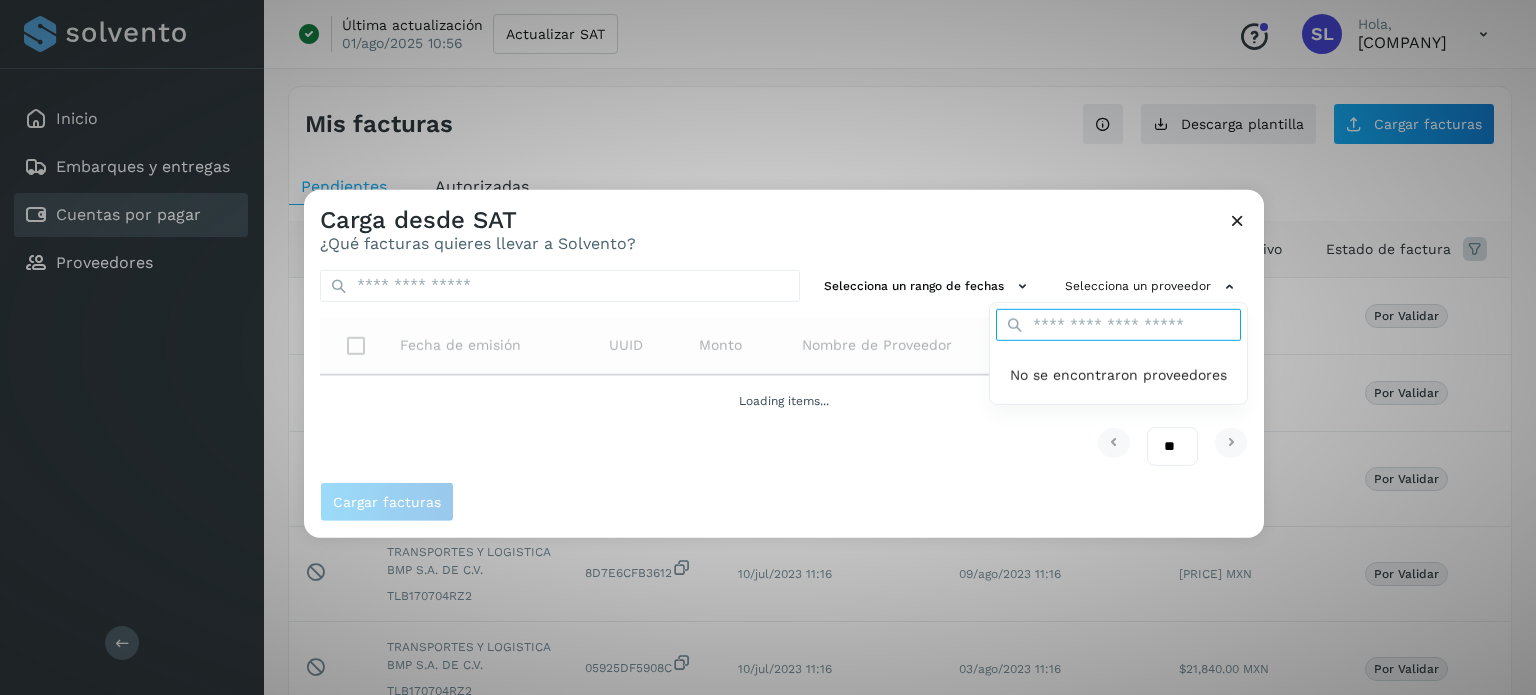 click at bounding box center (1118, 325) 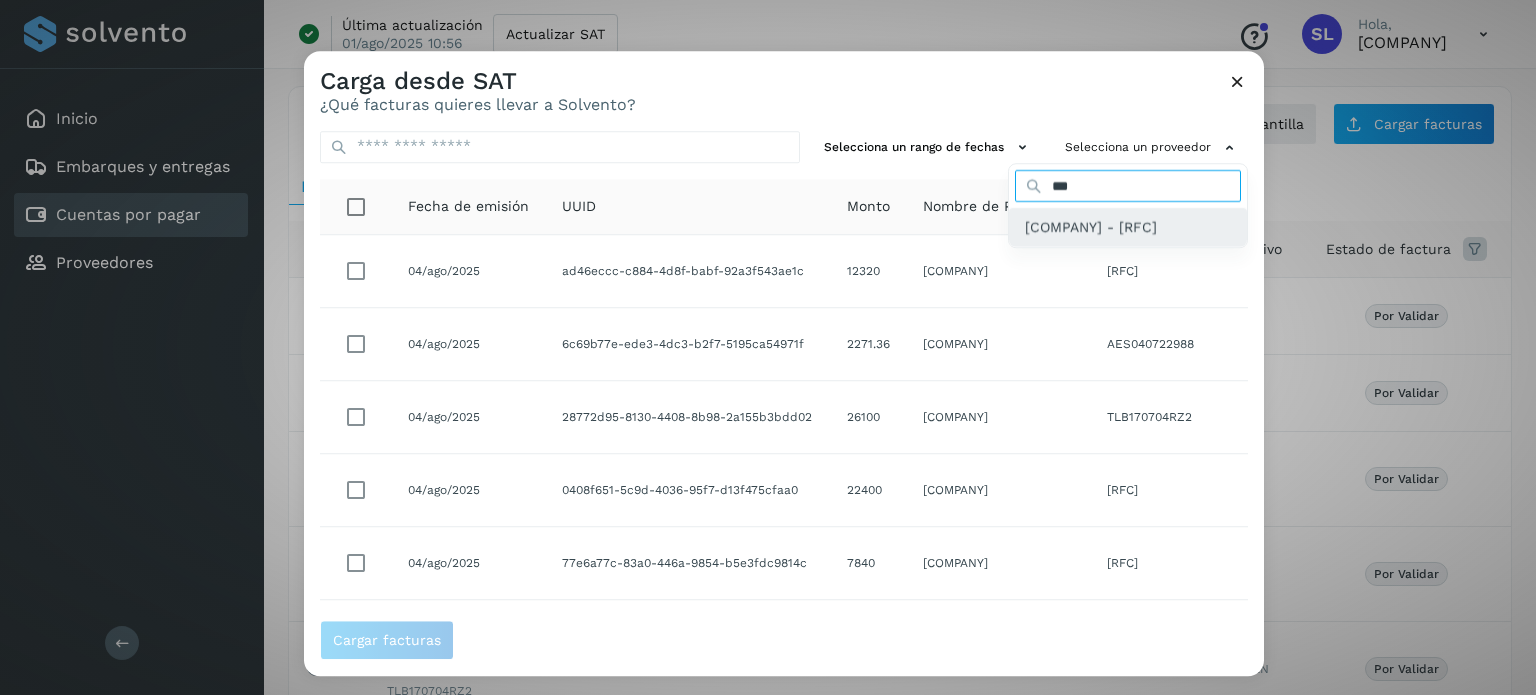 type on "**" 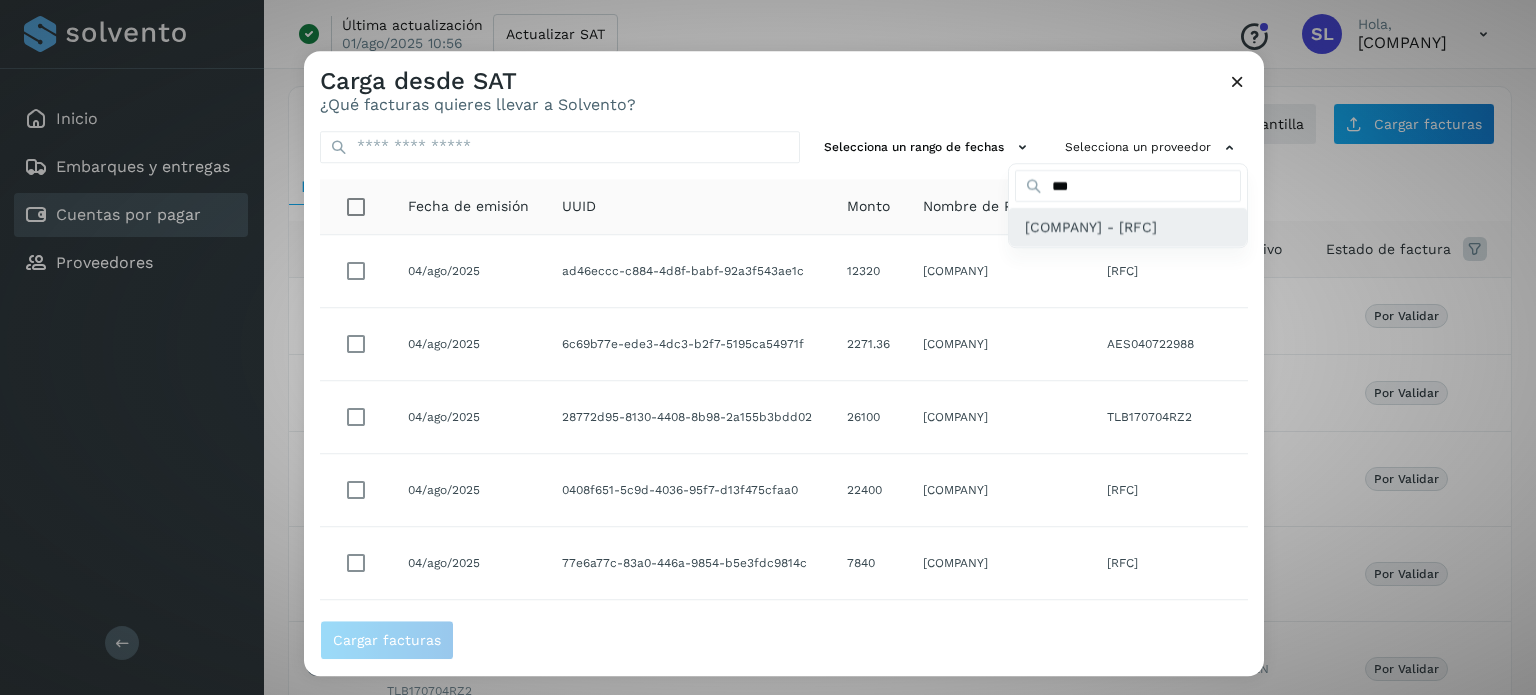 click on "[COMPANY] - [RFC]" at bounding box center (1091, 228) 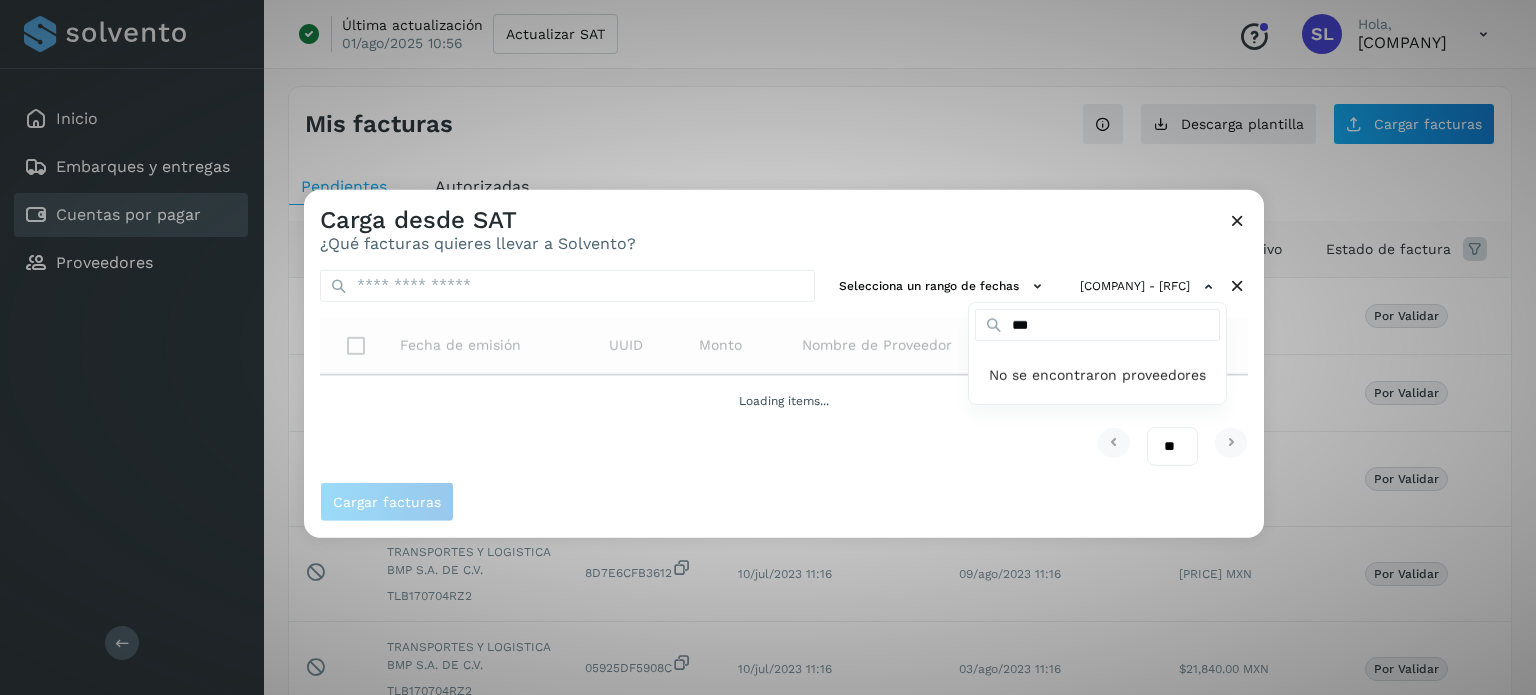 click at bounding box center [1072, 536] 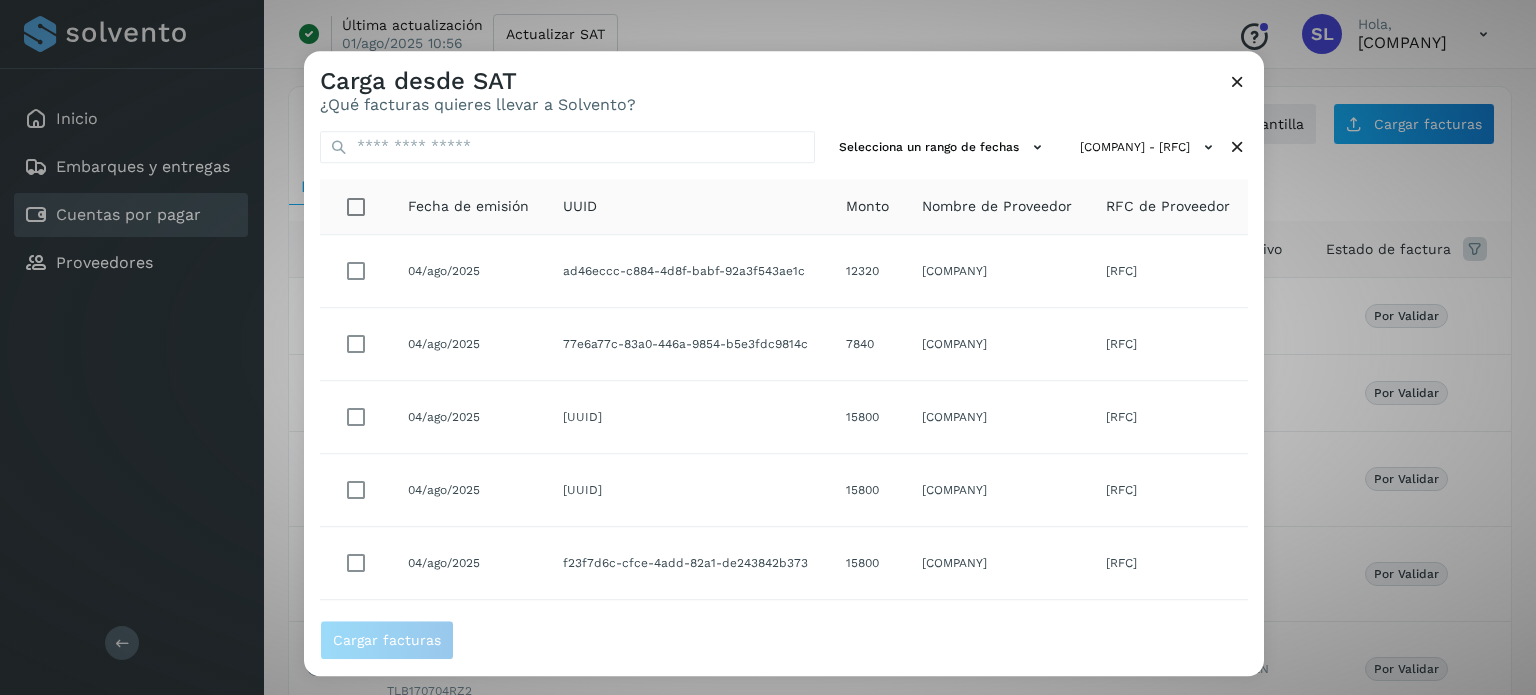 scroll, scrollTop: 396, scrollLeft: 0, axis: vertical 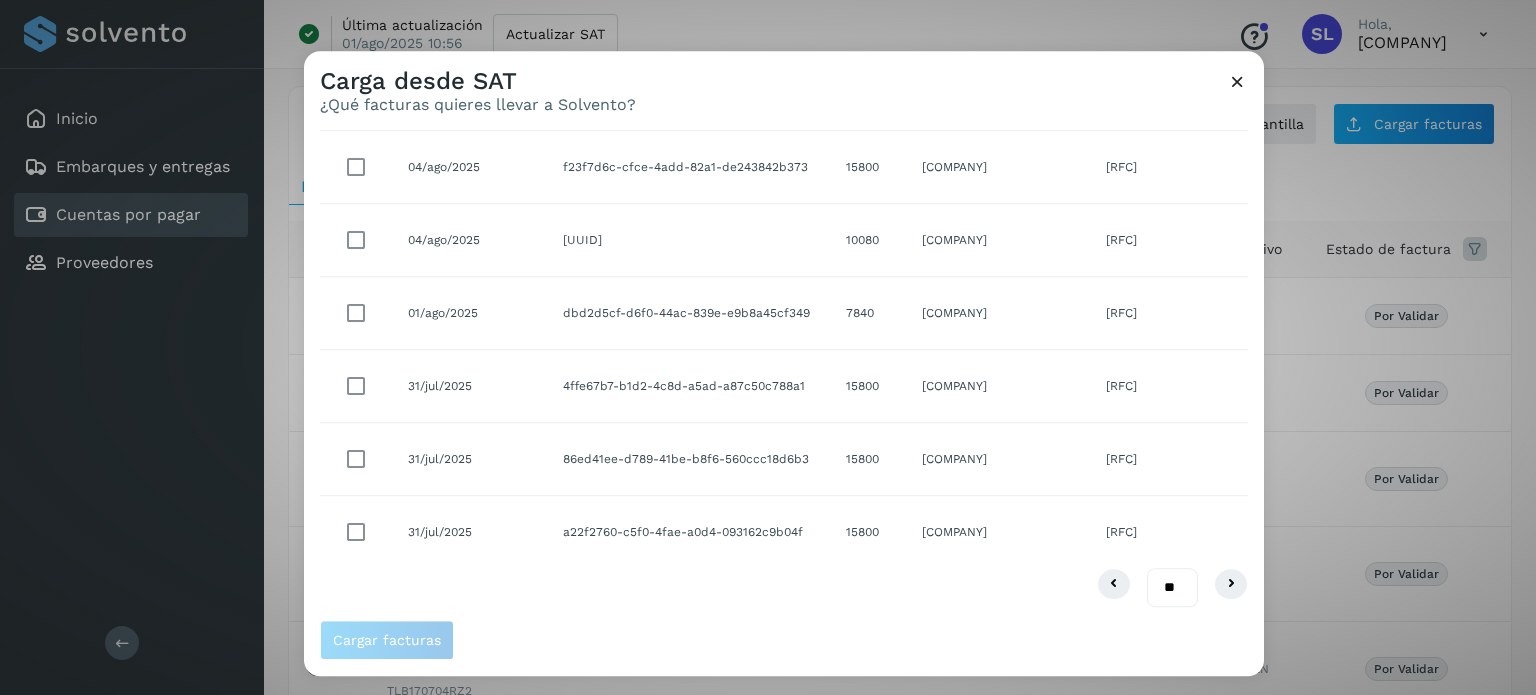 click on "** ** **" at bounding box center [1172, 588] 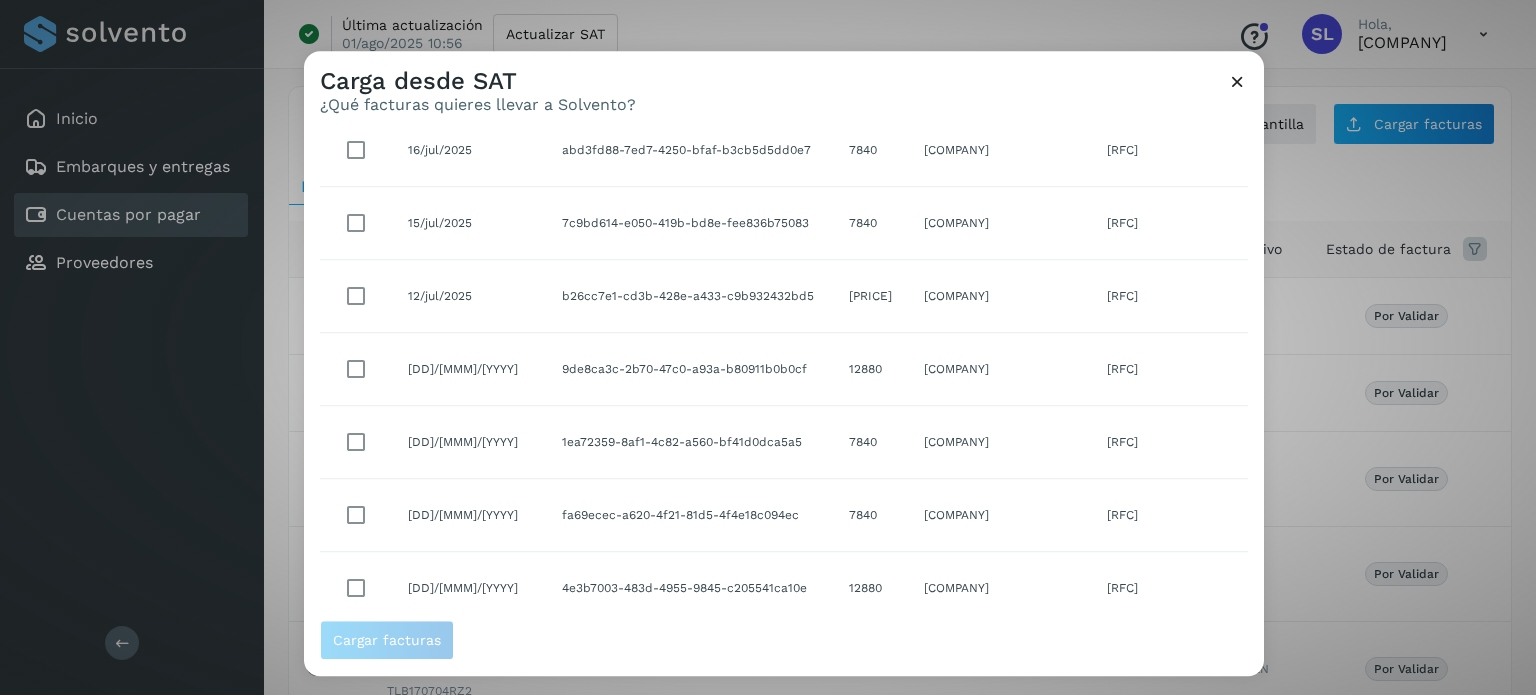 scroll, scrollTop: 2070, scrollLeft: 0, axis: vertical 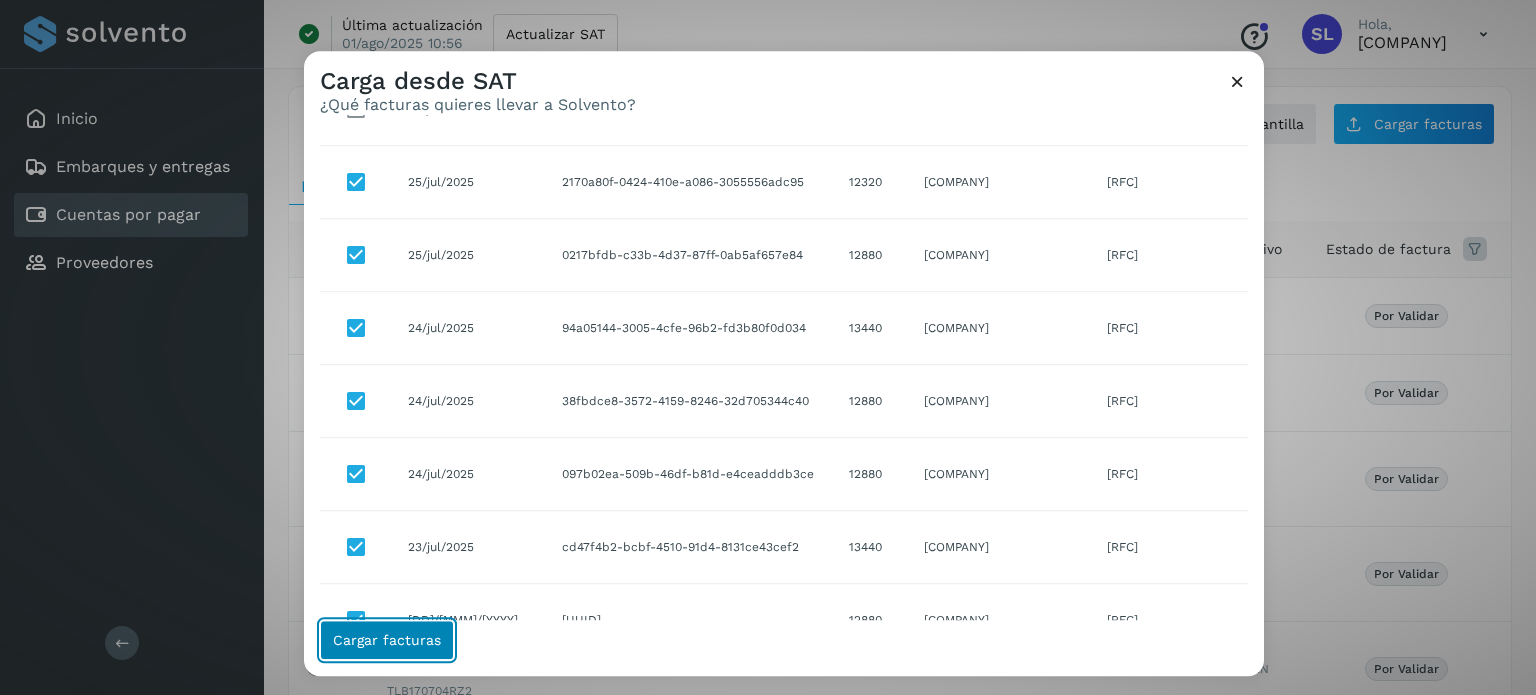 click on "Cargar facturas" 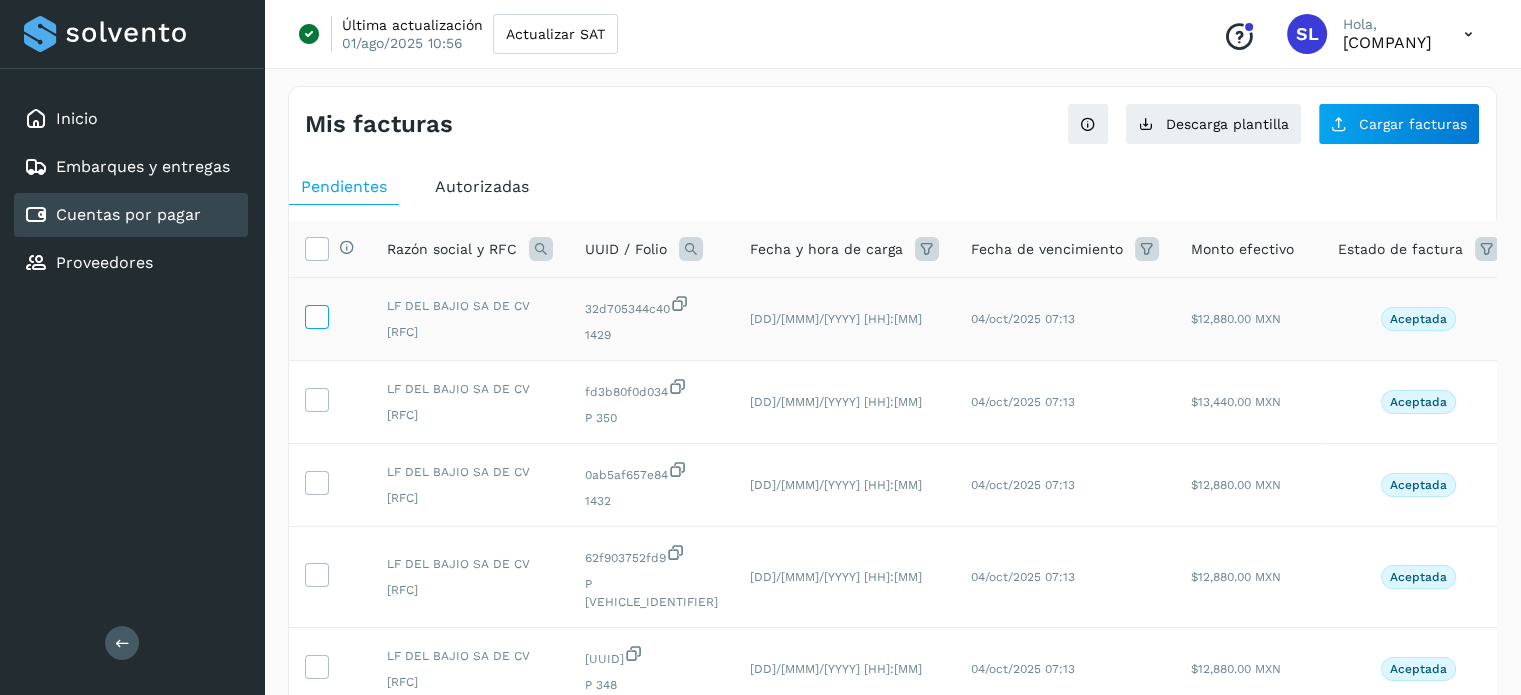click at bounding box center (316, 315) 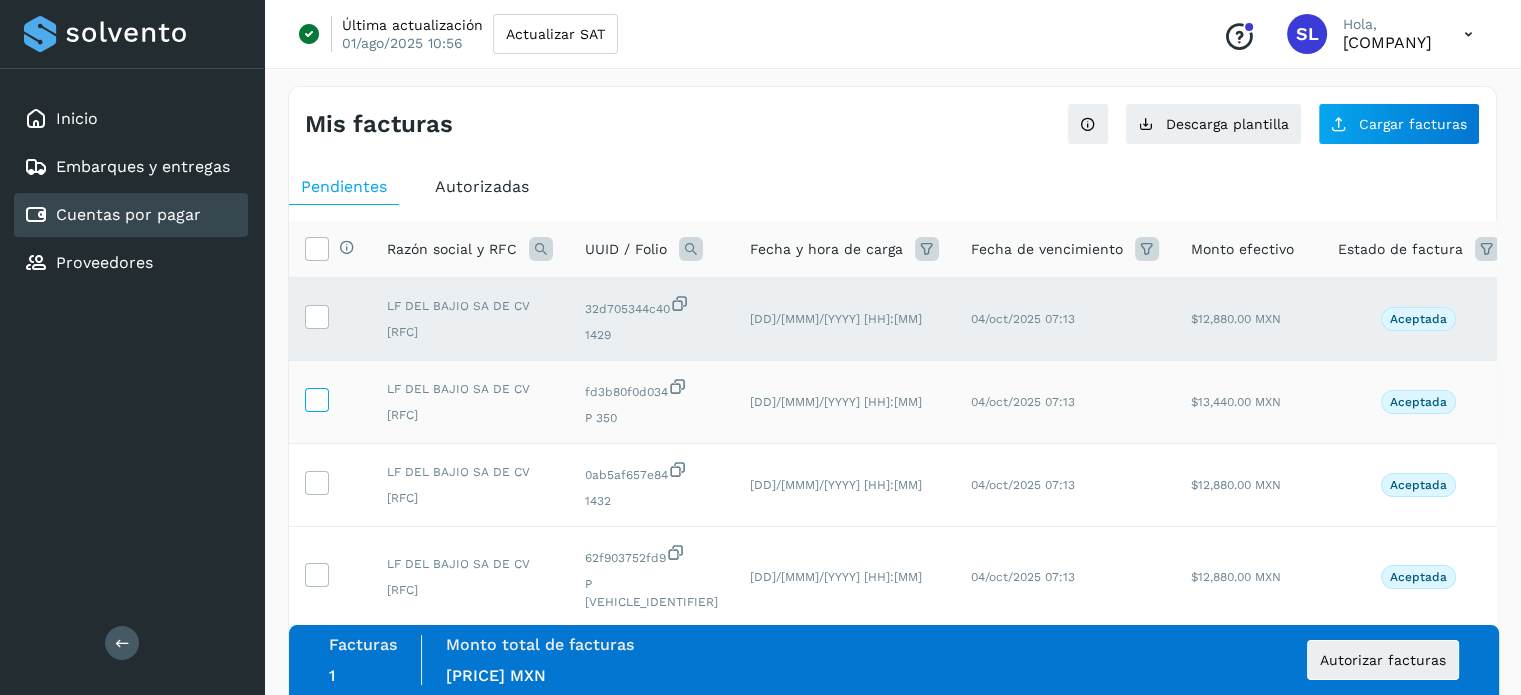 click at bounding box center [316, 398] 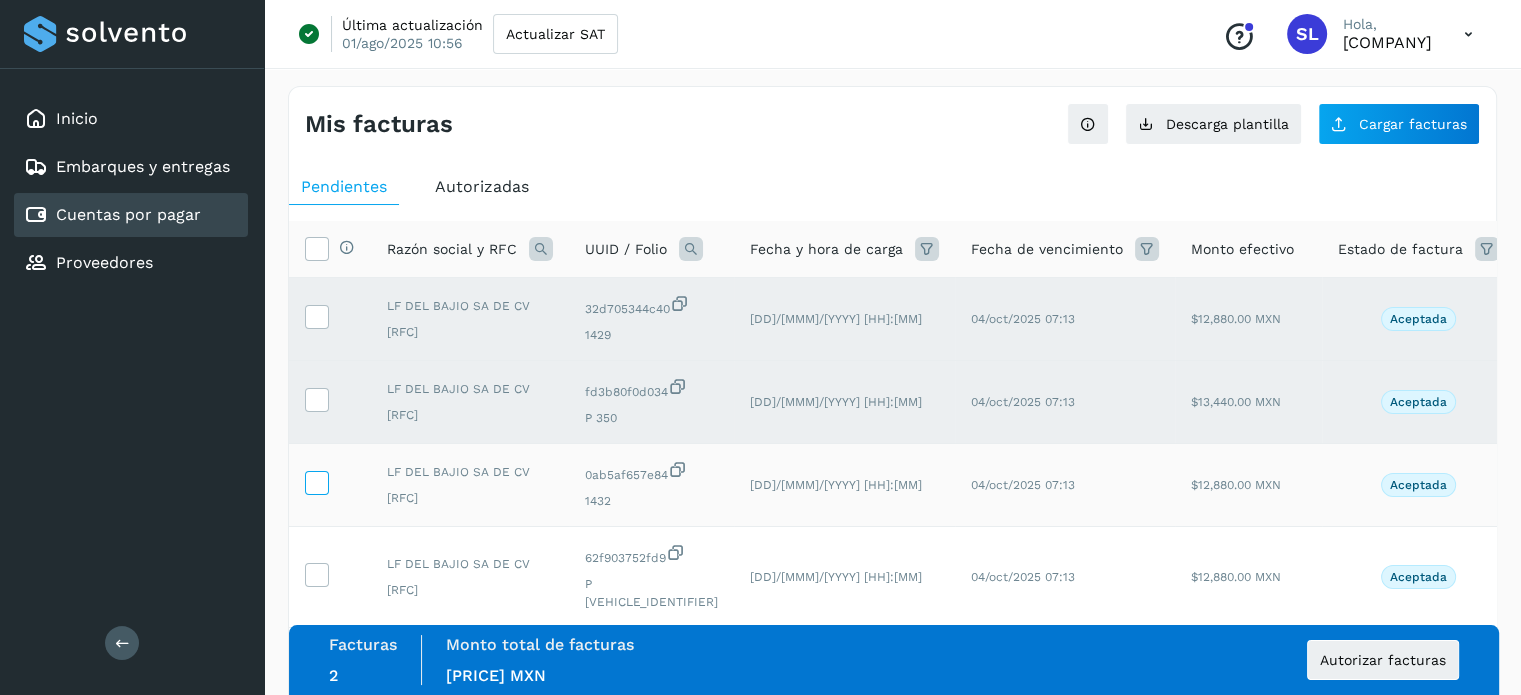 click at bounding box center (316, 481) 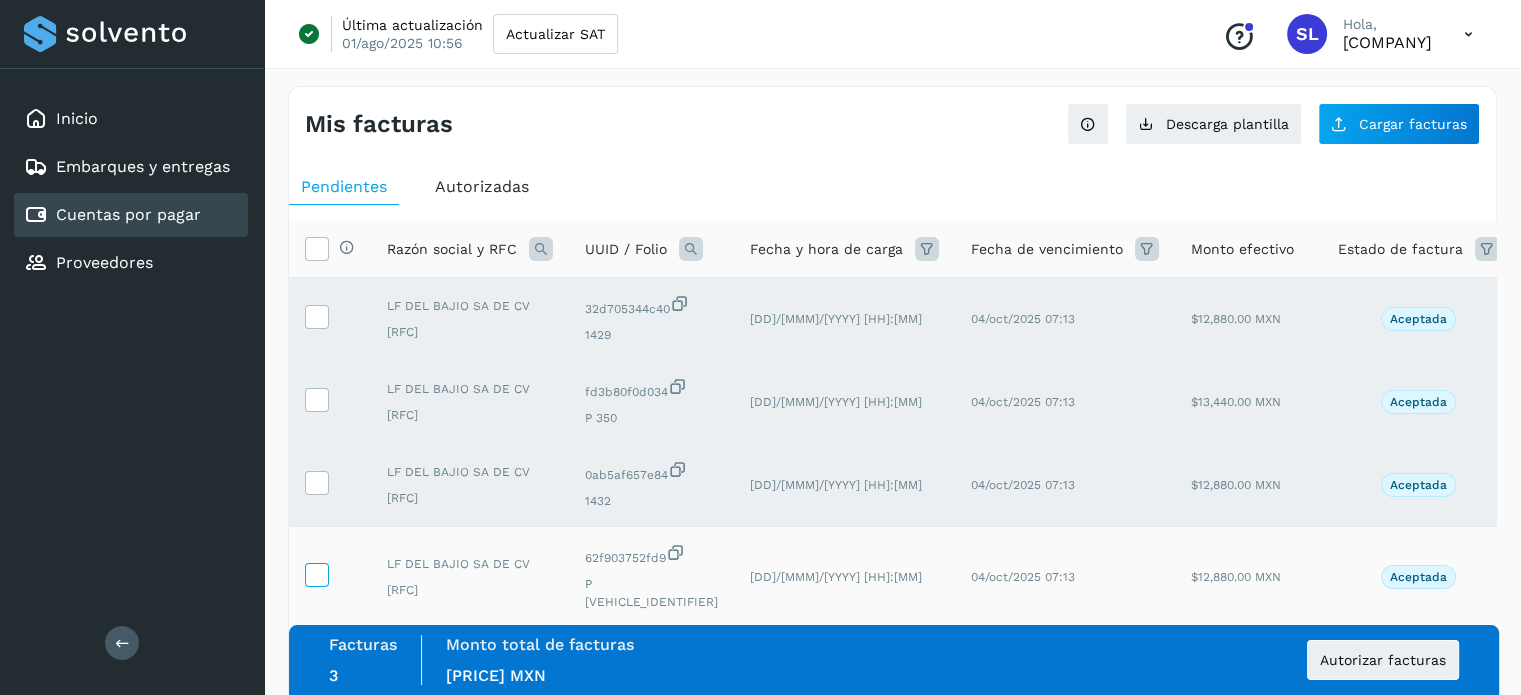 click at bounding box center [316, 573] 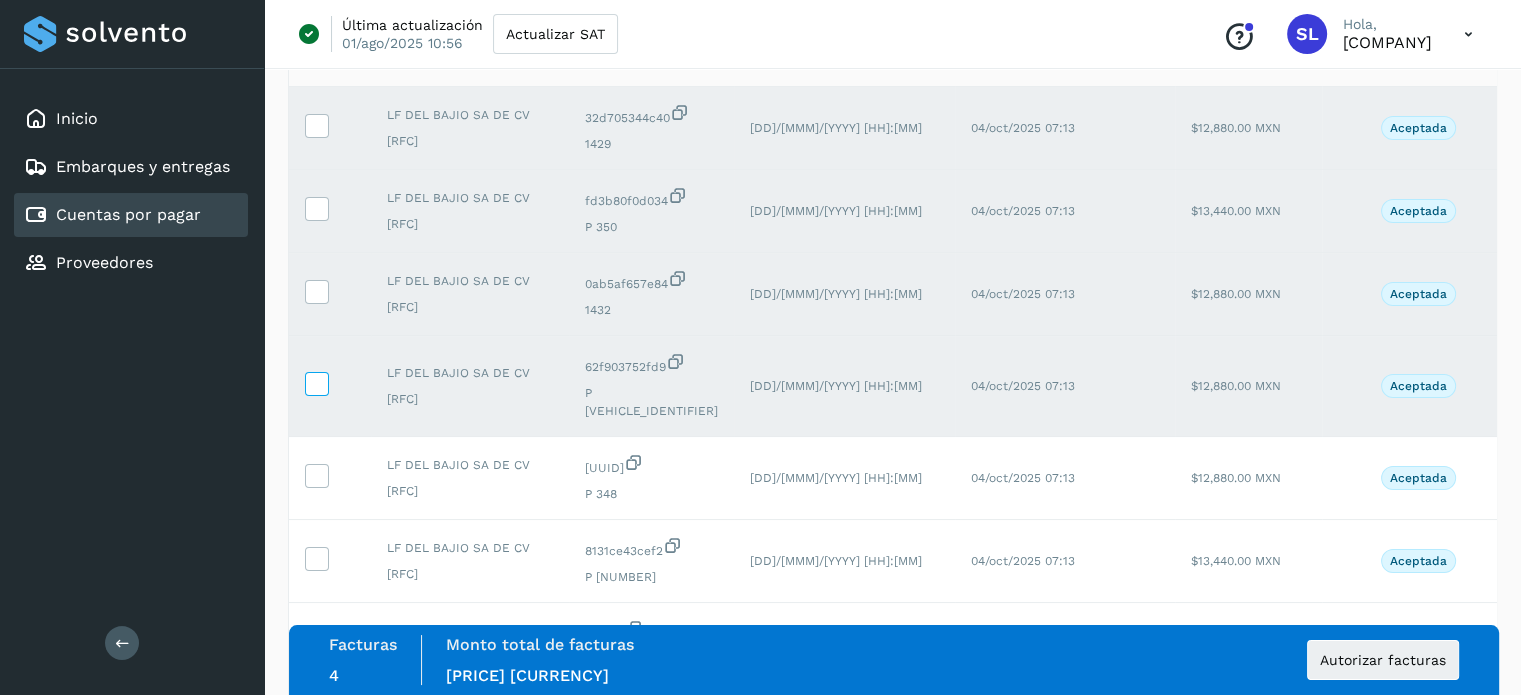 scroll, scrollTop: 192, scrollLeft: 0, axis: vertical 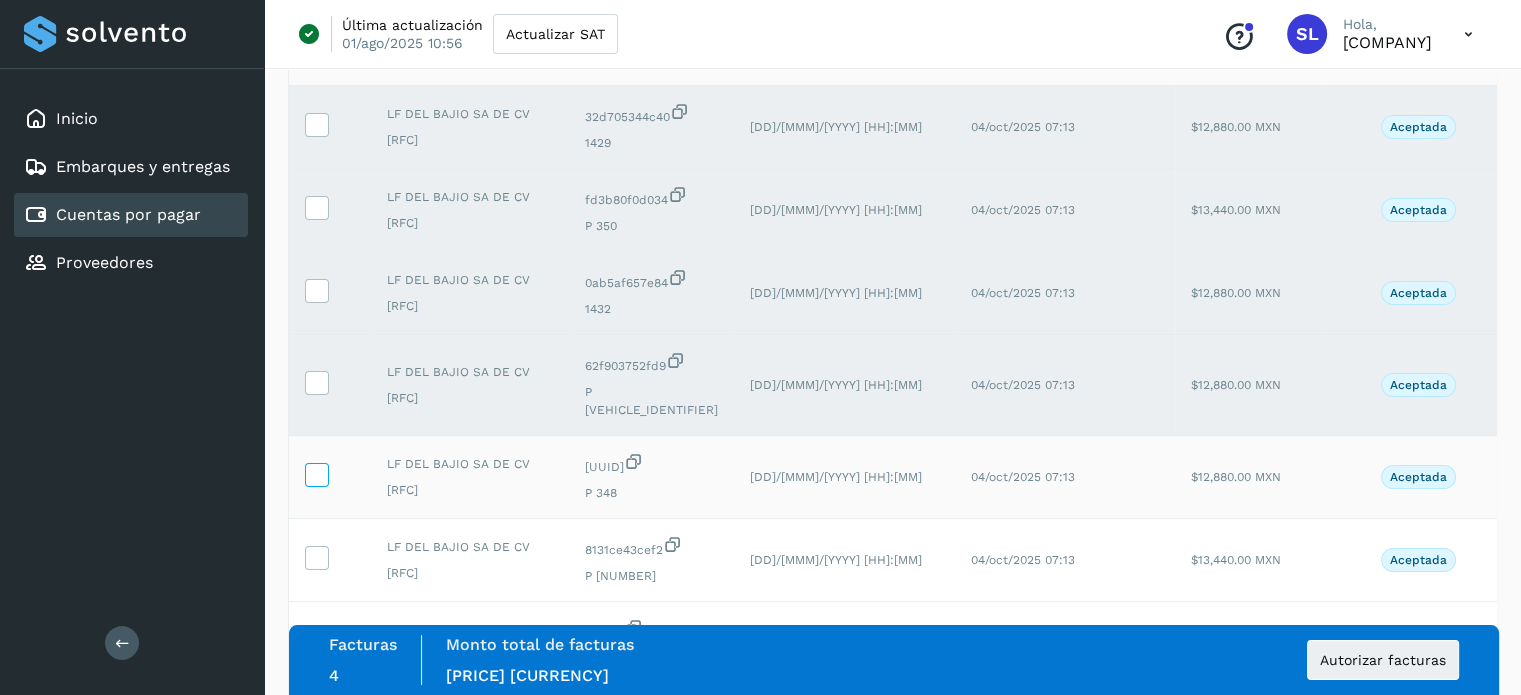 click at bounding box center [316, 473] 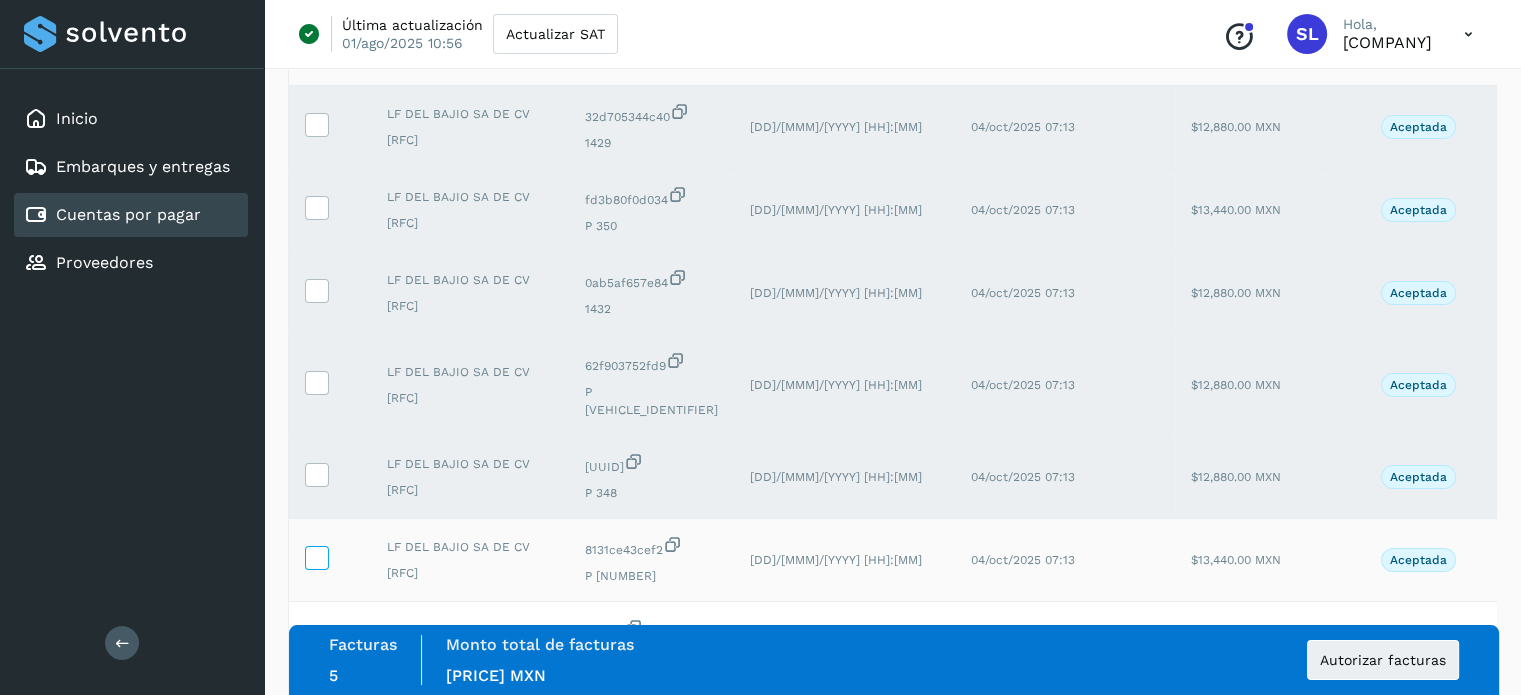 click at bounding box center [316, 556] 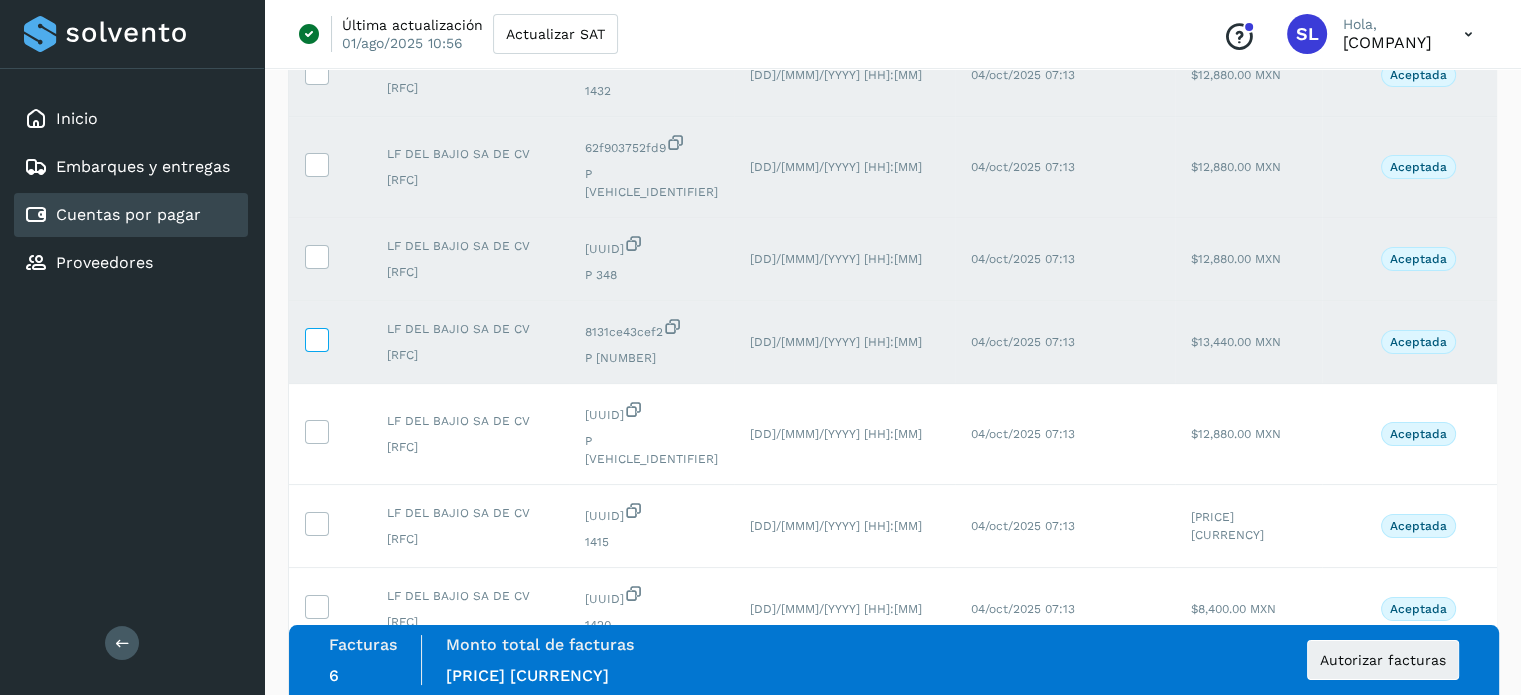 scroll, scrollTop: 411, scrollLeft: 0, axis: vertical 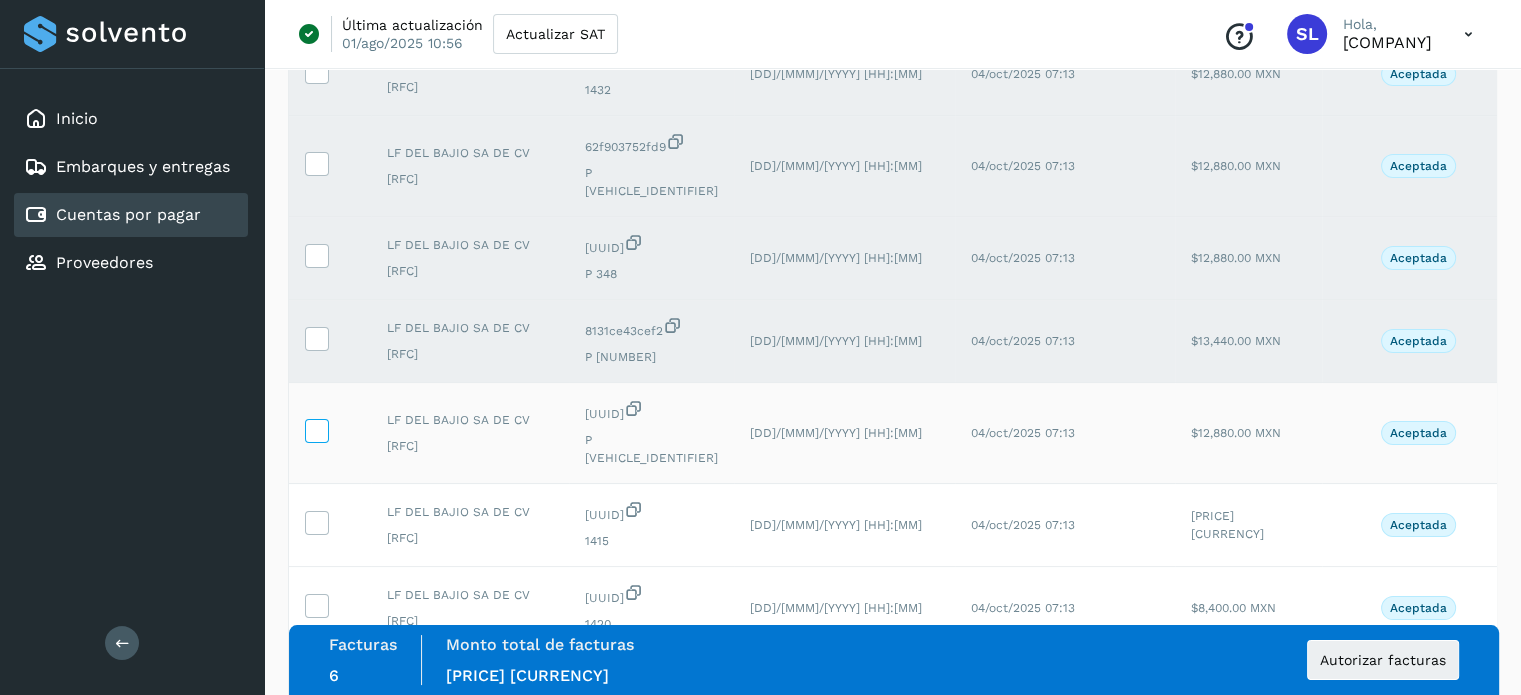 click at bounding box center [316, 435] 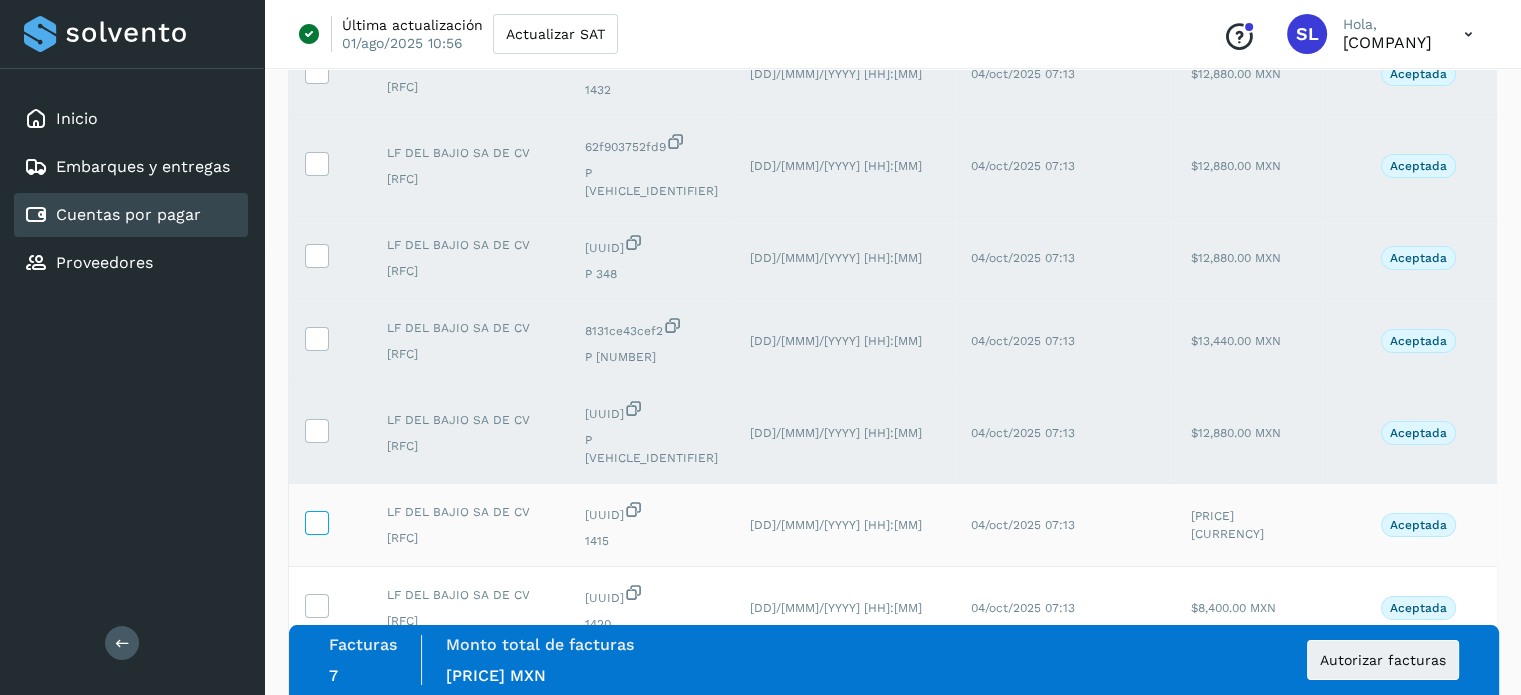 click at bounding box center (316, 521) 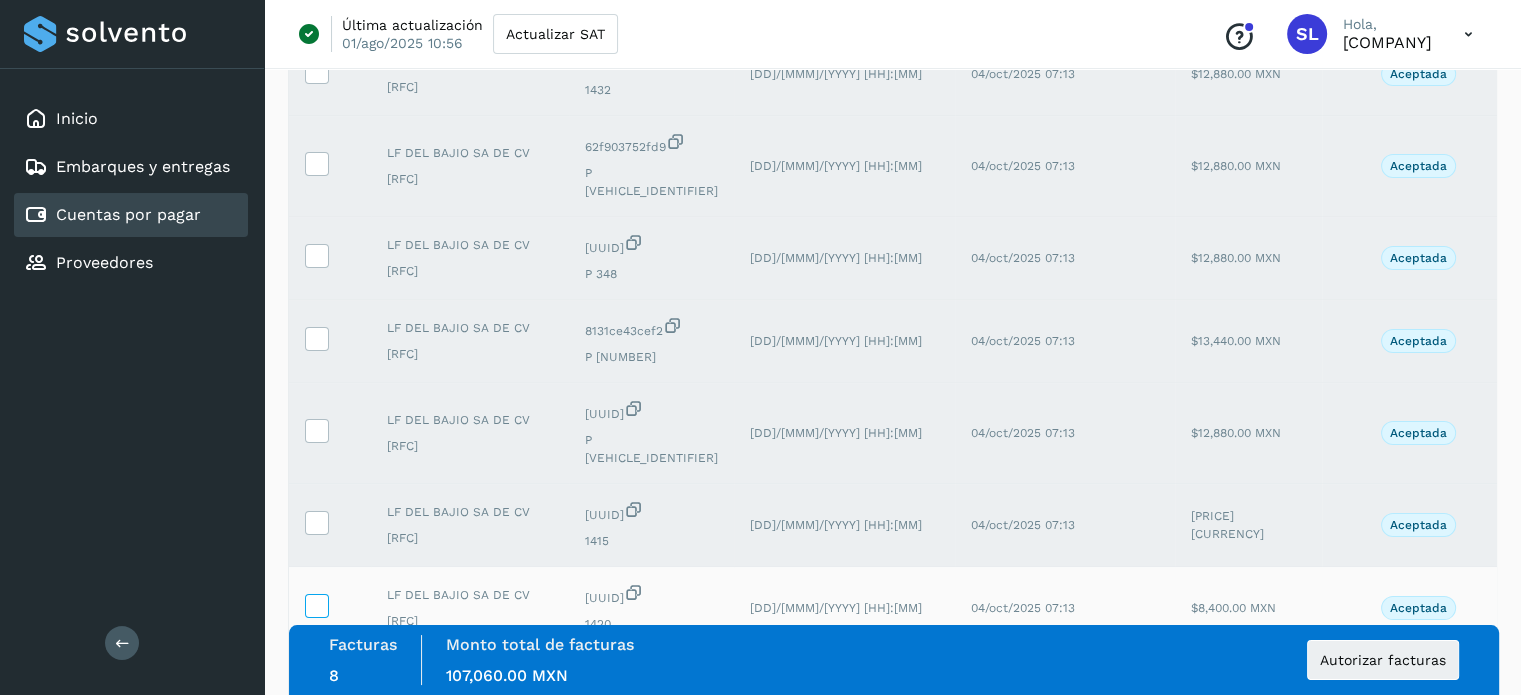 click at bounding box center [316, 604] 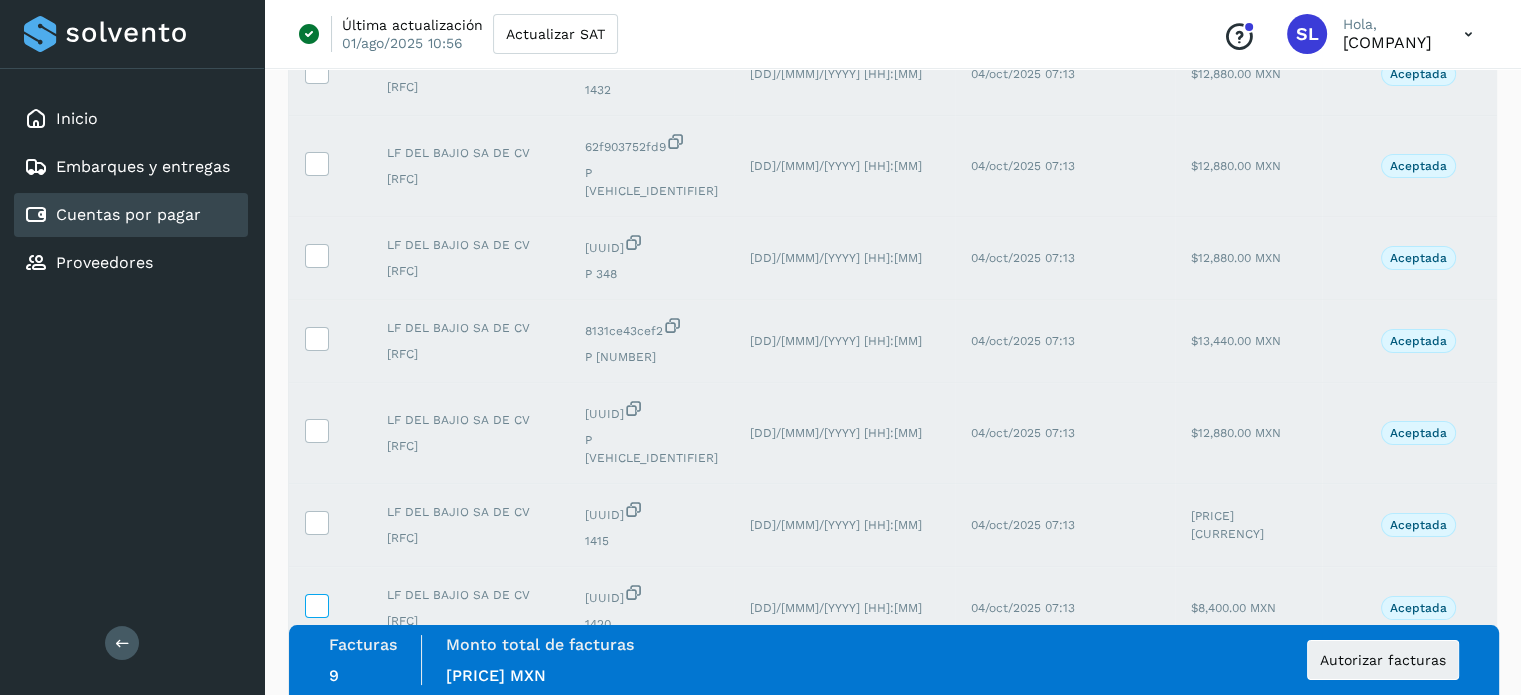 scroll, scrollTop: 598, scrollLeft: 0, axis: vertical 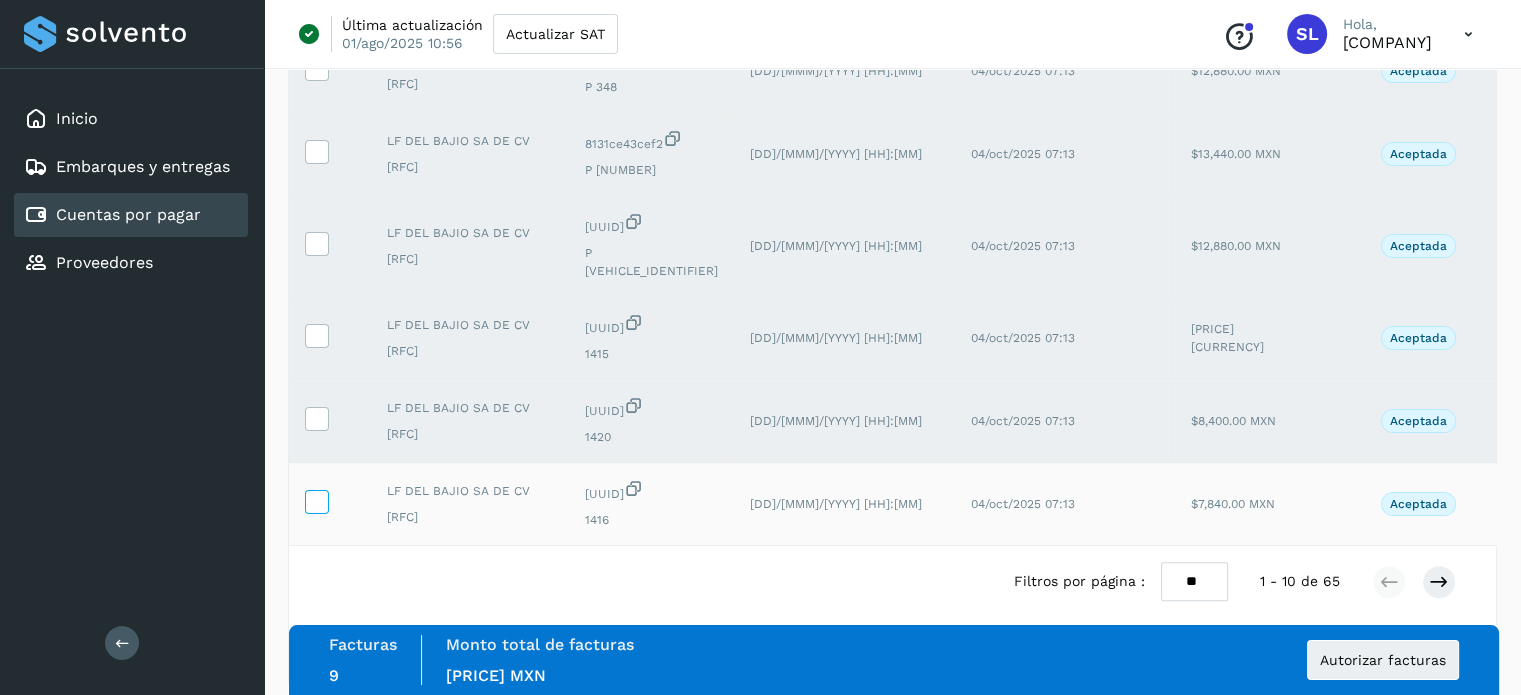 click at bounding box center (317, 502) 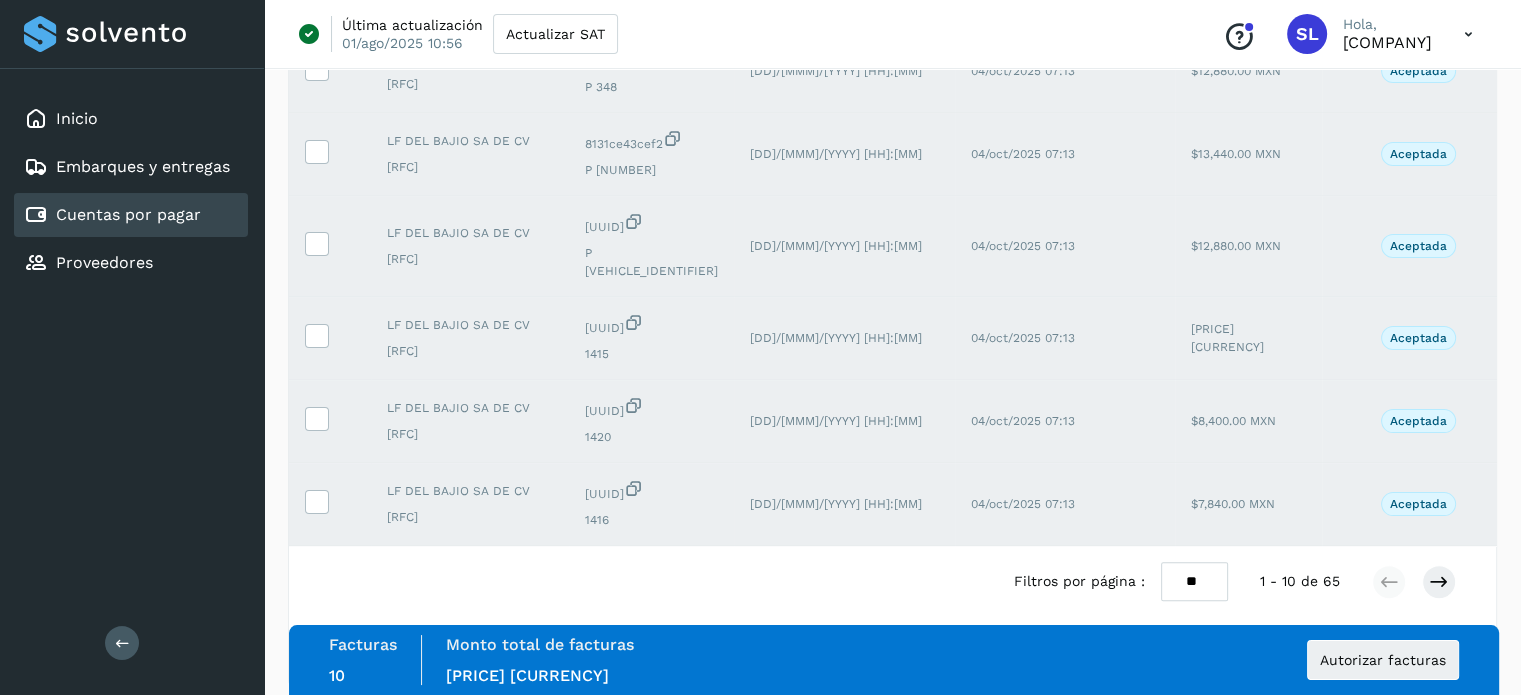 click on "** ** **" at bounding box center [1194, 581] 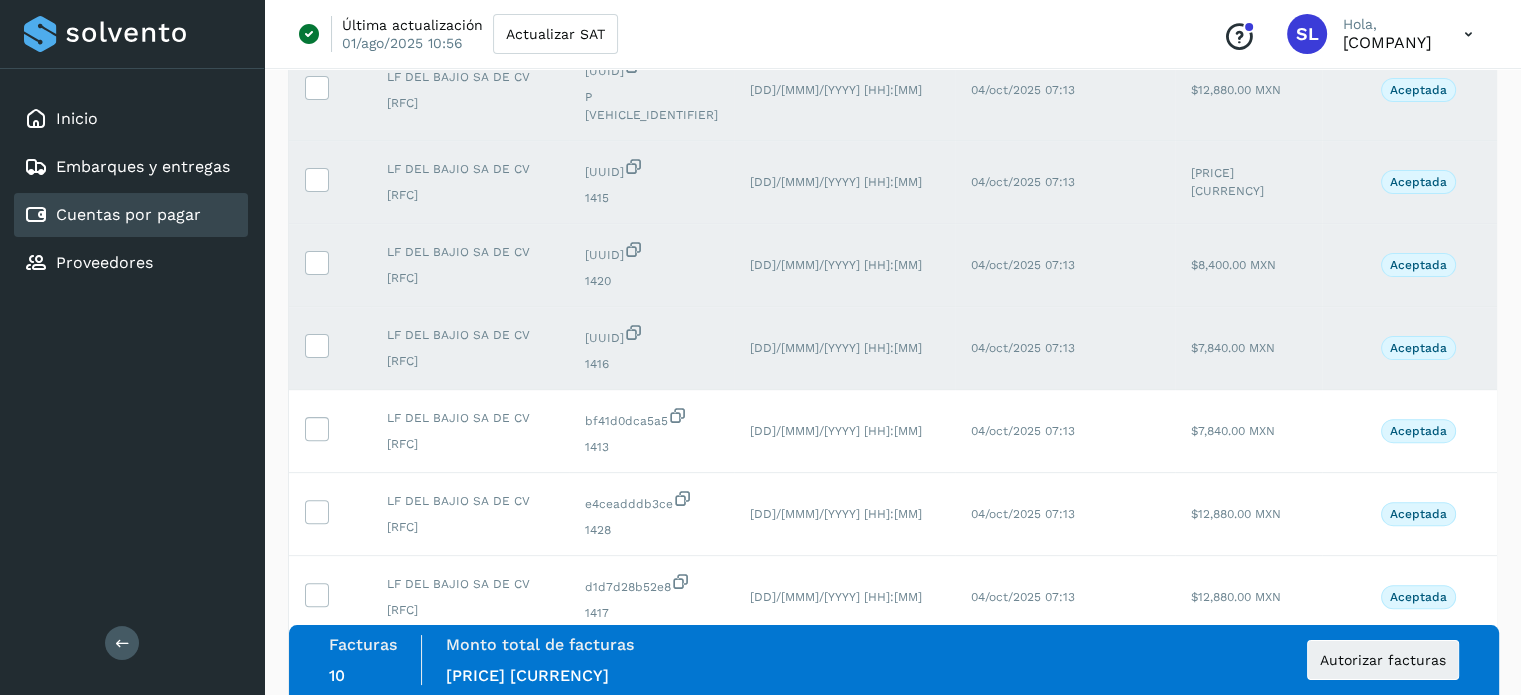 scroll, scrollTop: 940, scrollLeft: 0, axis: vertical 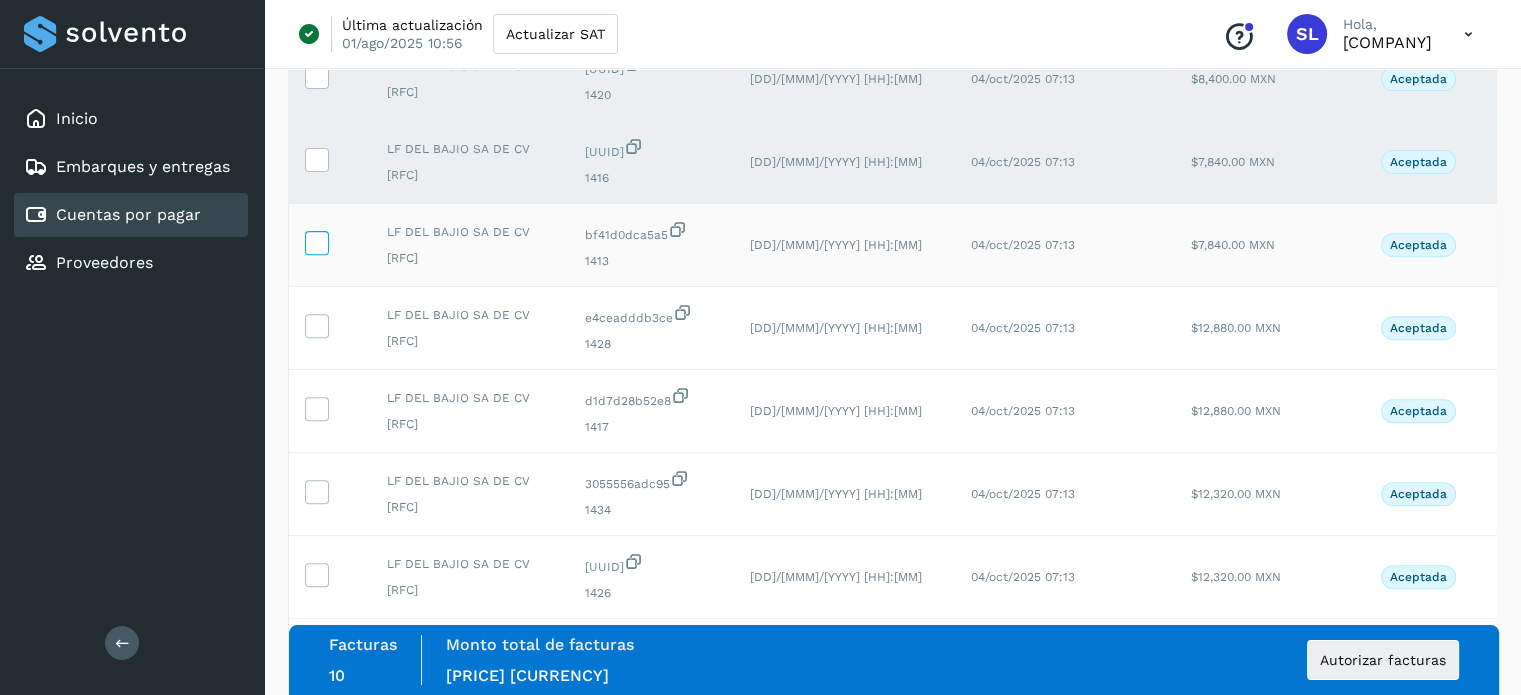 click at bounding box center [316, 241] 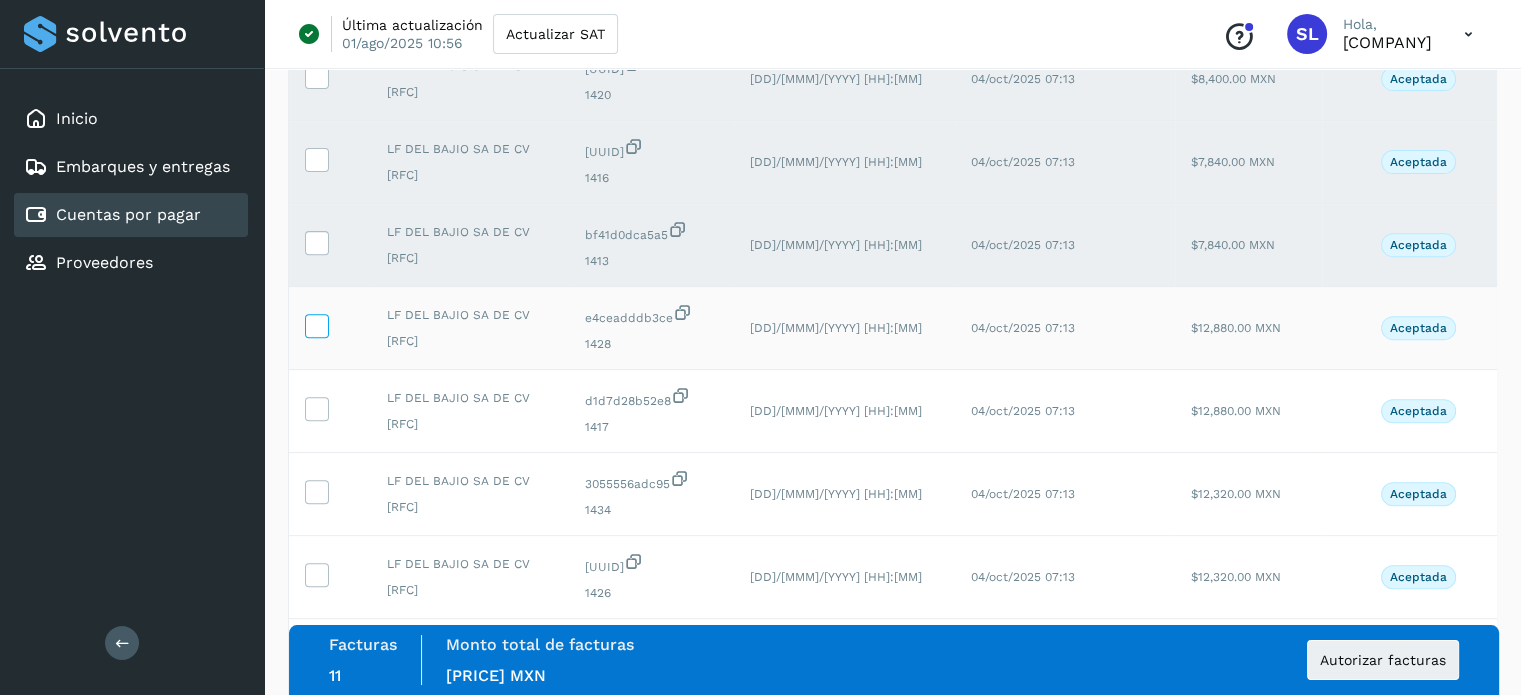 click at bounding box center [316, 324] 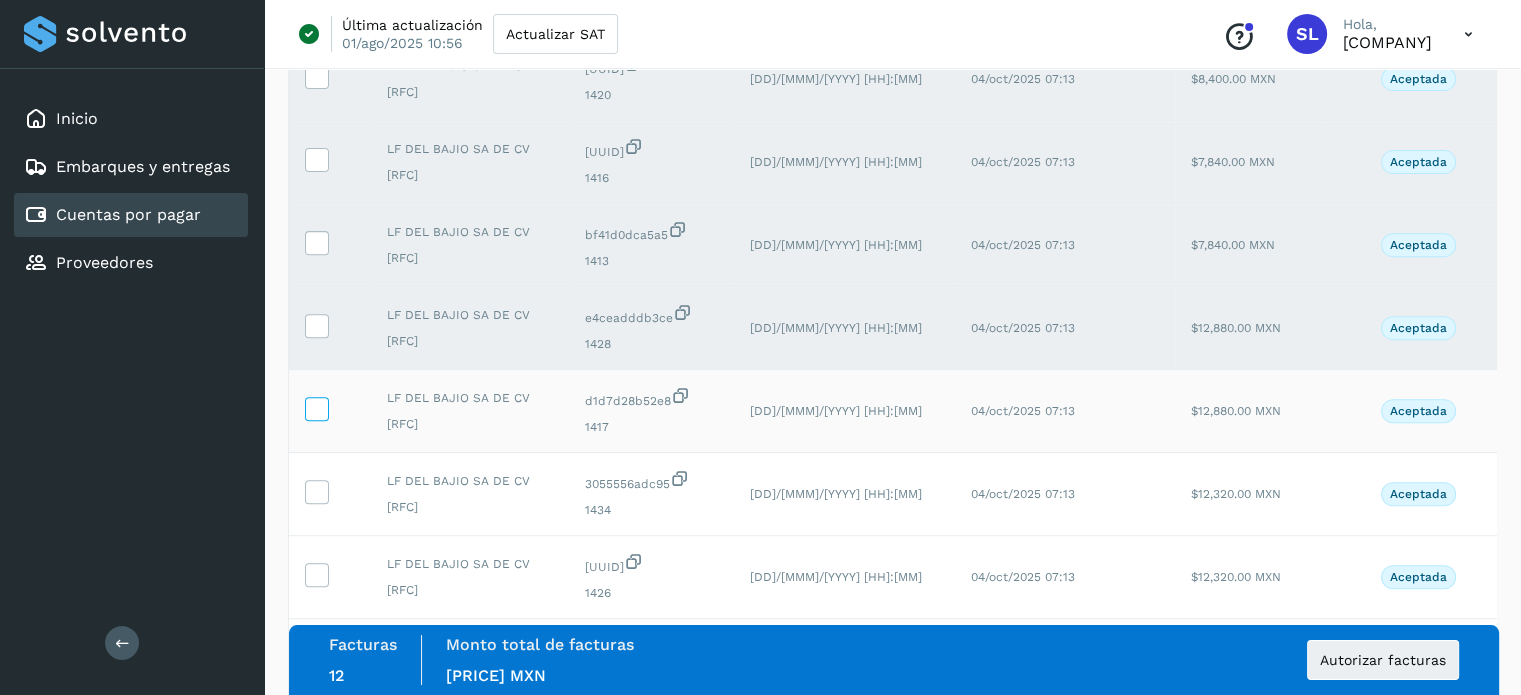 click at bounding box center [316, 407] 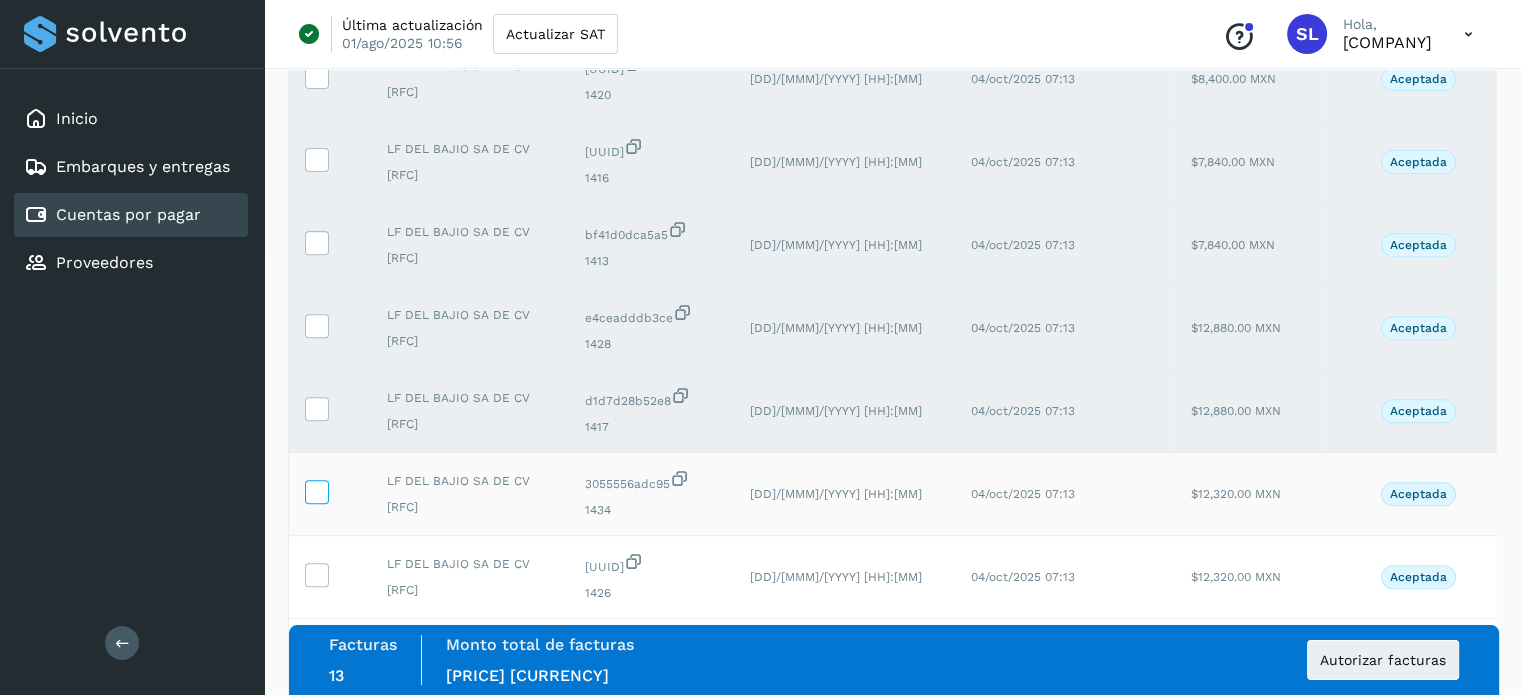 click at bounding box center (316, 490) 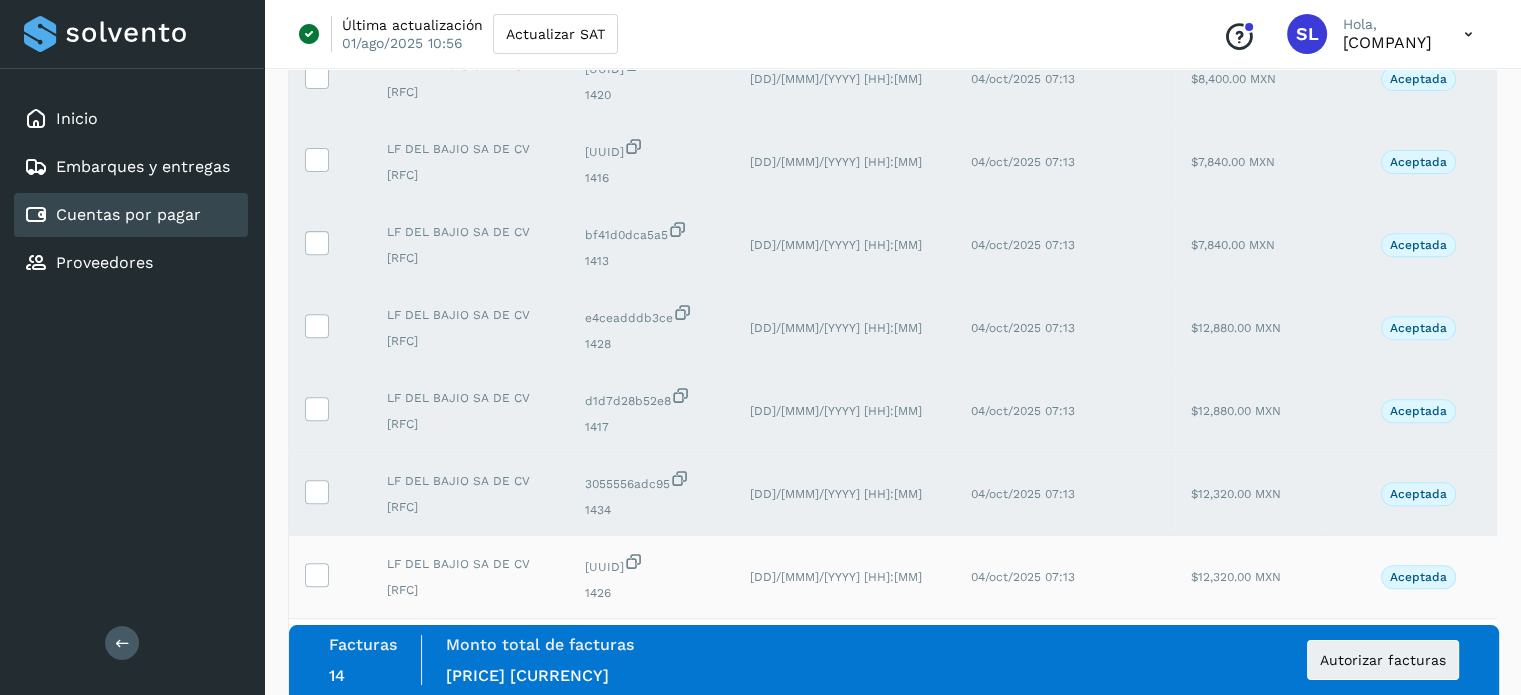 click at bounding box center (330, 577) 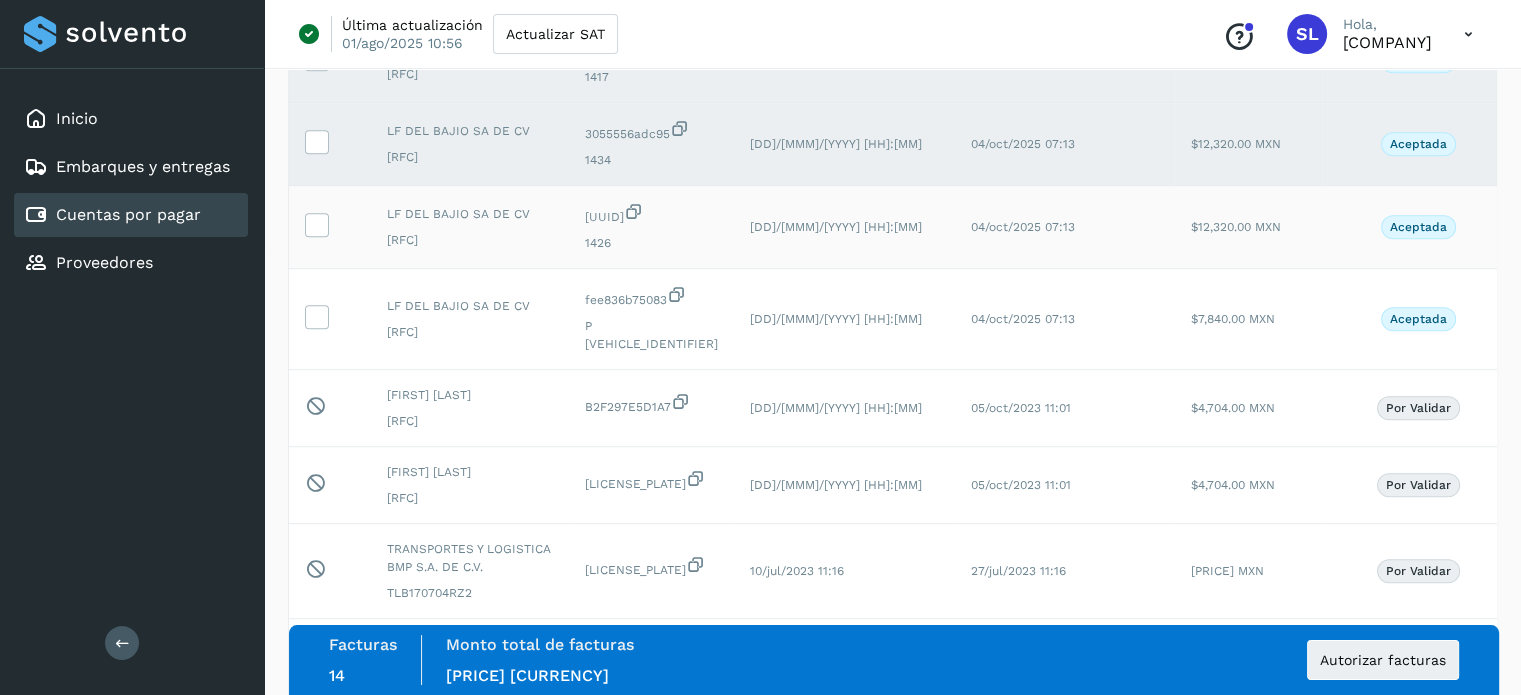 scroll, scrollTop: 1326, scrollLeft: 0, axis: vertical 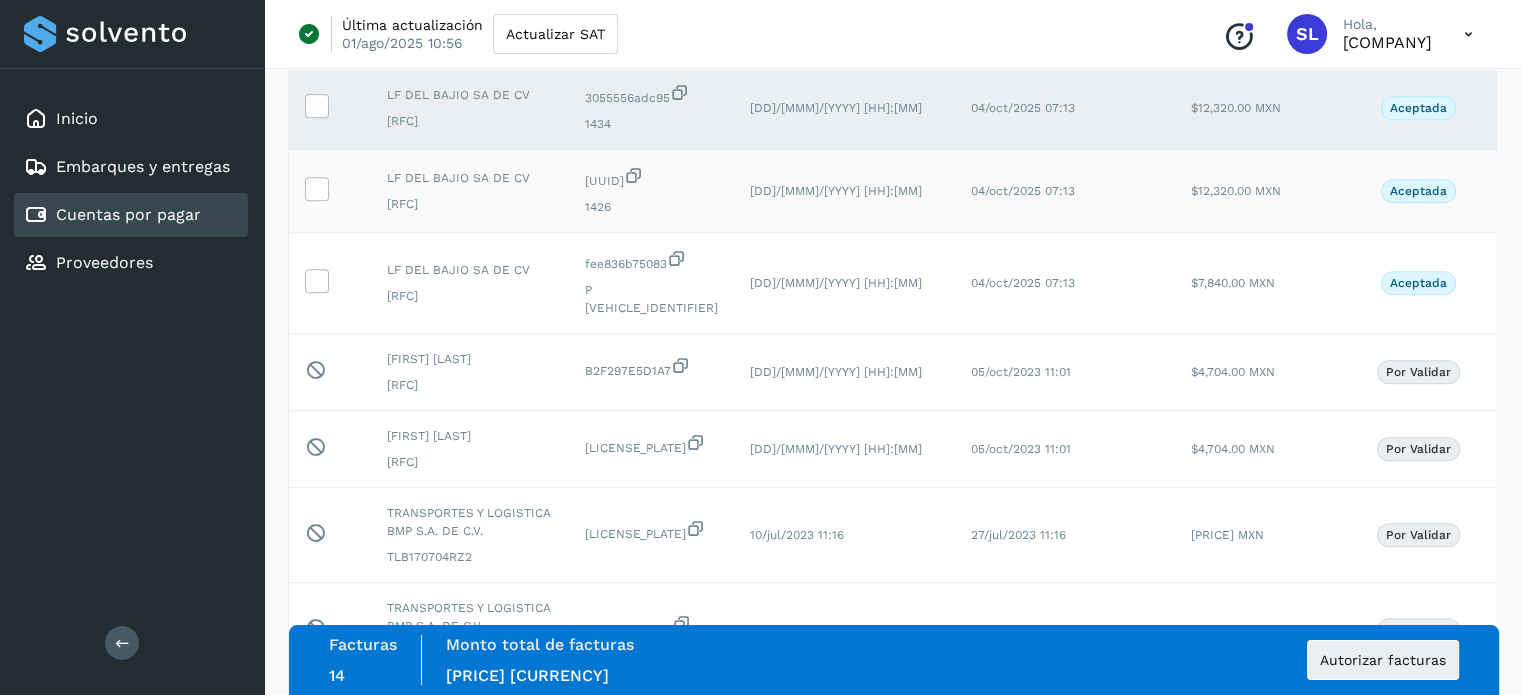 click at bounding box center [317, 189] 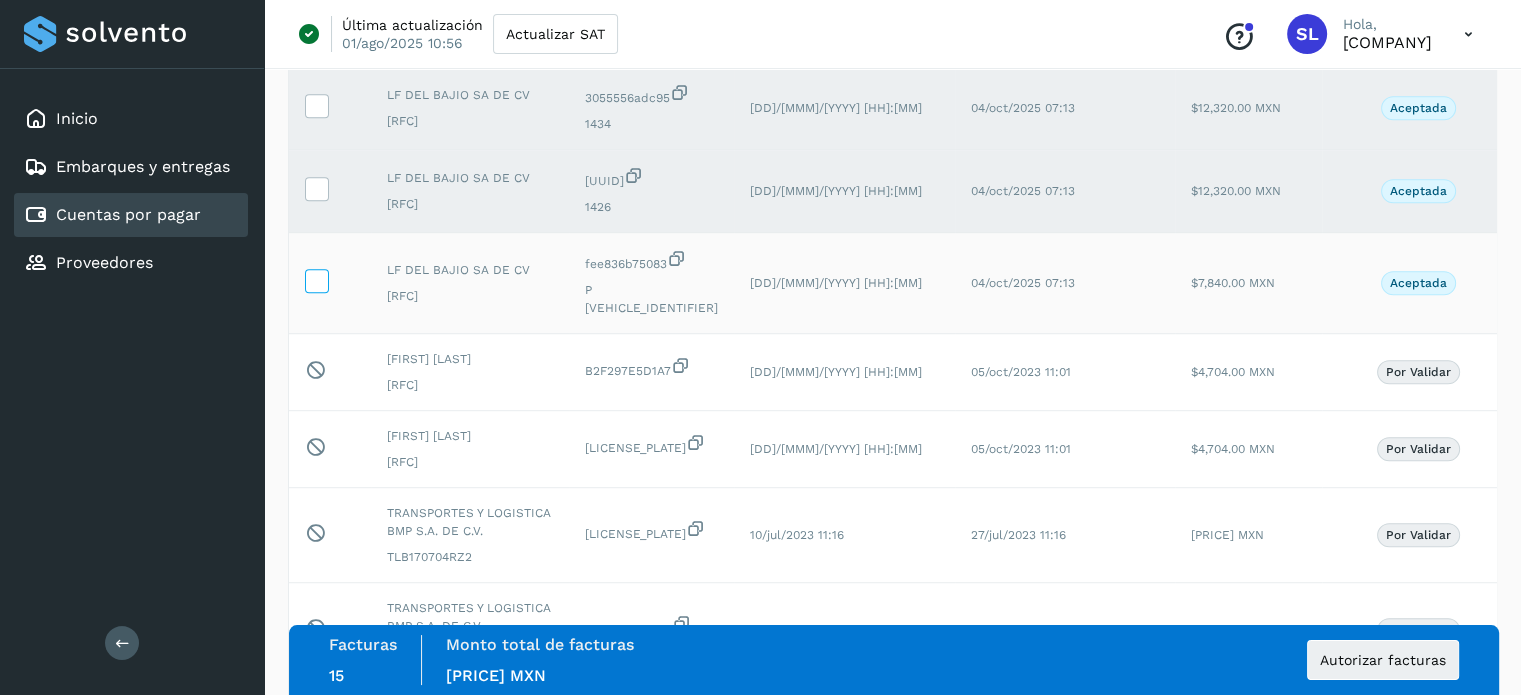 click at bounding box center [316, 279] 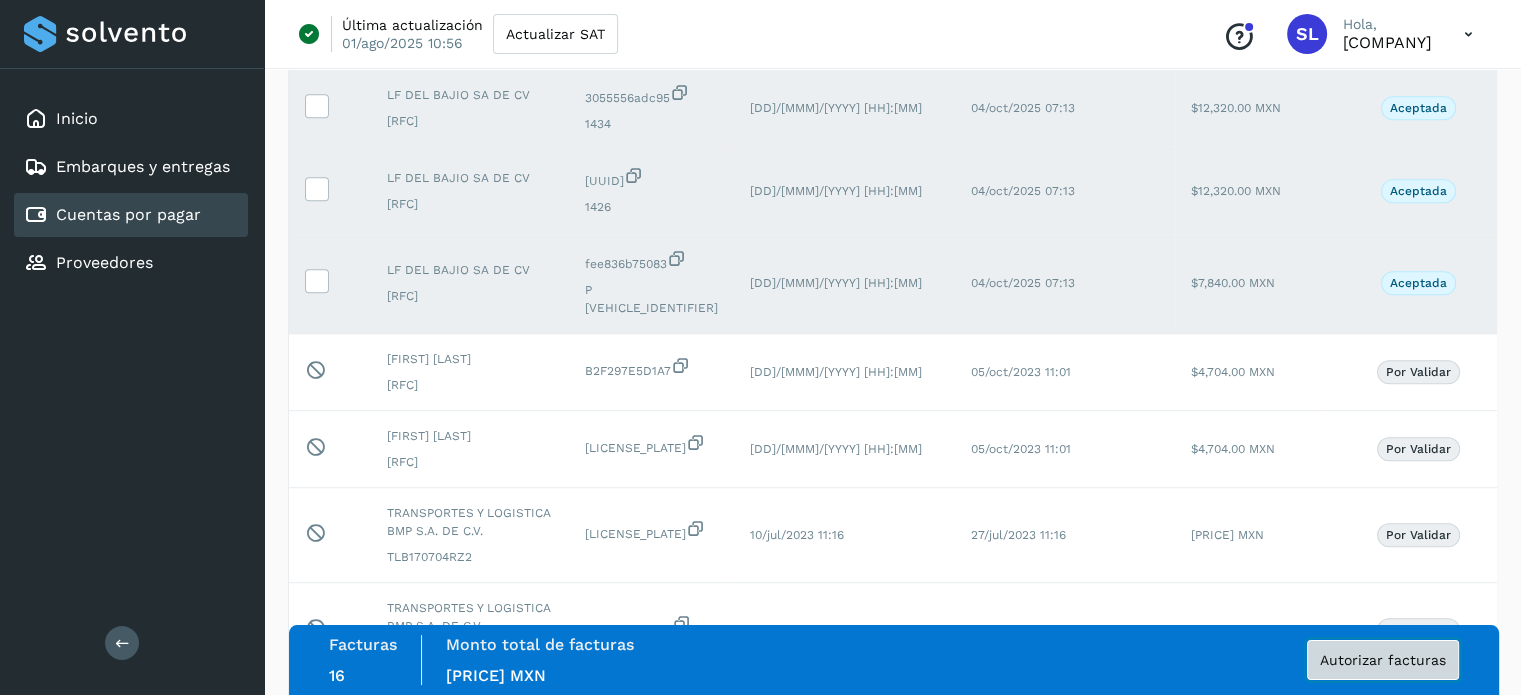 click on "Autorizar facturas" at bounding box center [1383, 660] 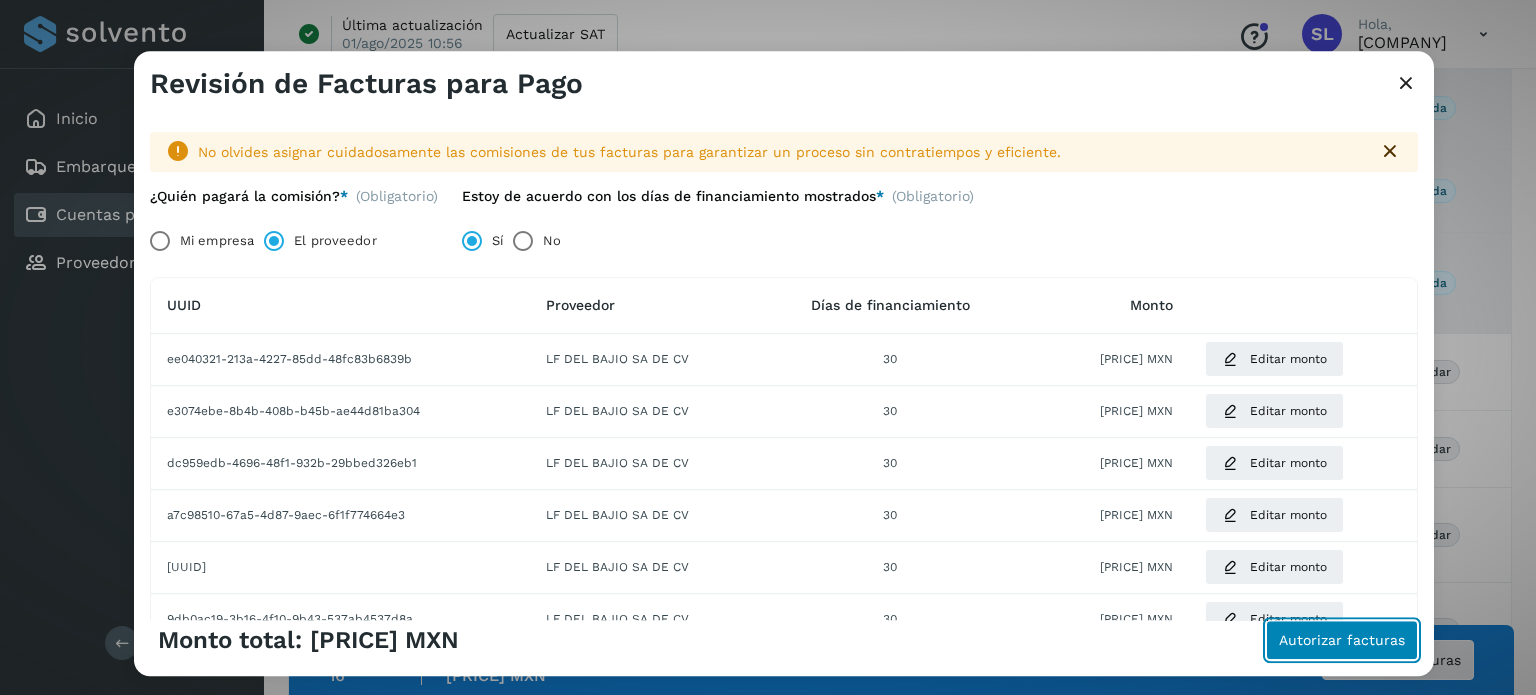 click on "Autorizar facturas" 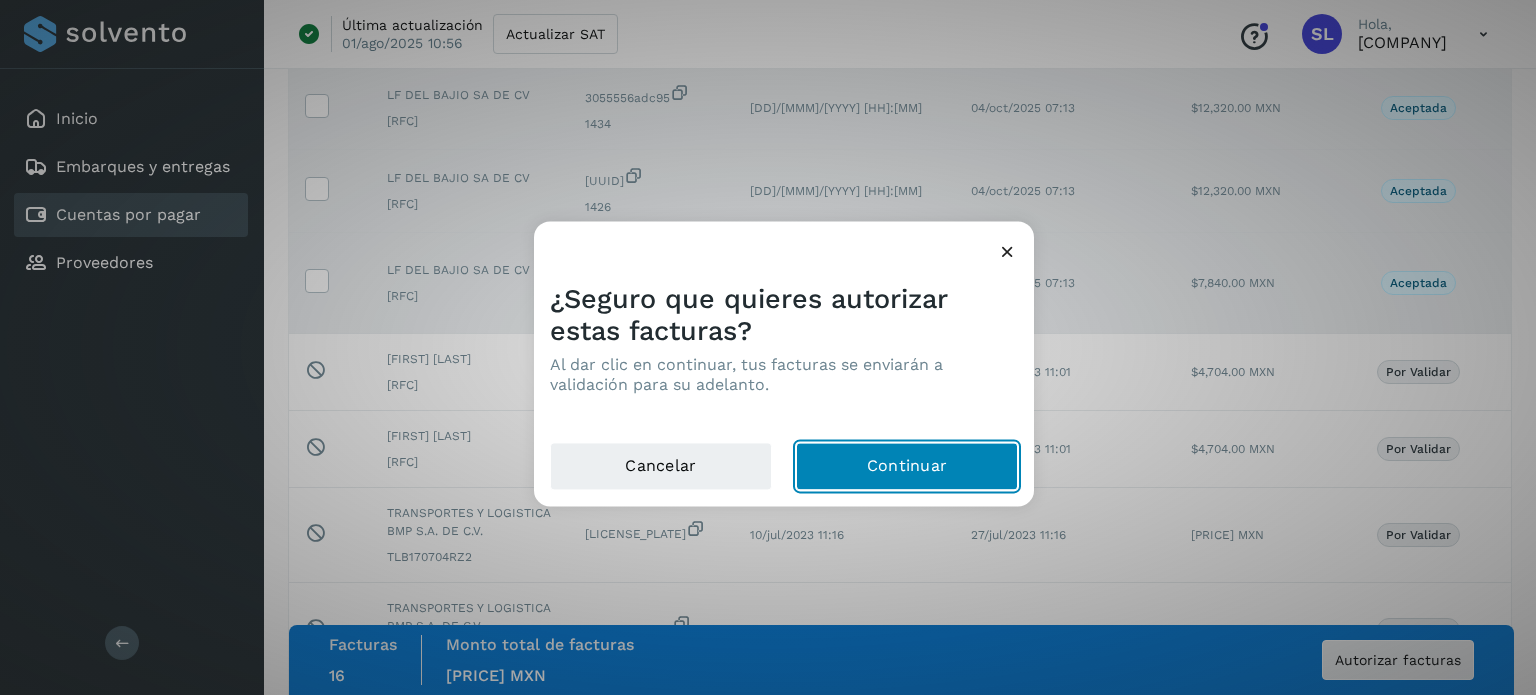 click on "Continuar" 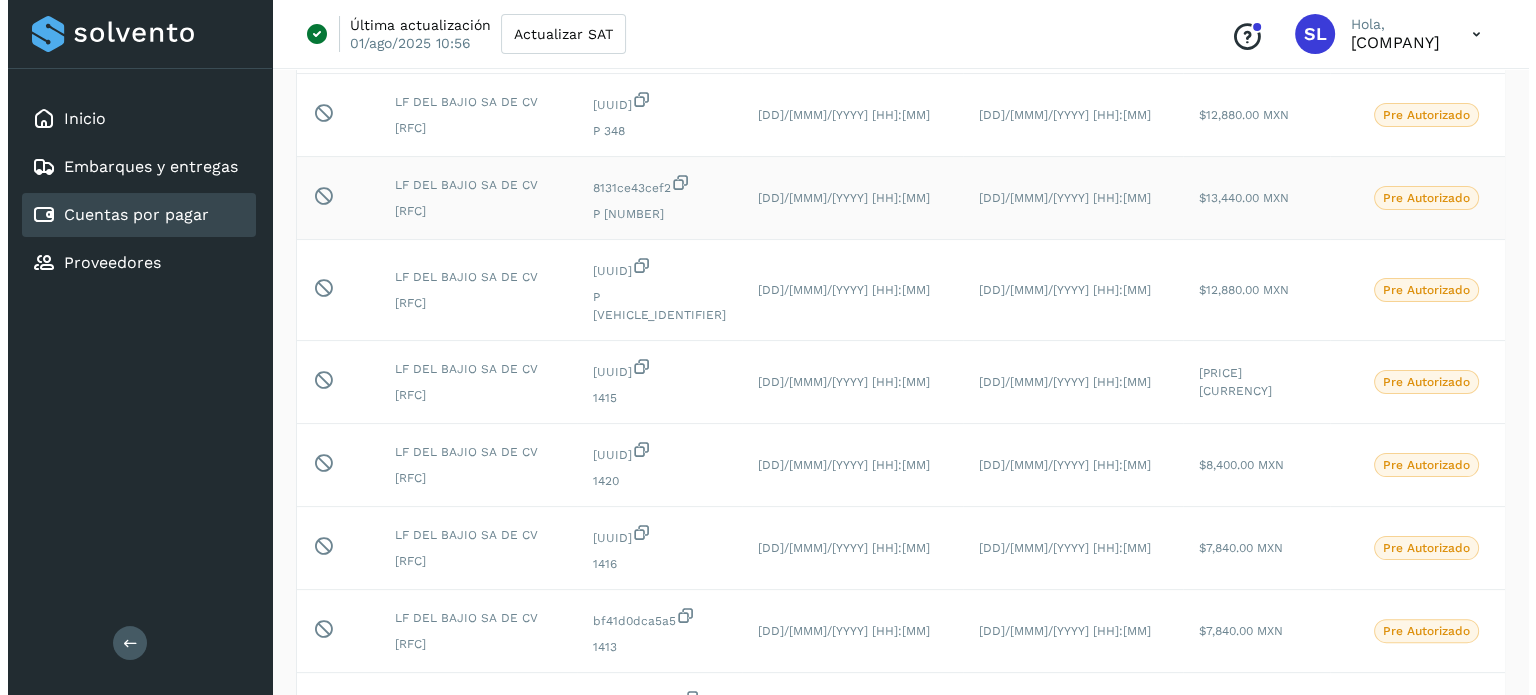 scroll, scrollTop: 0, scrollLeft: 0, axis: both 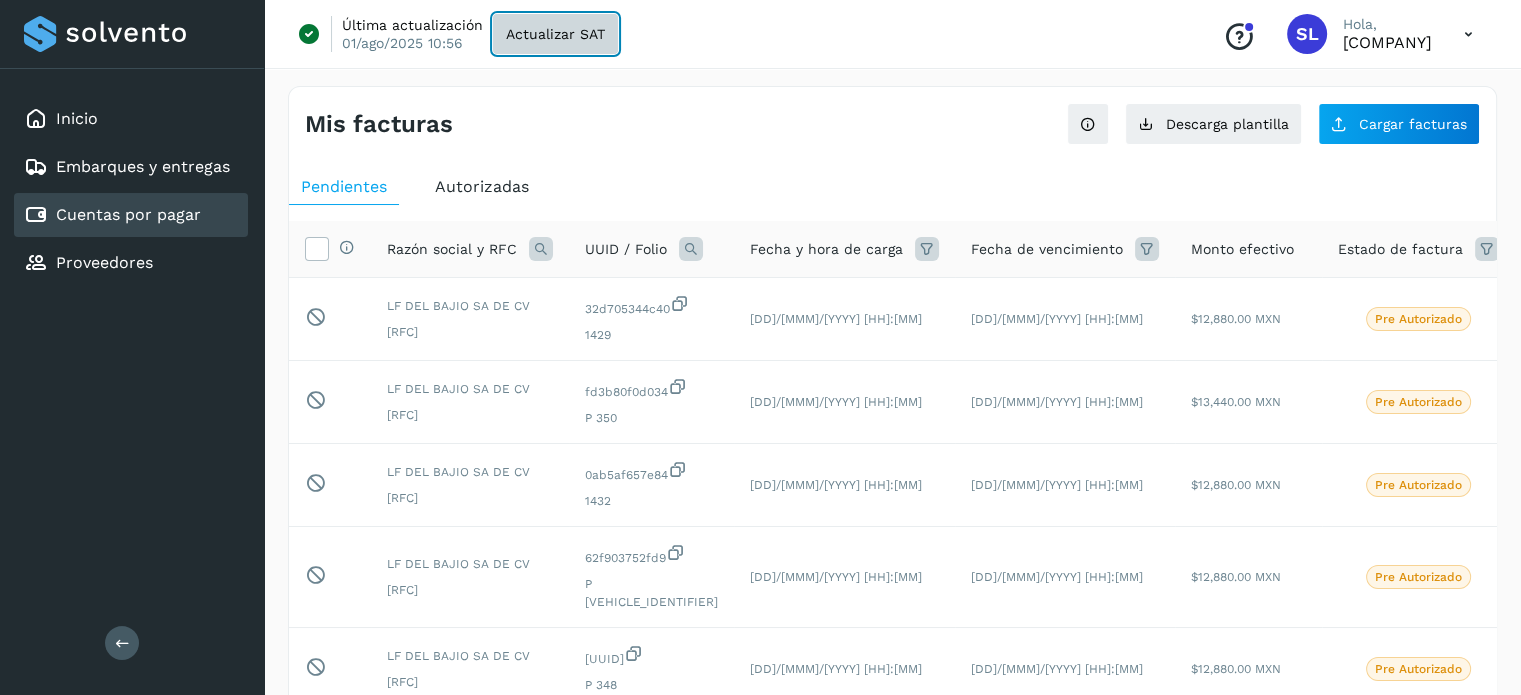 click on "Actualizar SAT" 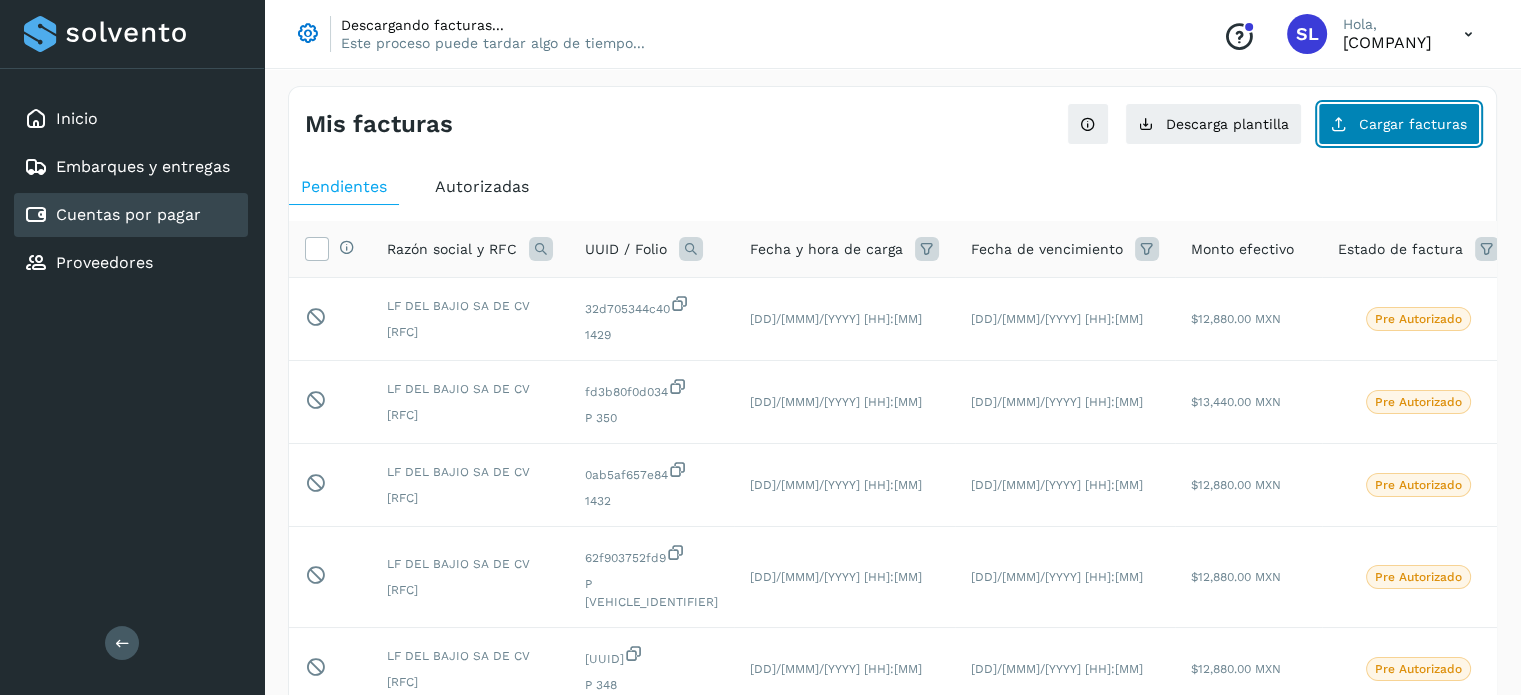 click on "Cargar facturas" 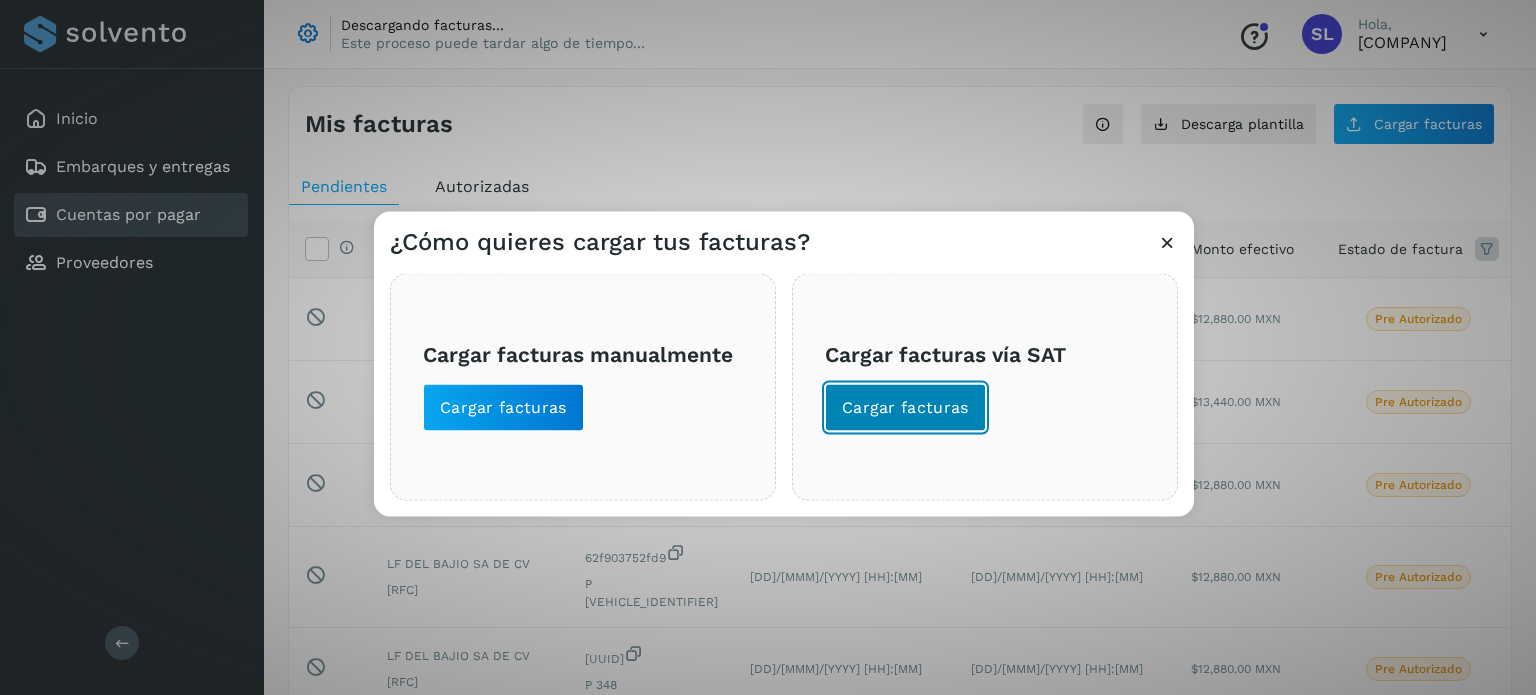 click on "Cargar facturas" 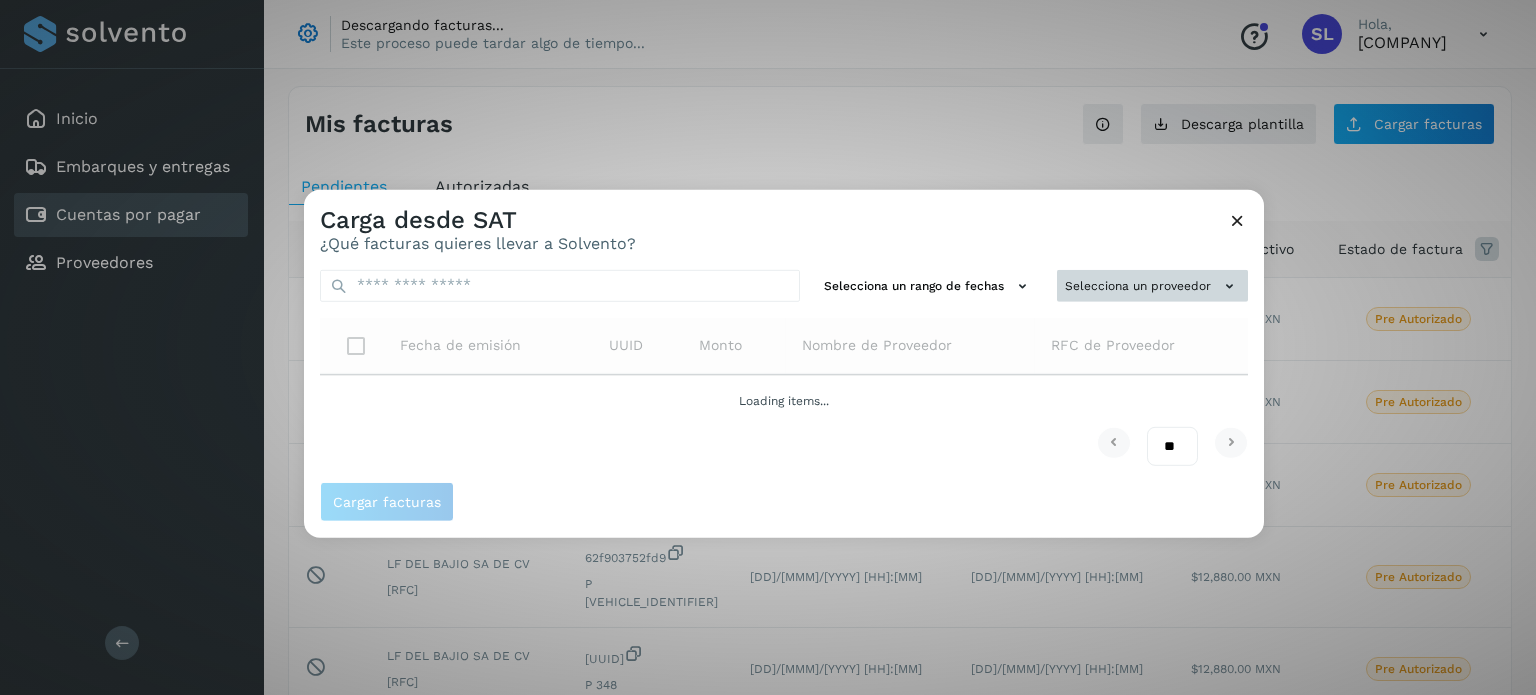 click on "Selecciona un proveedor" at bounding box center [1152, 285] 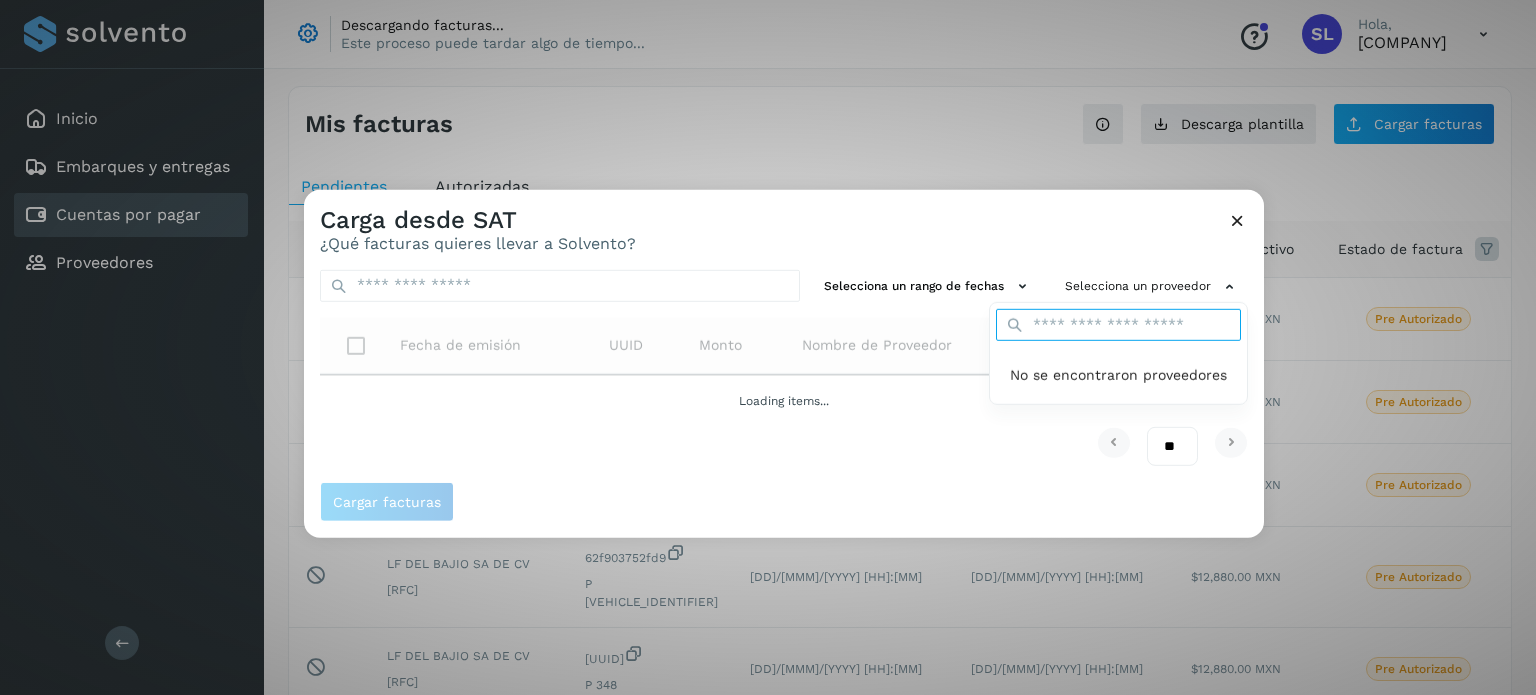 click at bounding box center (1118, 325) 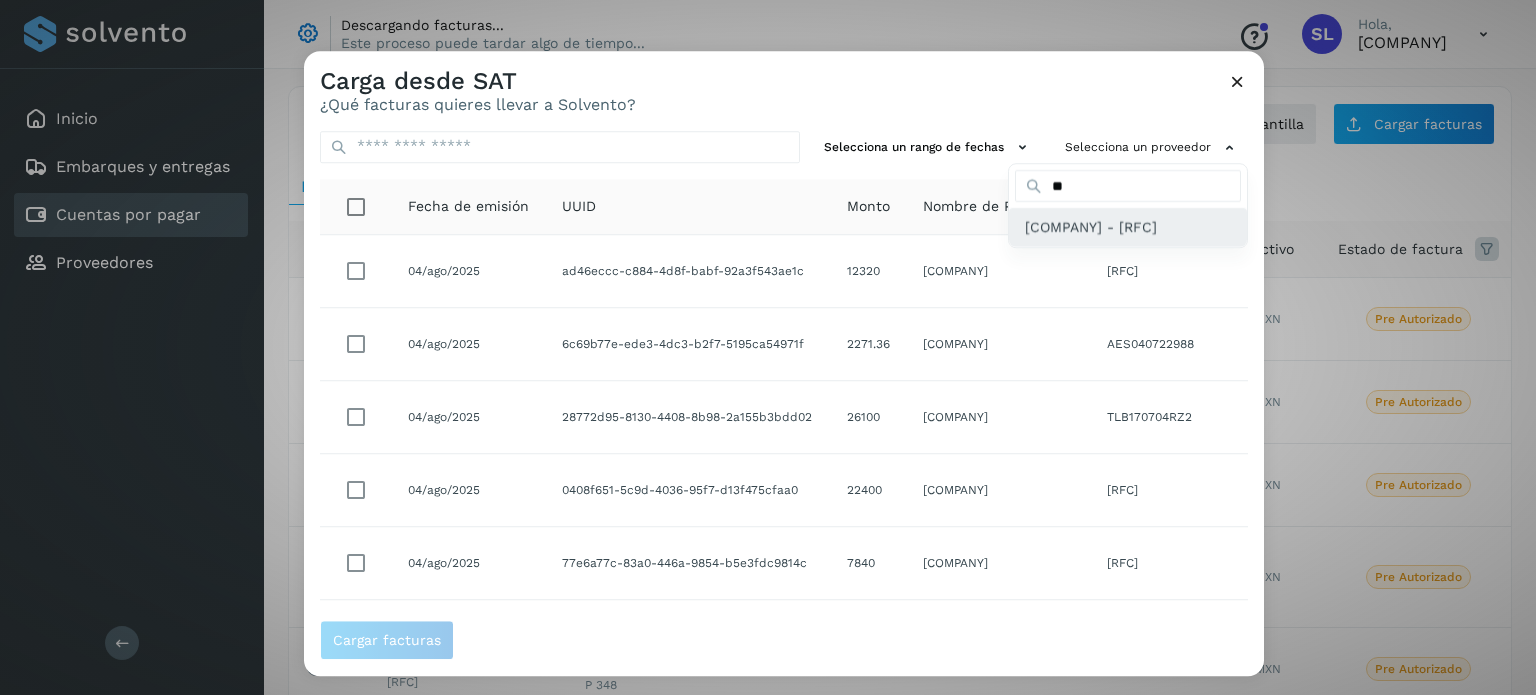 click on "[COMPANY] - [RFC]" at bounding box center [1091, 228] 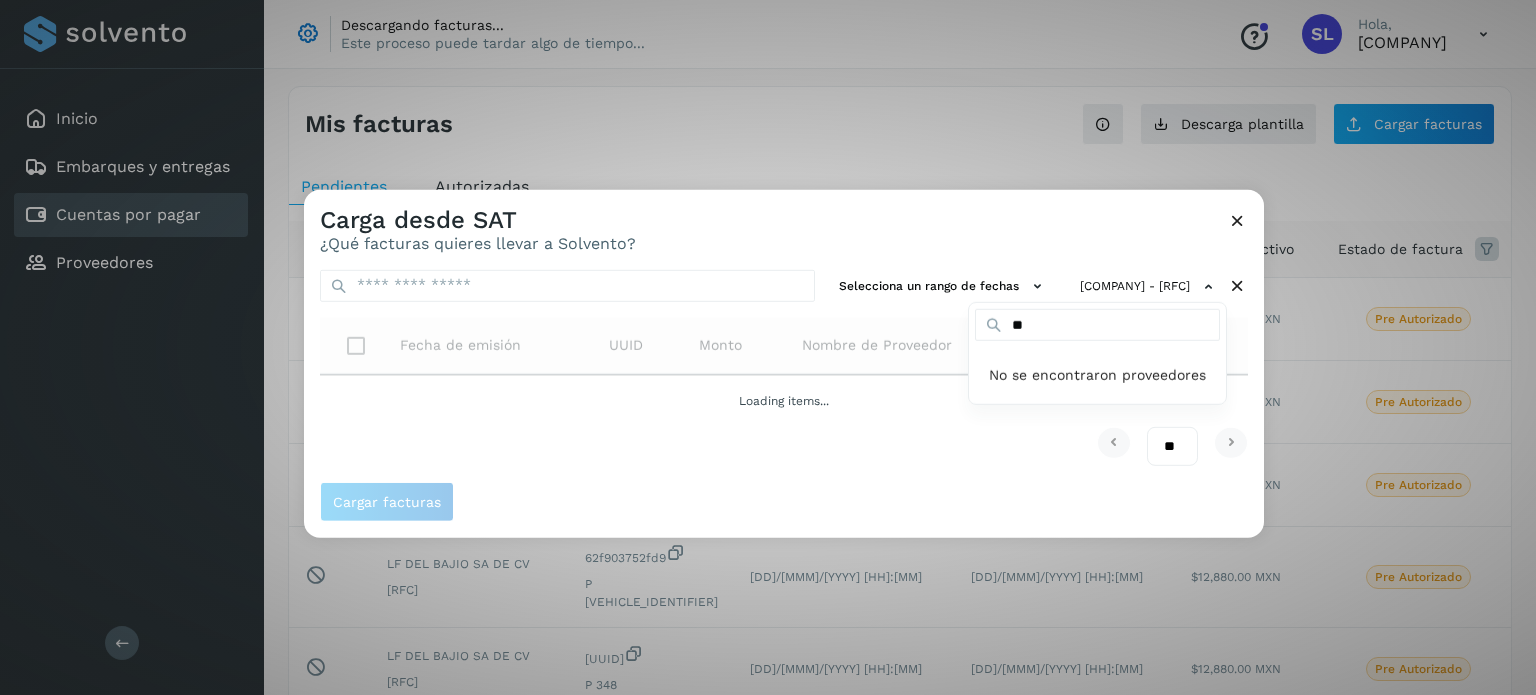 click at bounding box center [1072, 536] 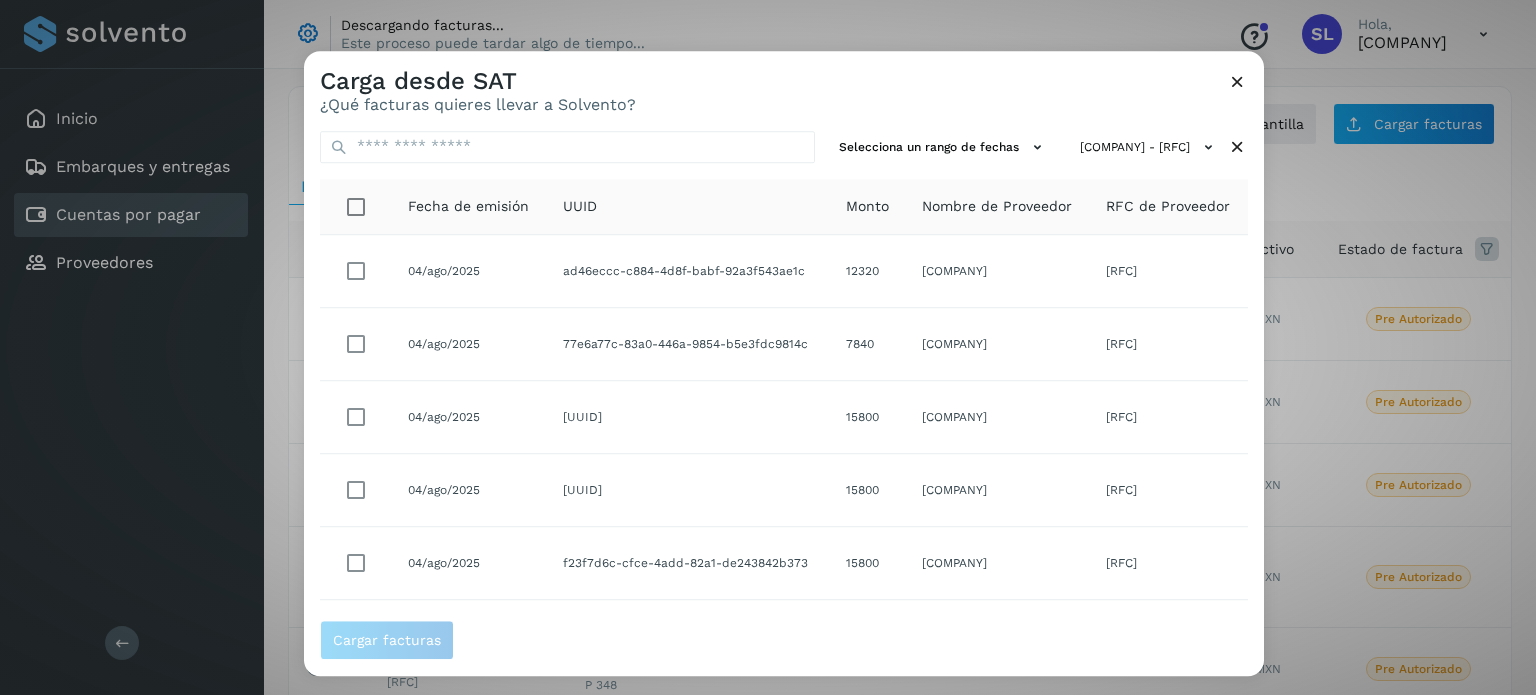 scroll, scrollTop: 396, scrollLeft: 0, axis: vertical 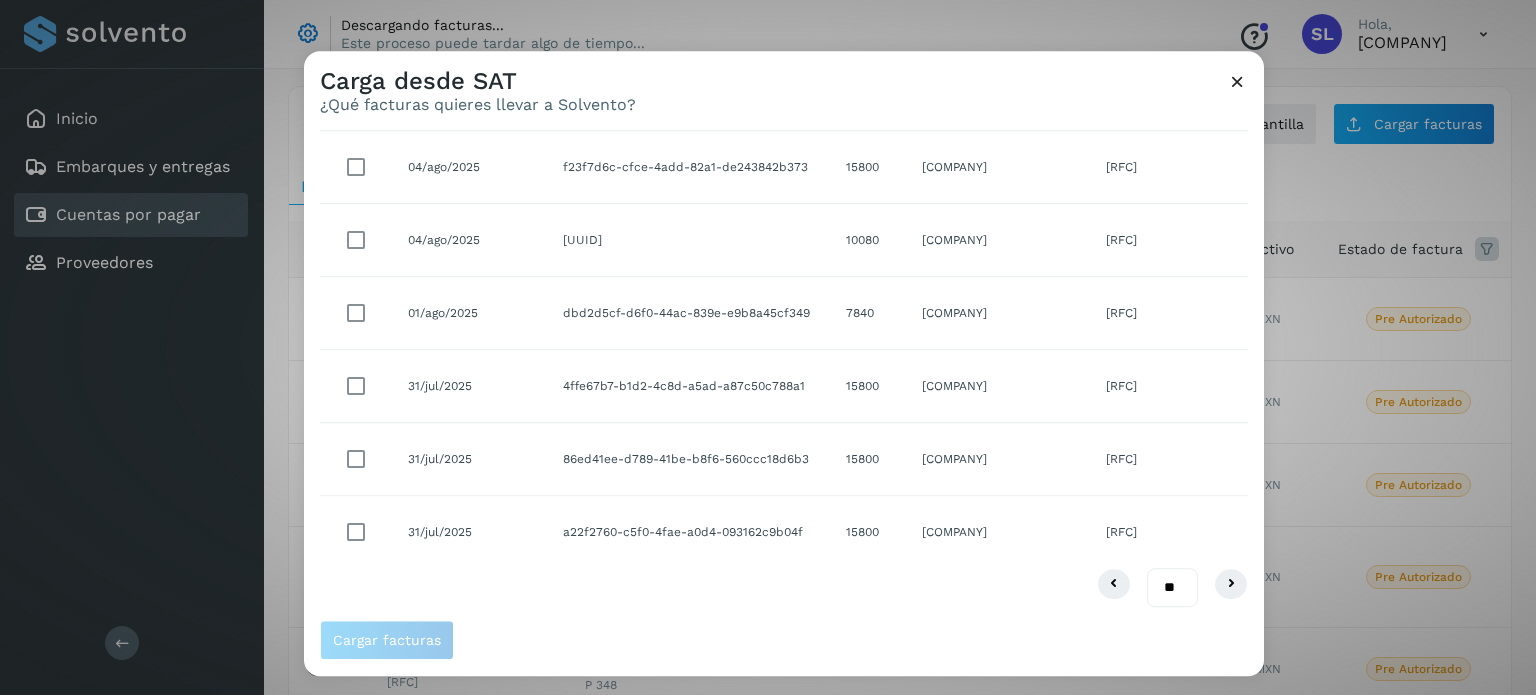 click on "** ** **" at bounding box center (1172, 588) 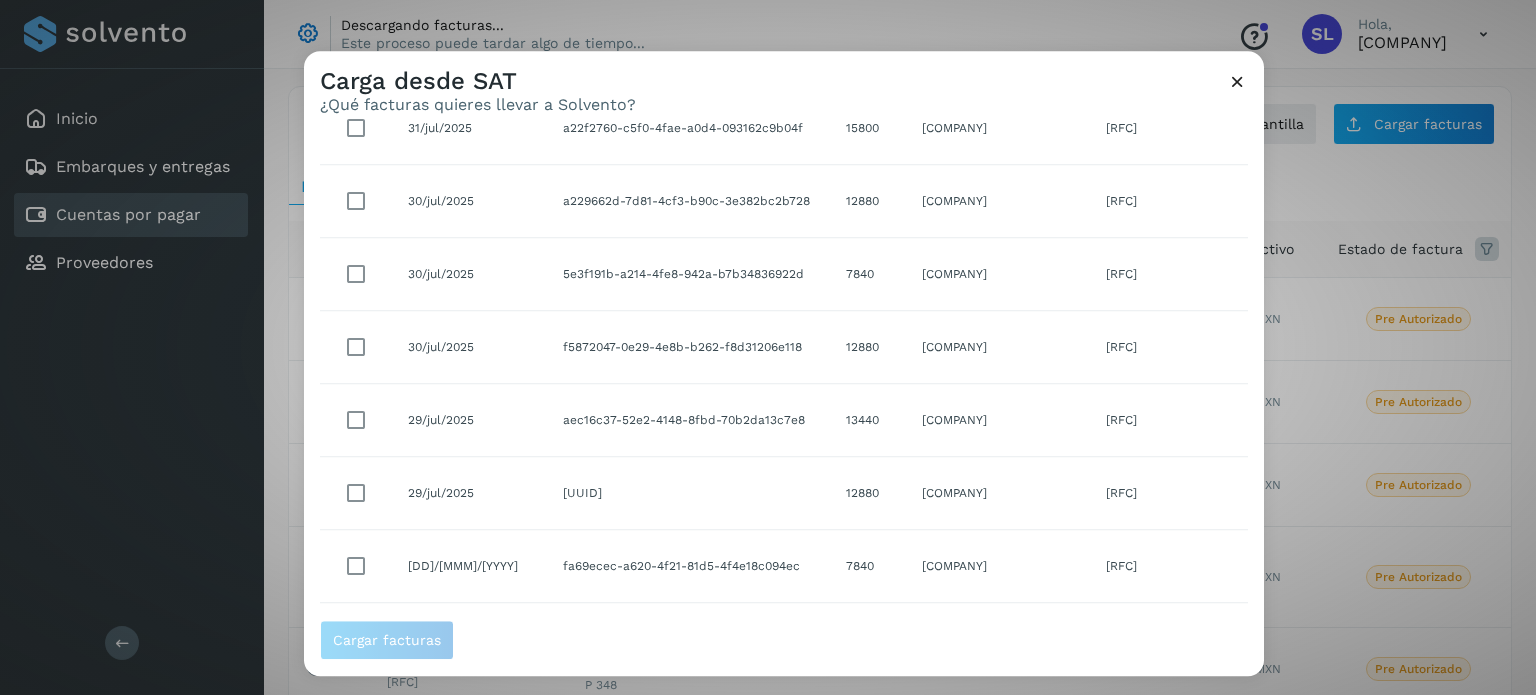 scroll, scrollTop: 804, scrollLeft: 0, axis: vertical 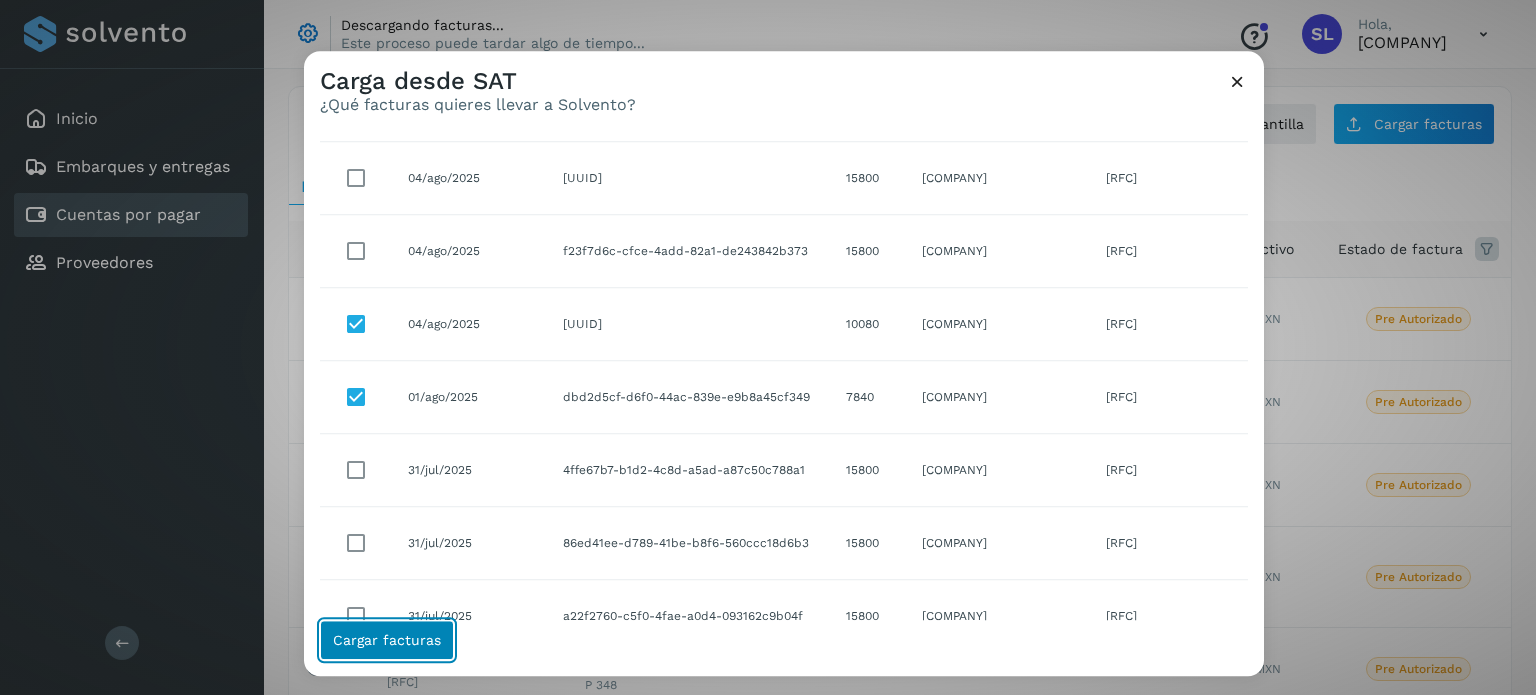 click on "Cargar facturas" at bounding box center (387, 640) 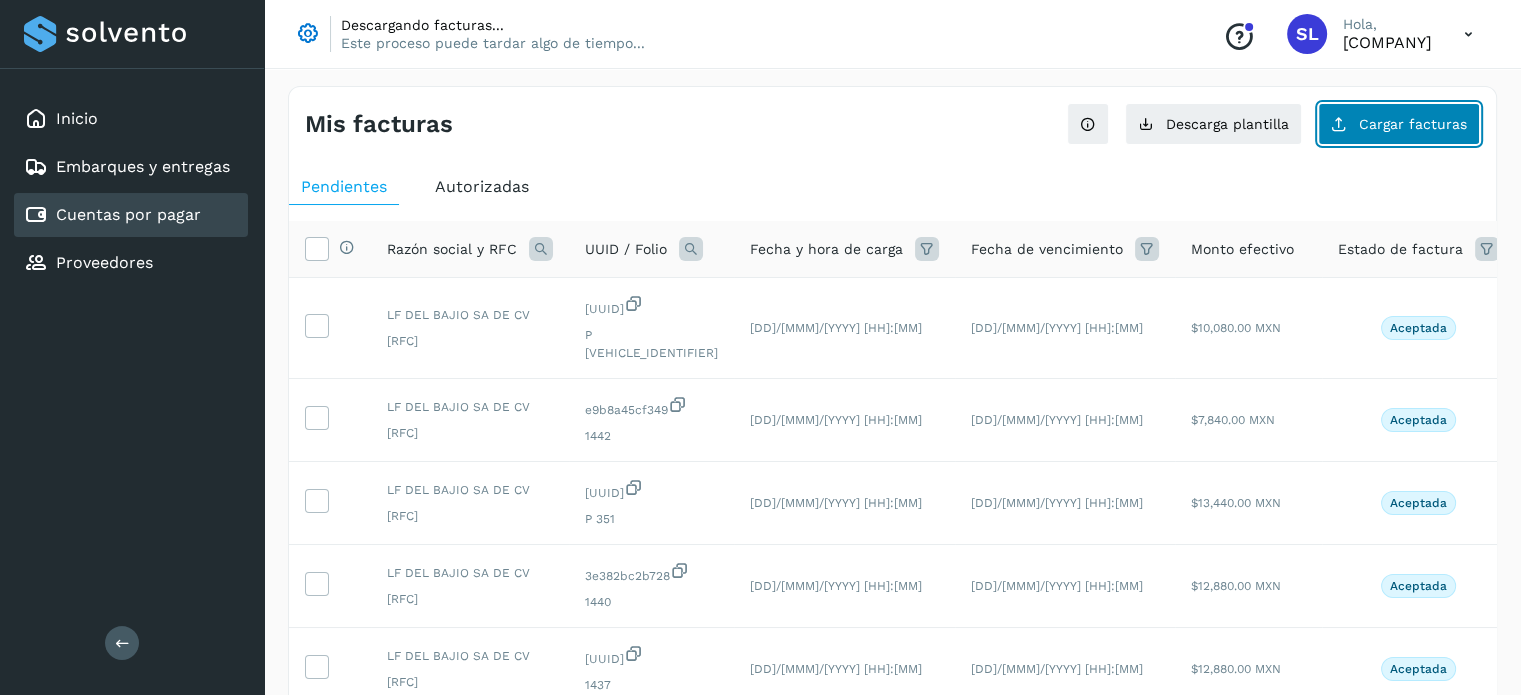 click on "Cargar facturas" 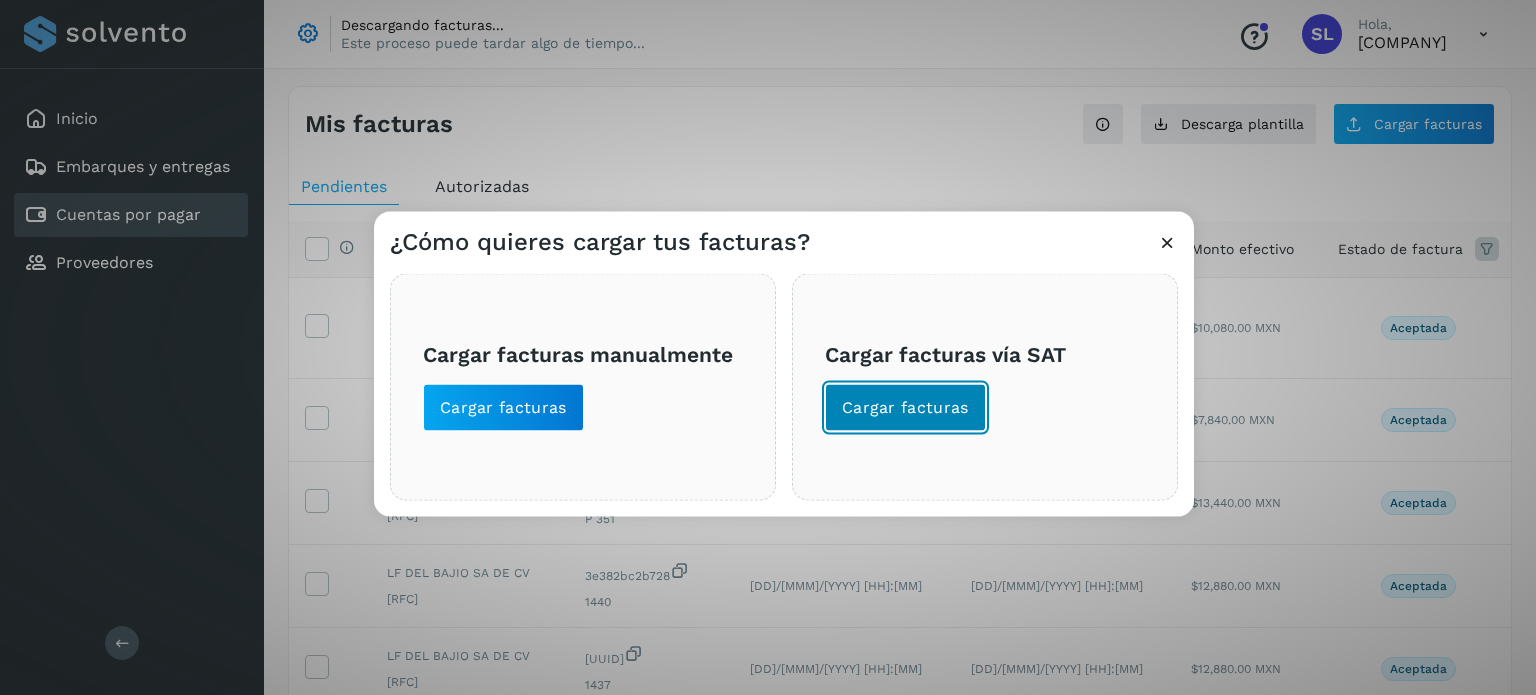 click on "Cargar facturas" 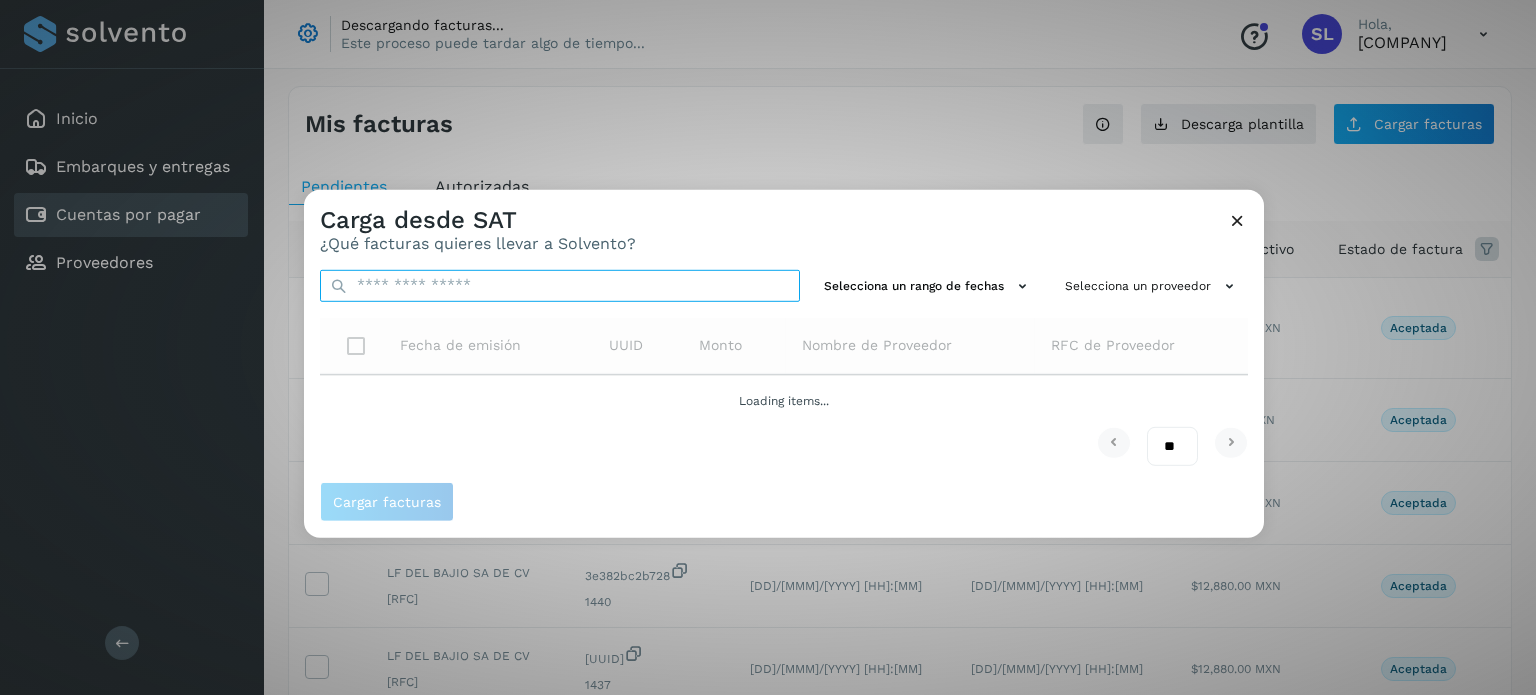 click at bounding box center [560, 285] 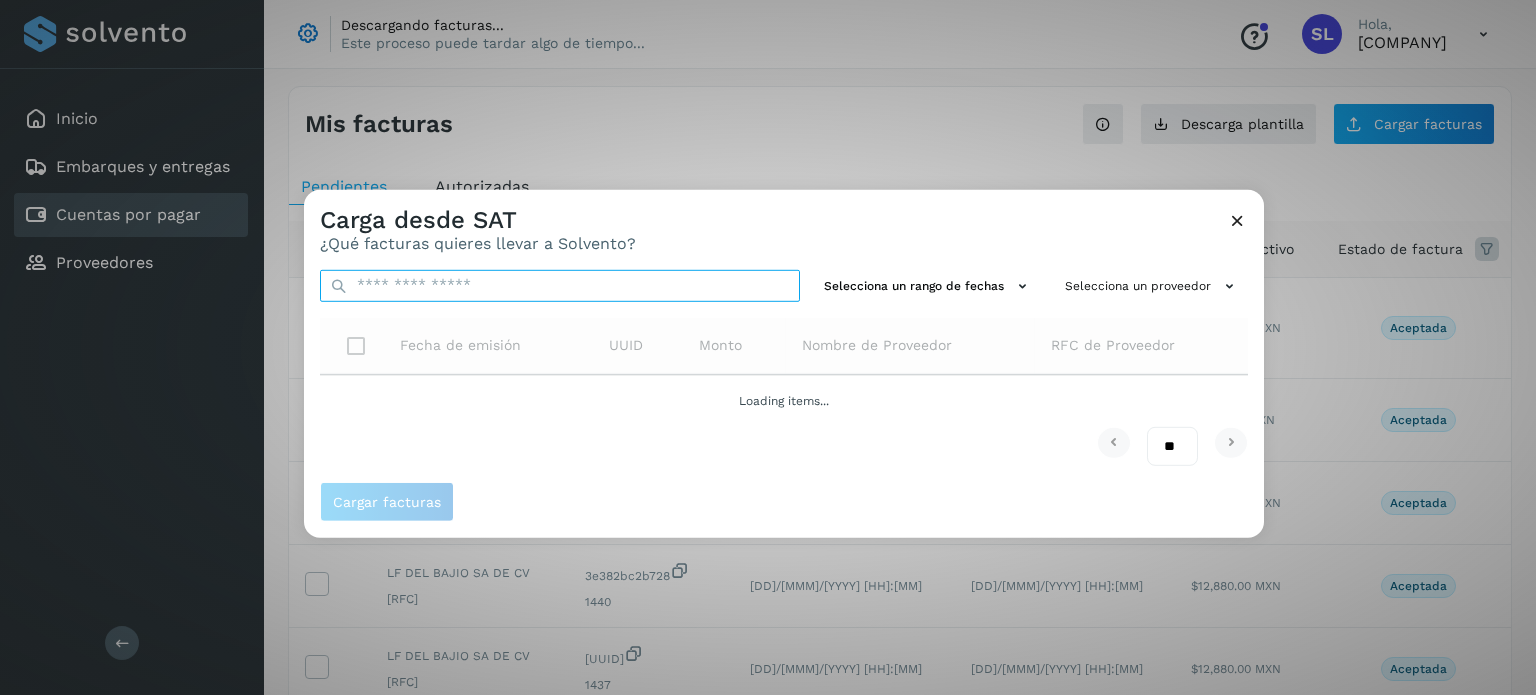 paste on "**********" 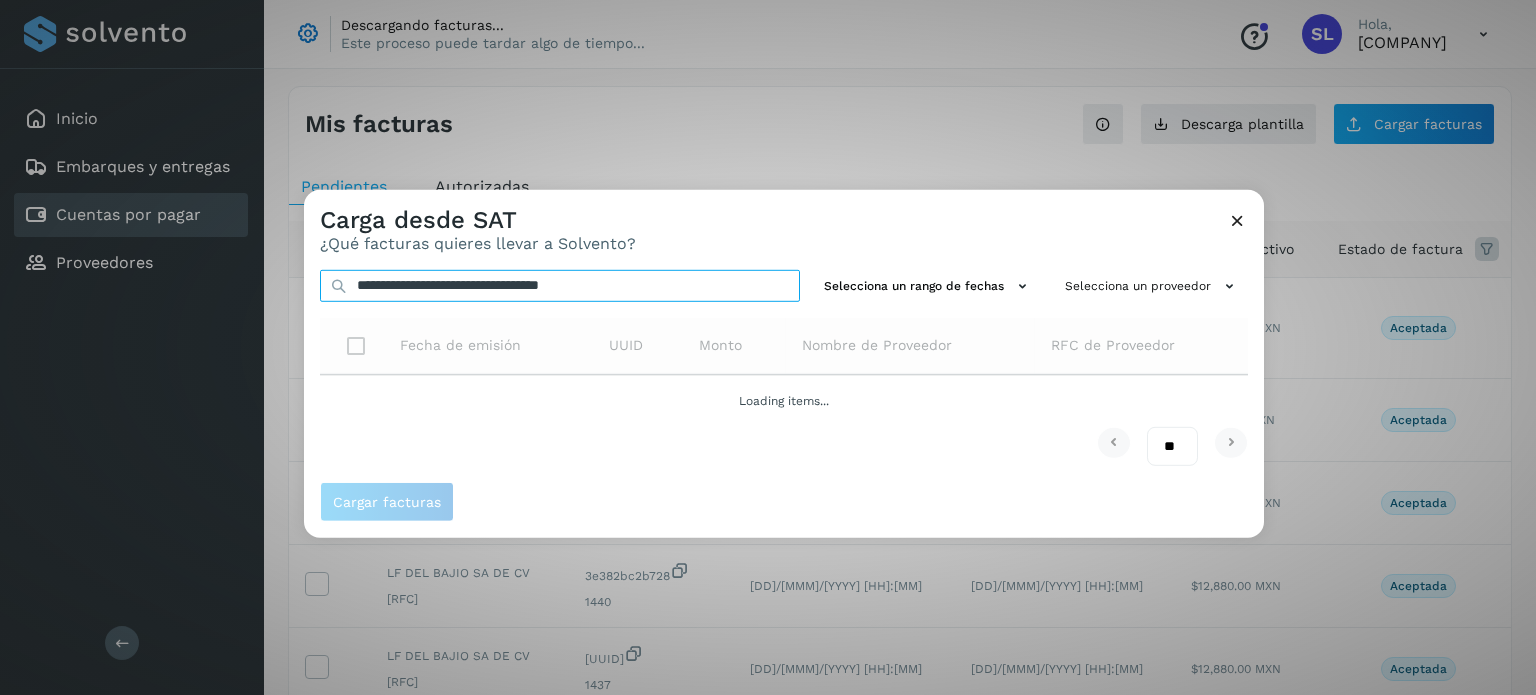 type on "**********" 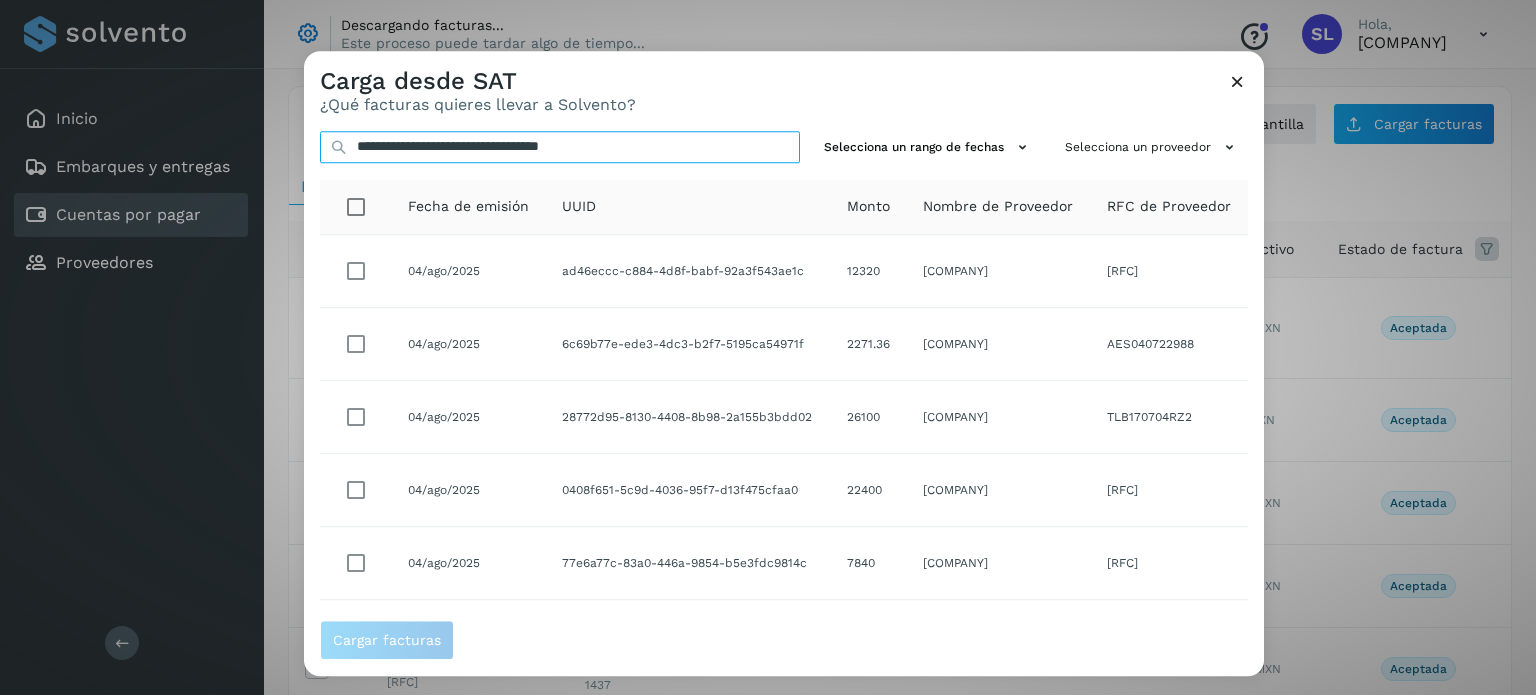 click on "**********" at bounding box center (560, 147) 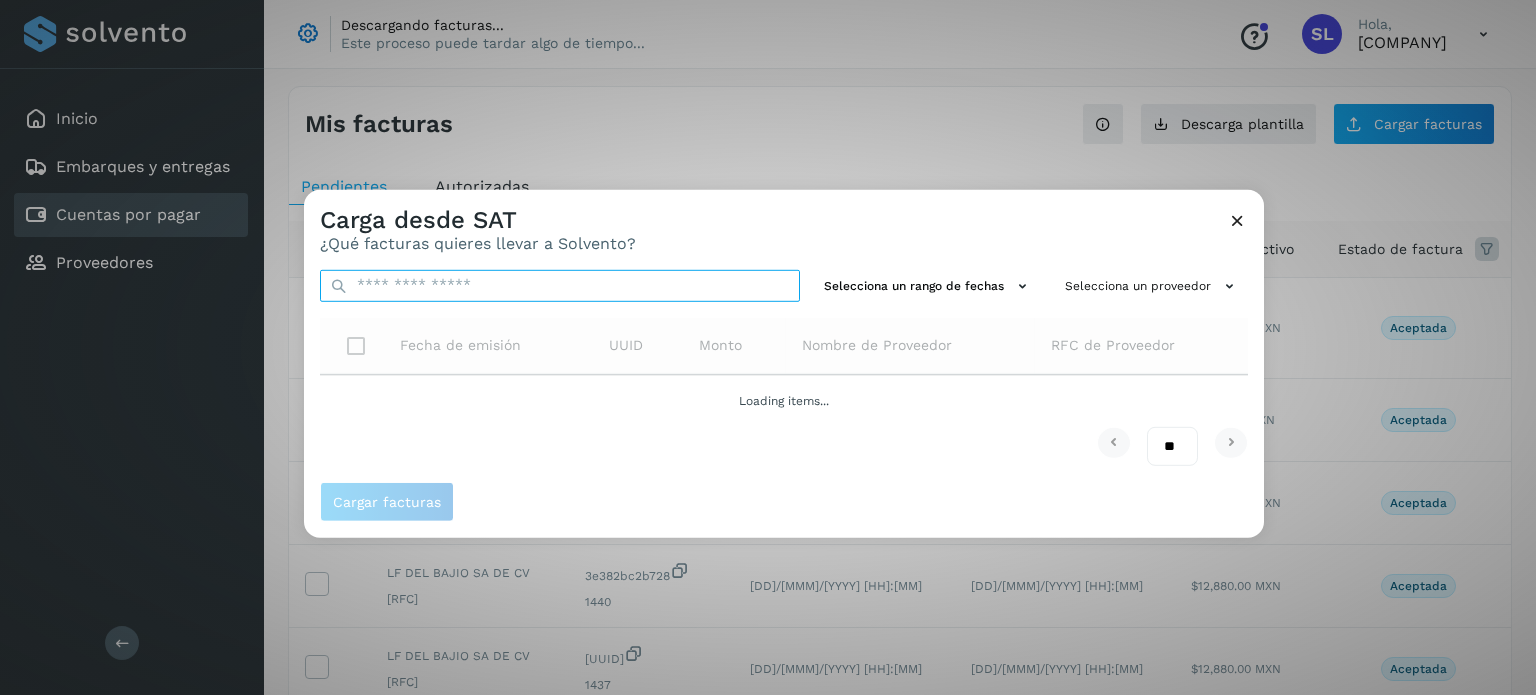 paste on "**********" 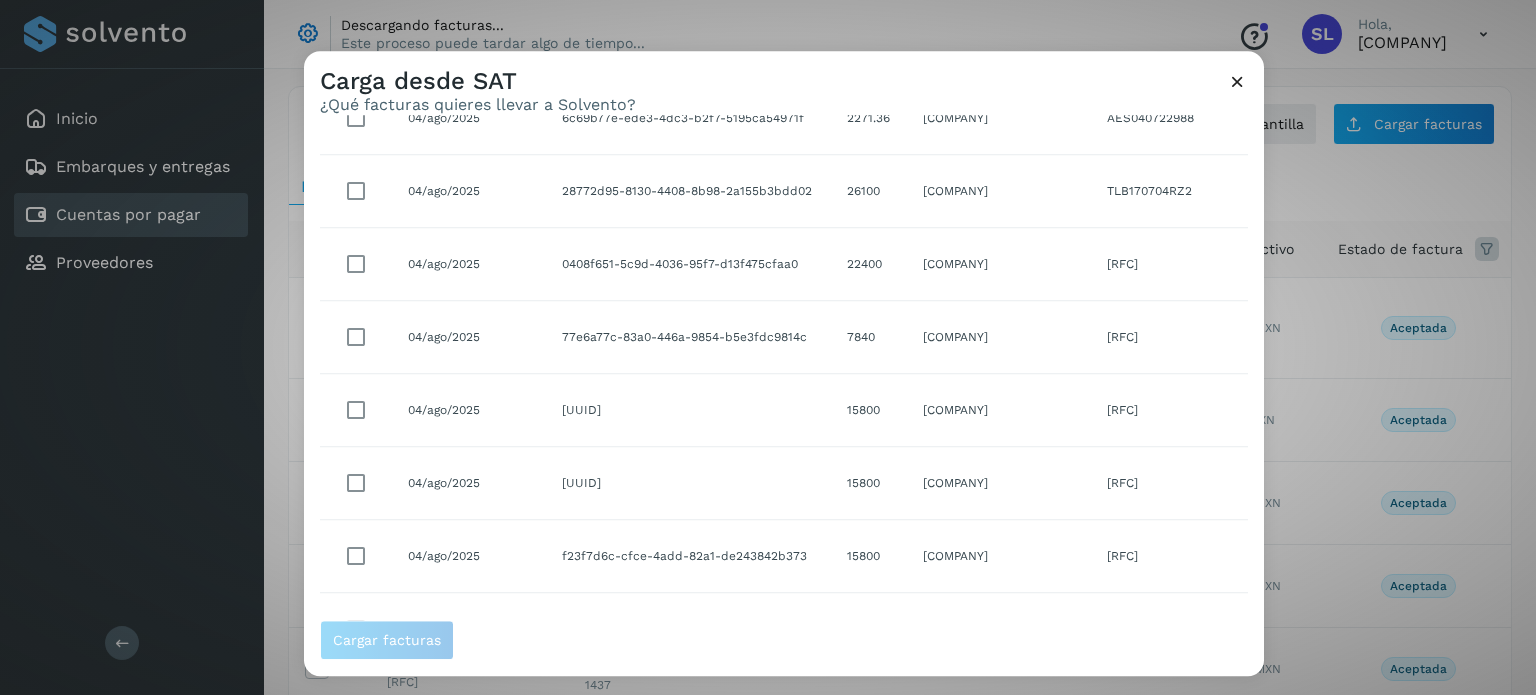 scroll, scrollTop: 0, scrollLeft: 0, axis: both 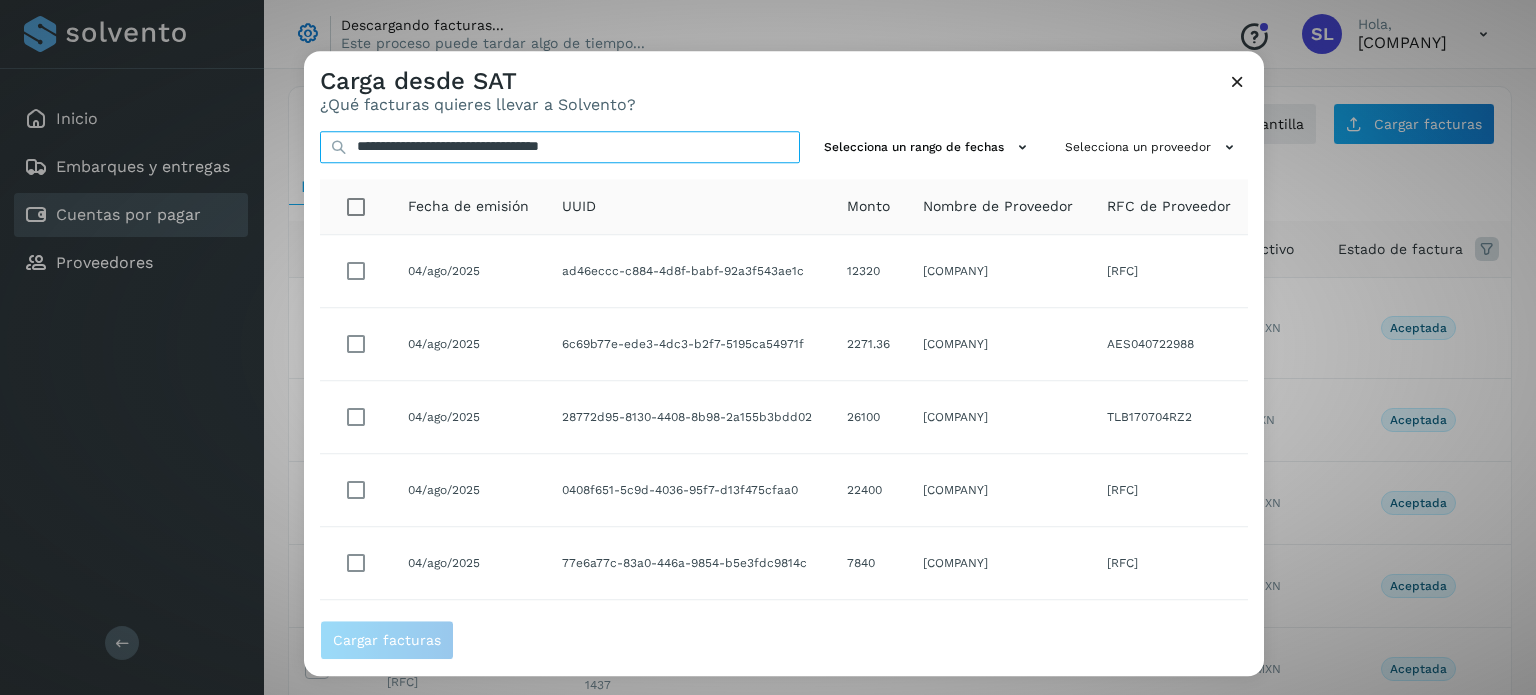 drag, startPoint x: 700, startPoint y: 143, endPoint x: 420, endPoint y: 164, distance: 280.7864 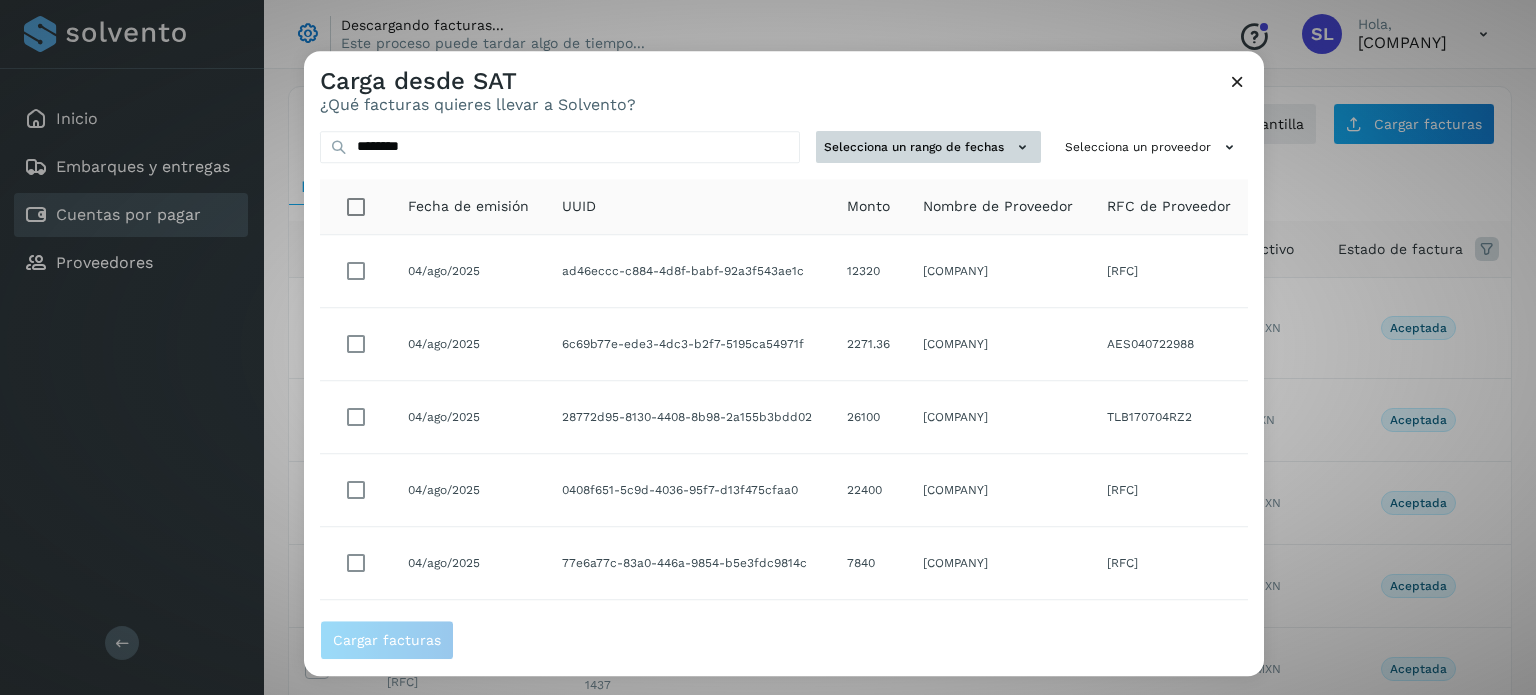 click on "Selecciona un rango de fechas" at bounding box center (928, 147) 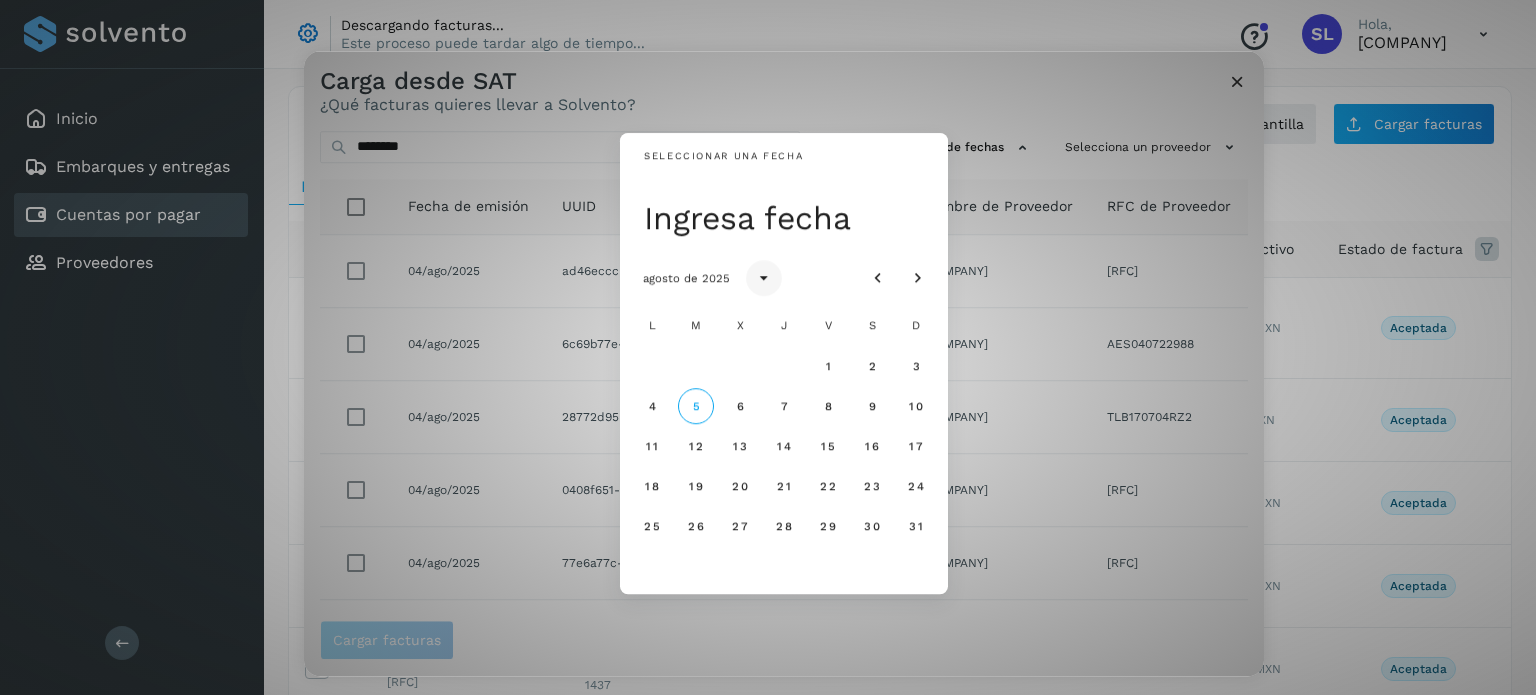 click at bounding box center (764, 278) 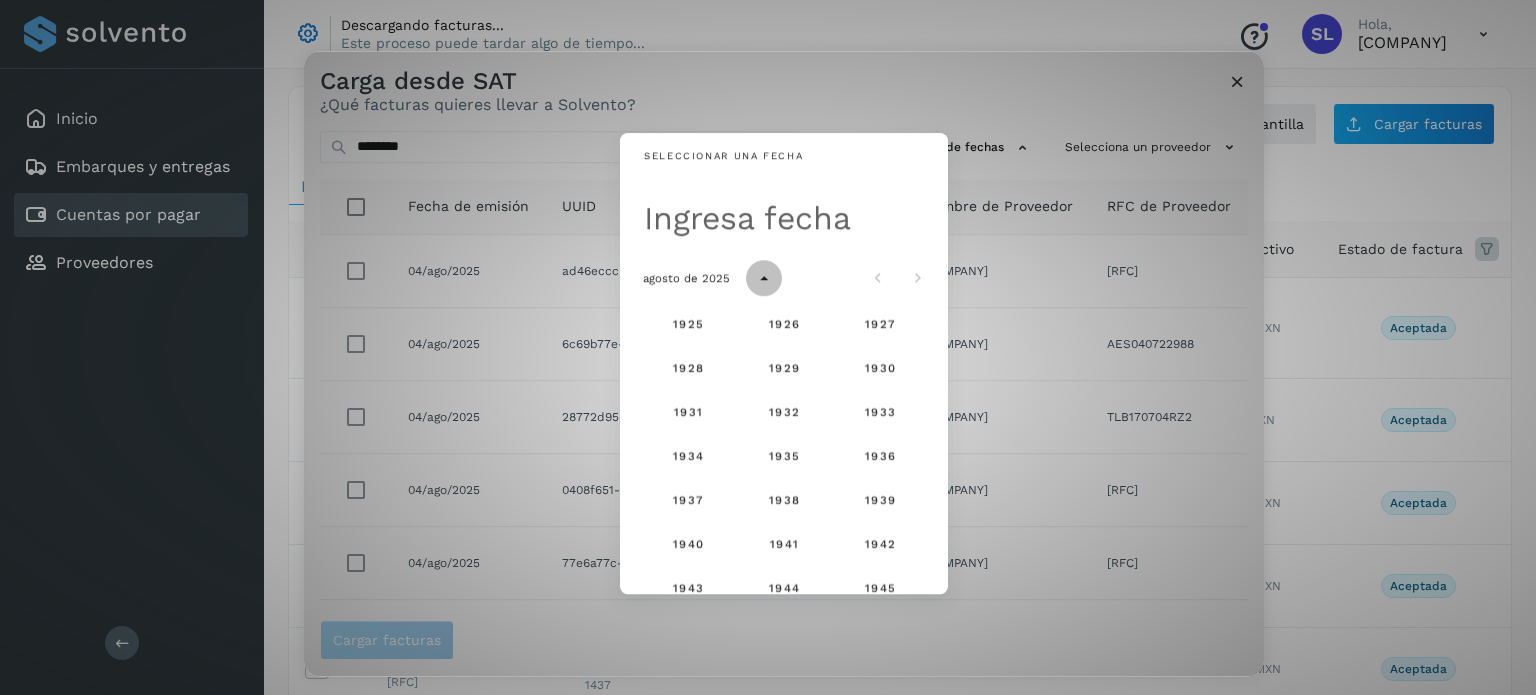 scroll, scrollTop: 1326, scrollLeft: 0, axis: vertical 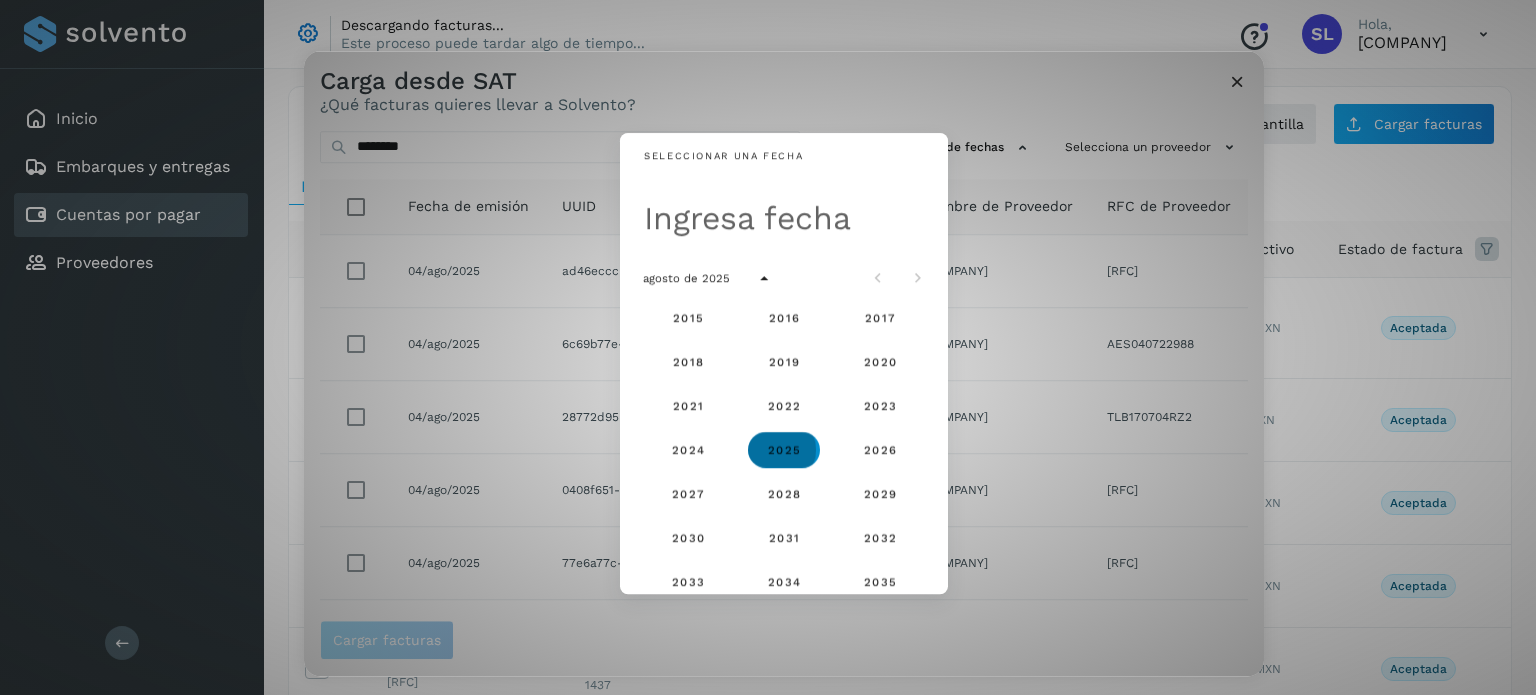 click on "2025" 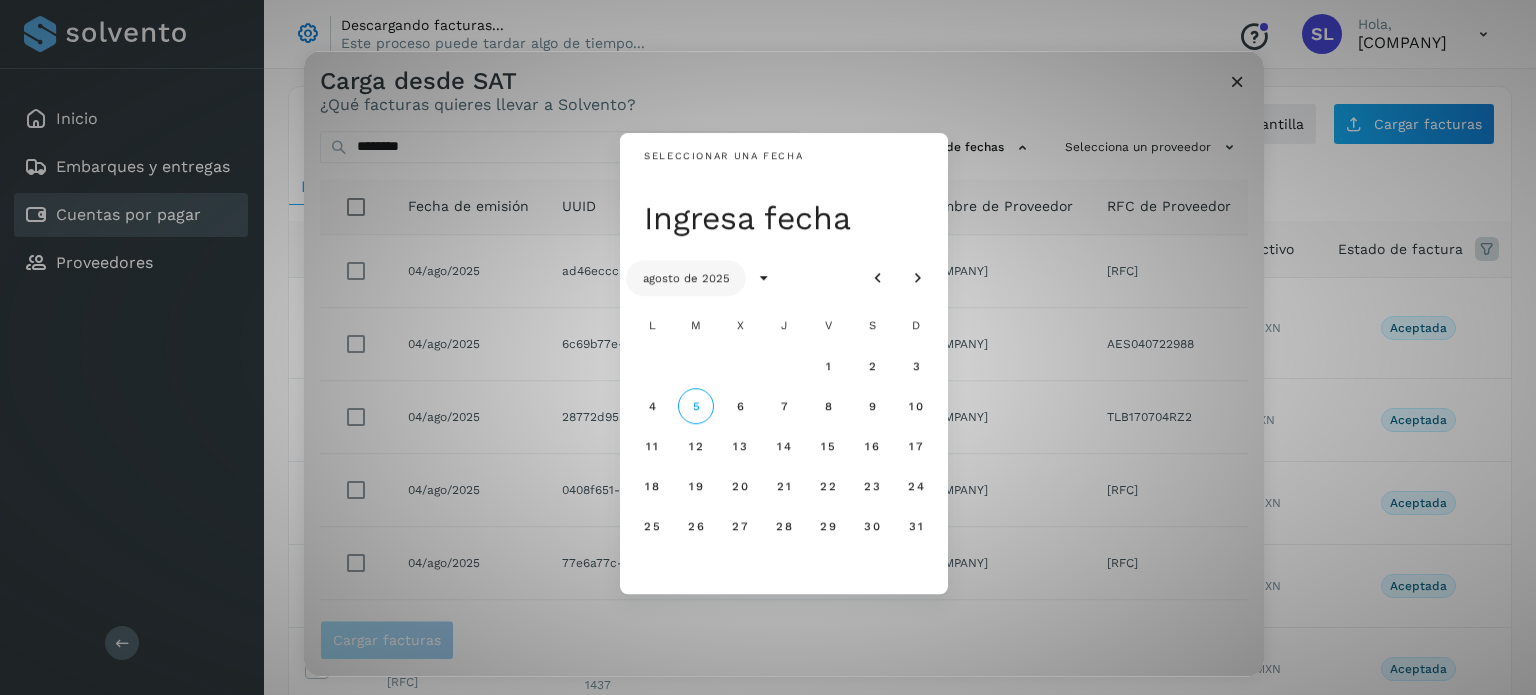 click on "agosto de 2025" 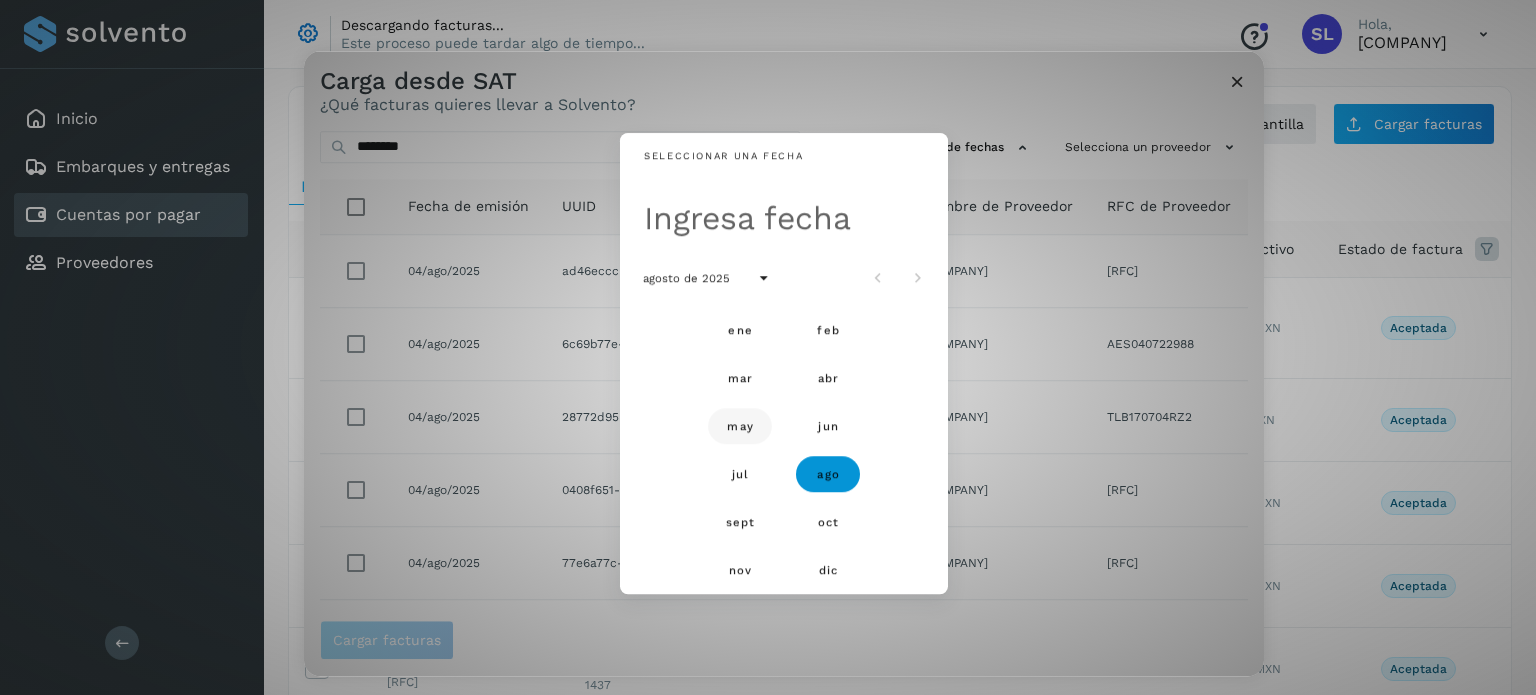 click on "may" 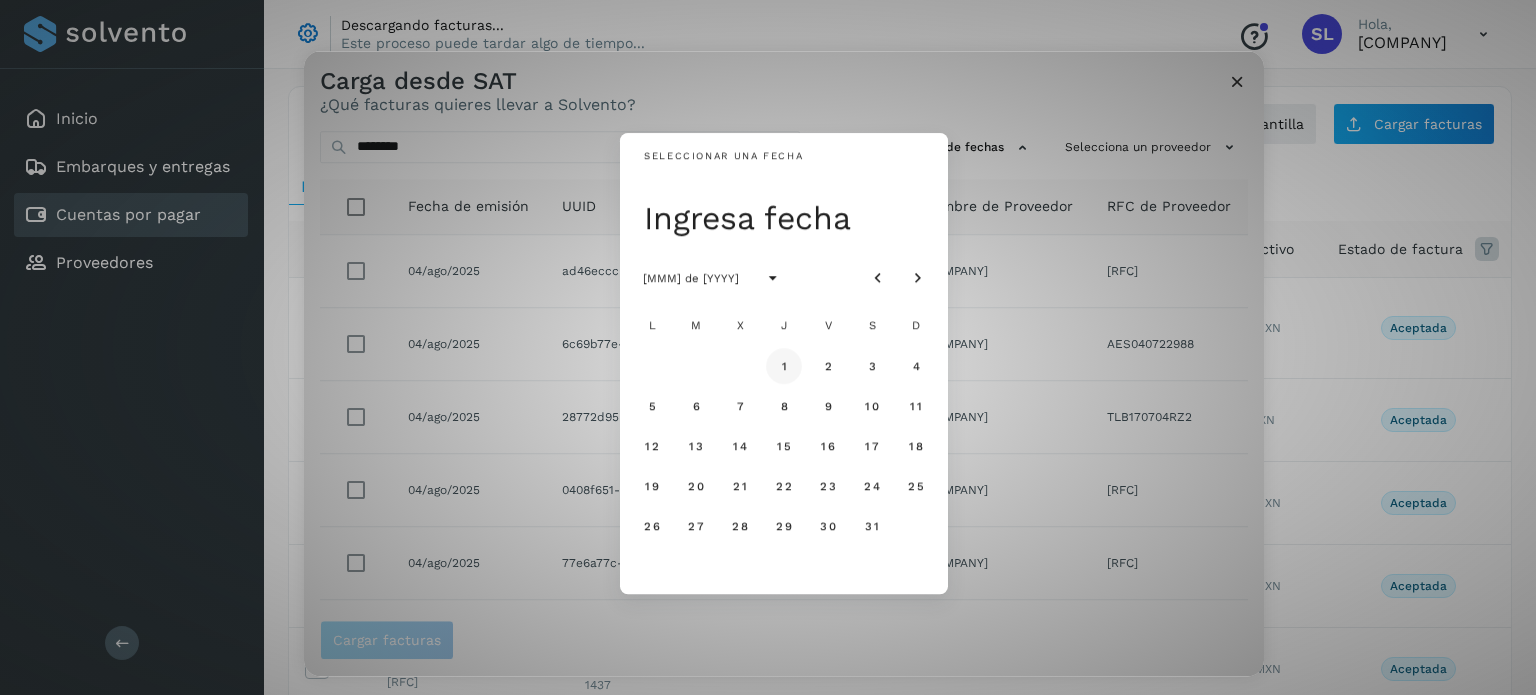 click on "1" at bounding box center (784, 366) 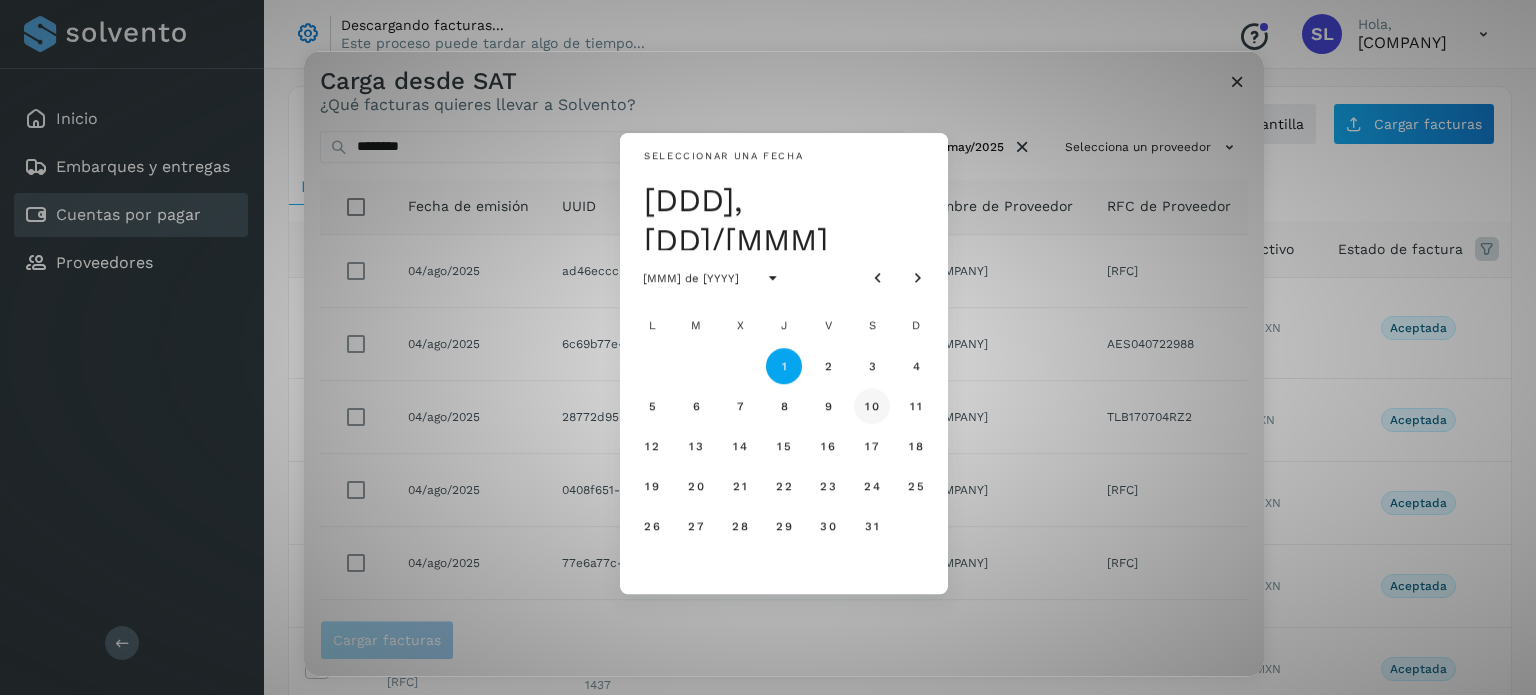 click on "10" 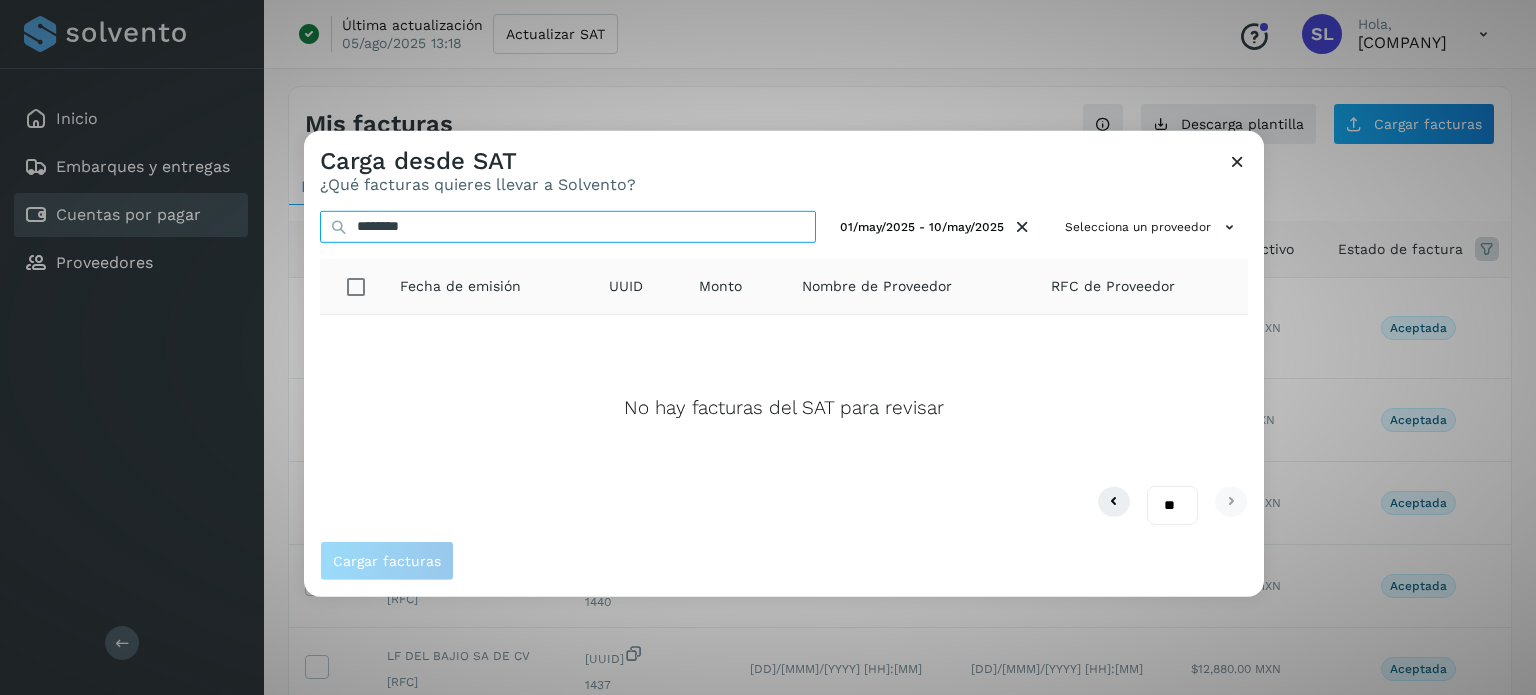 click on "********" at bounding box center (568, 226) 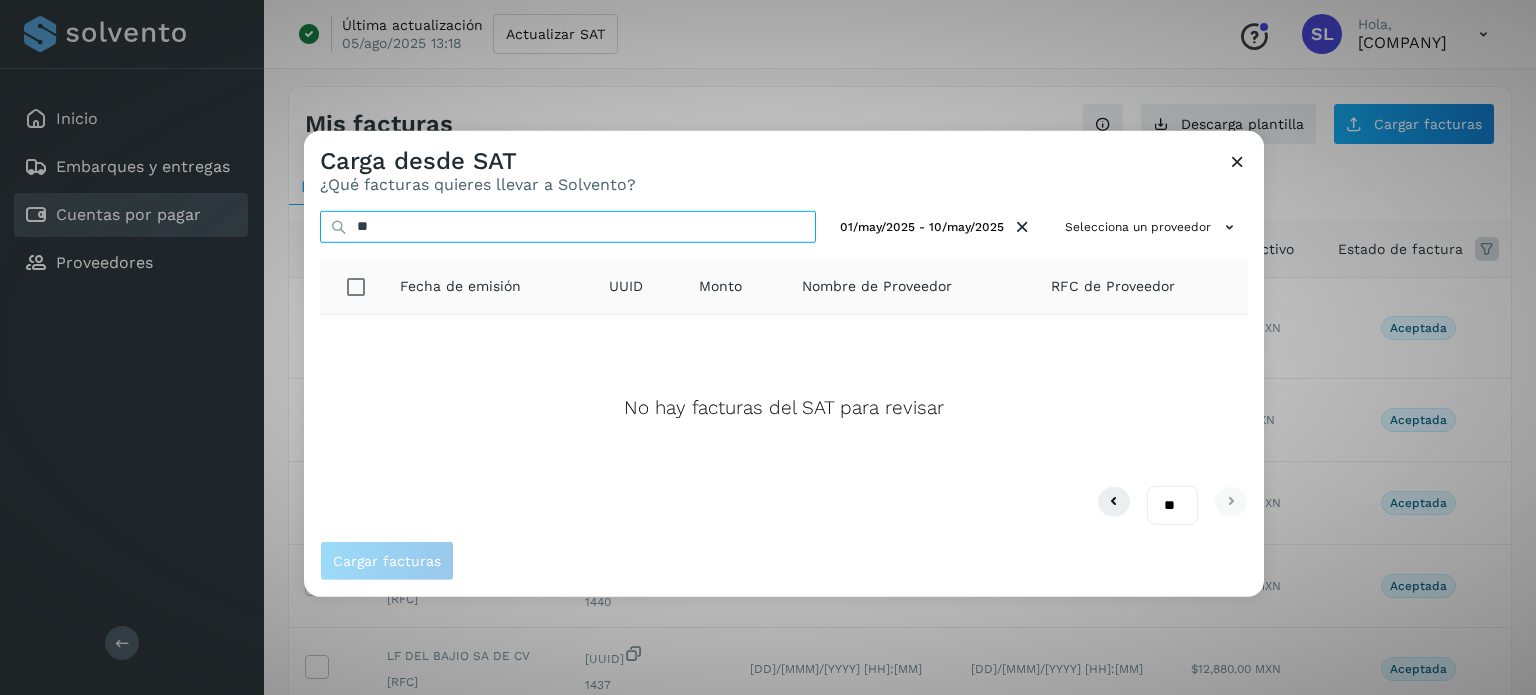 type on "*" 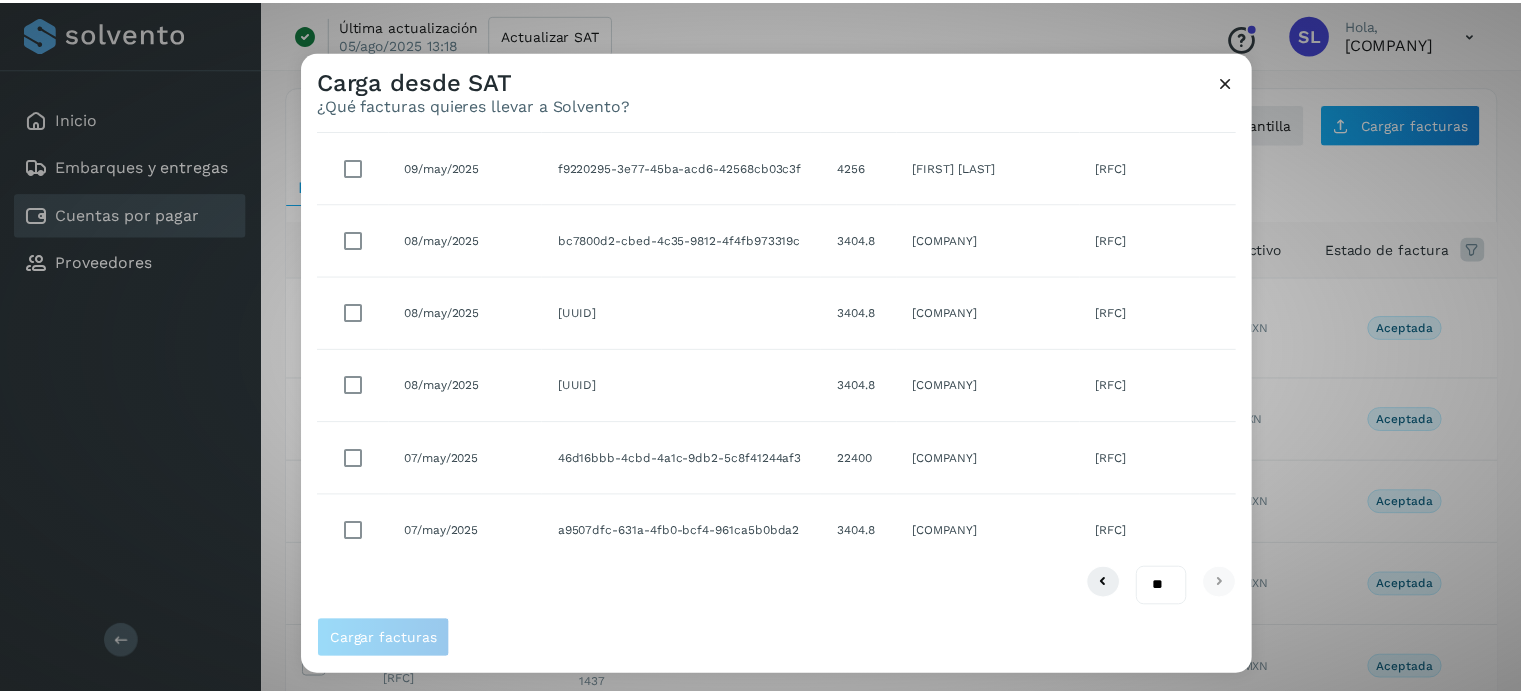 scroll, scrollTop: 0, scrollLeft: 0, axis: both 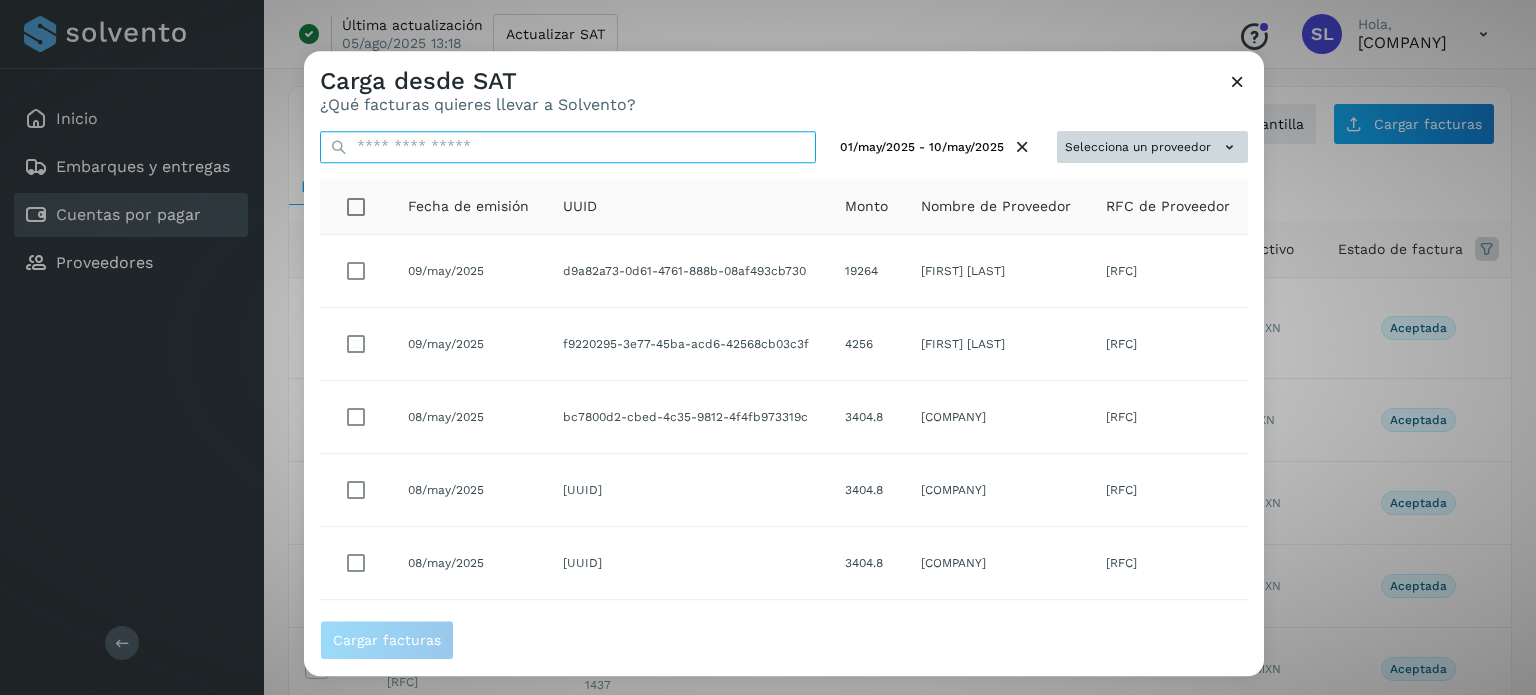 type 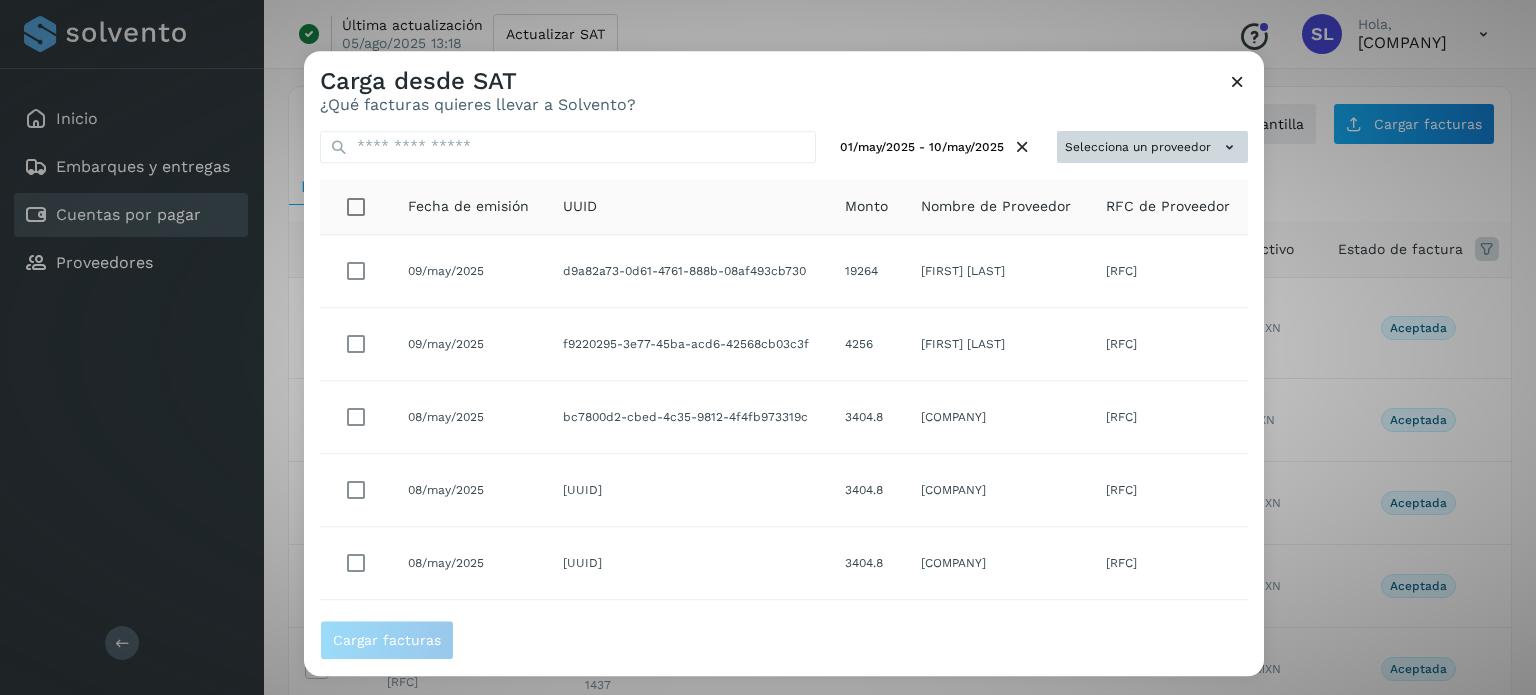 click on "Selecciona un proveedor" at bounding box center [1152, 147] 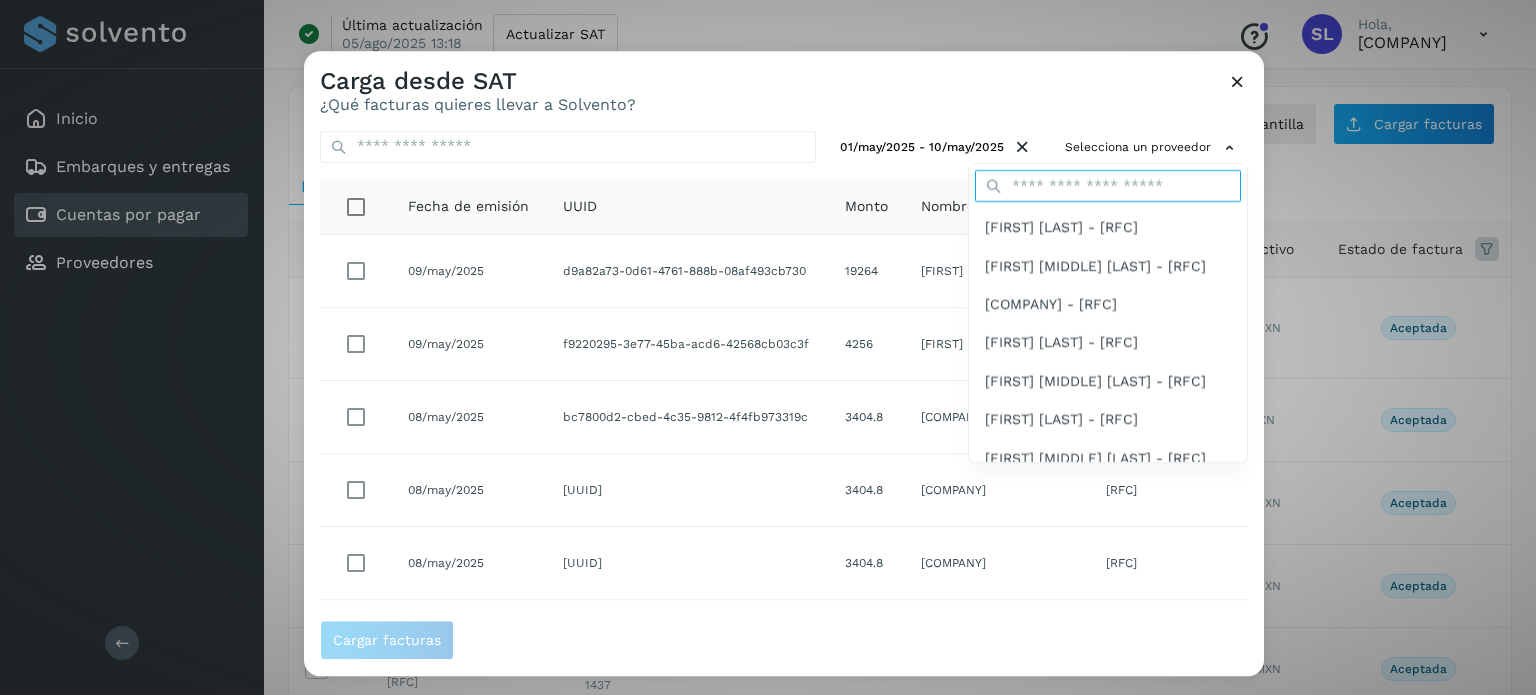 click at bounding box center [1108, 187] 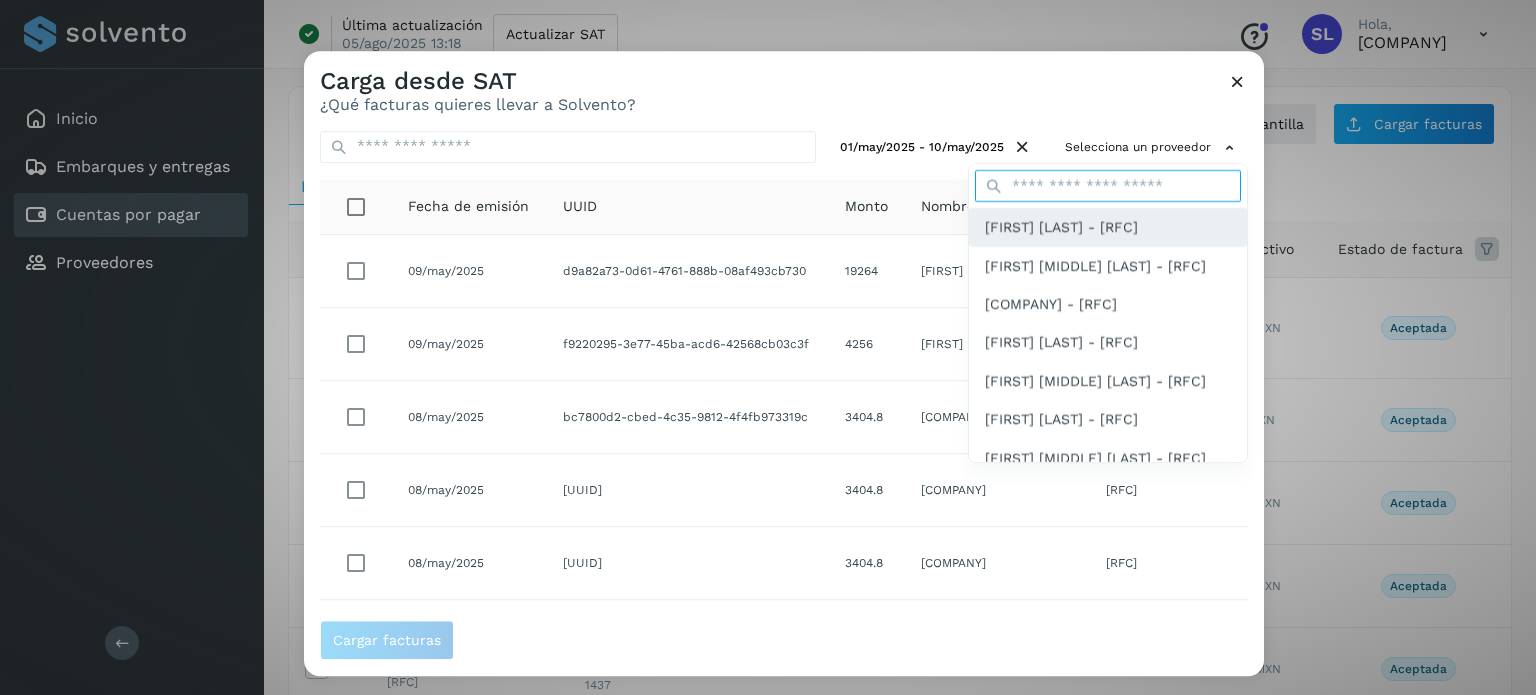 type on "**" 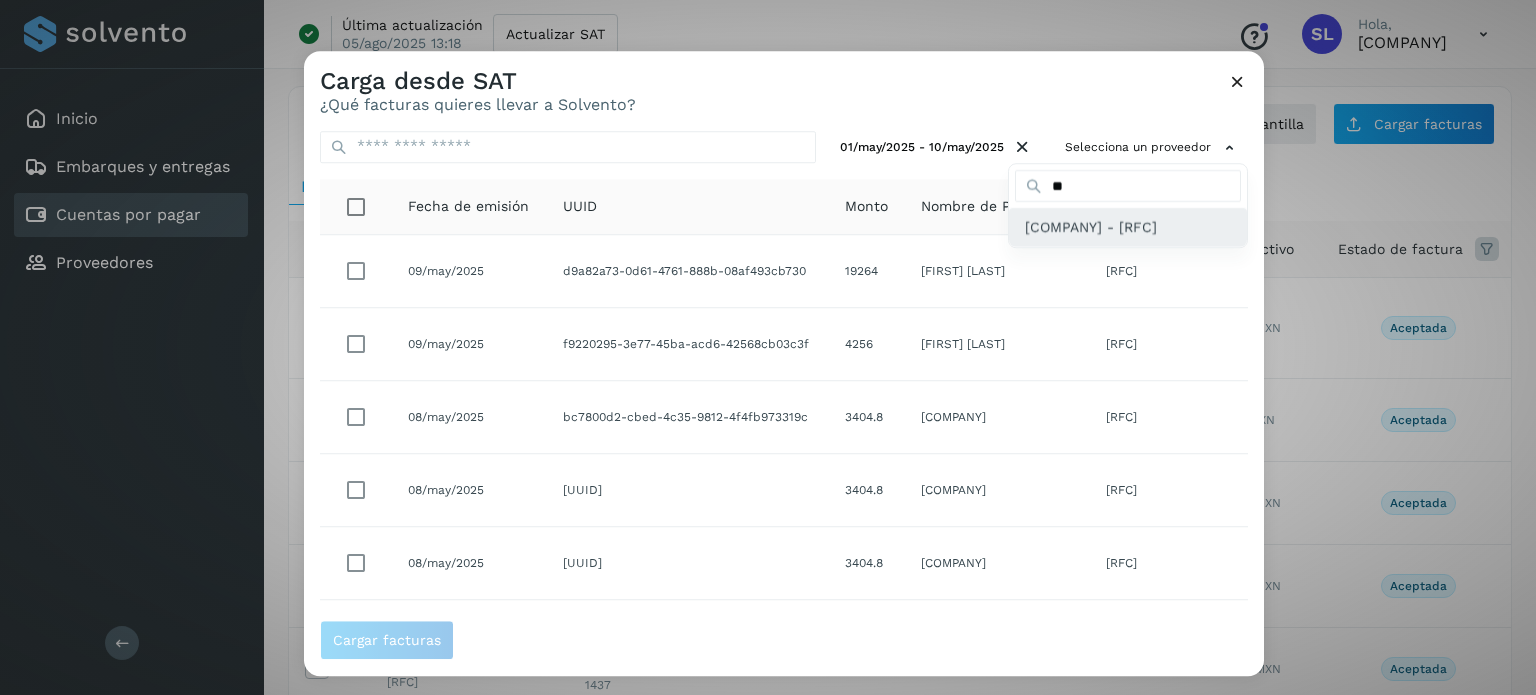 click on "[COMPANY] - [RFC]" at bounding box center (1091, 228) 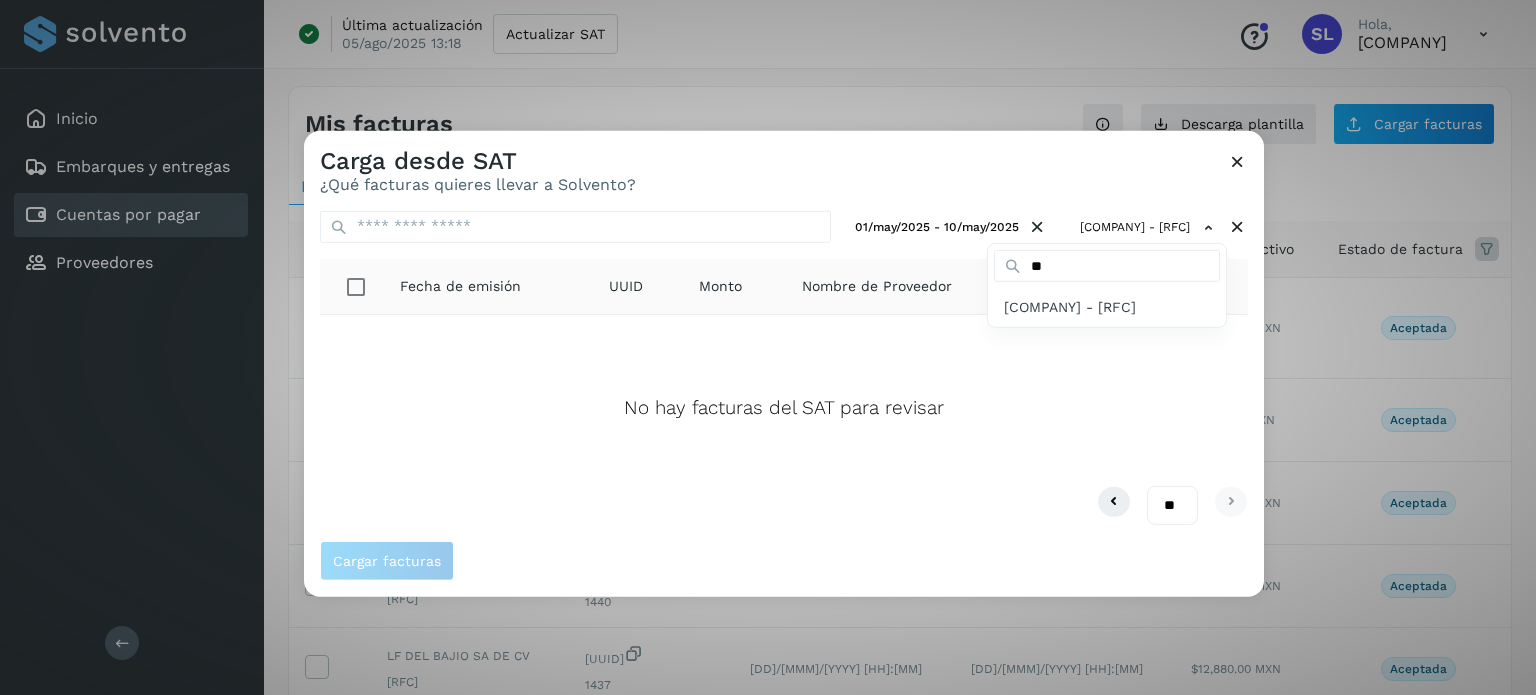click at bounding box center (1072, 477) 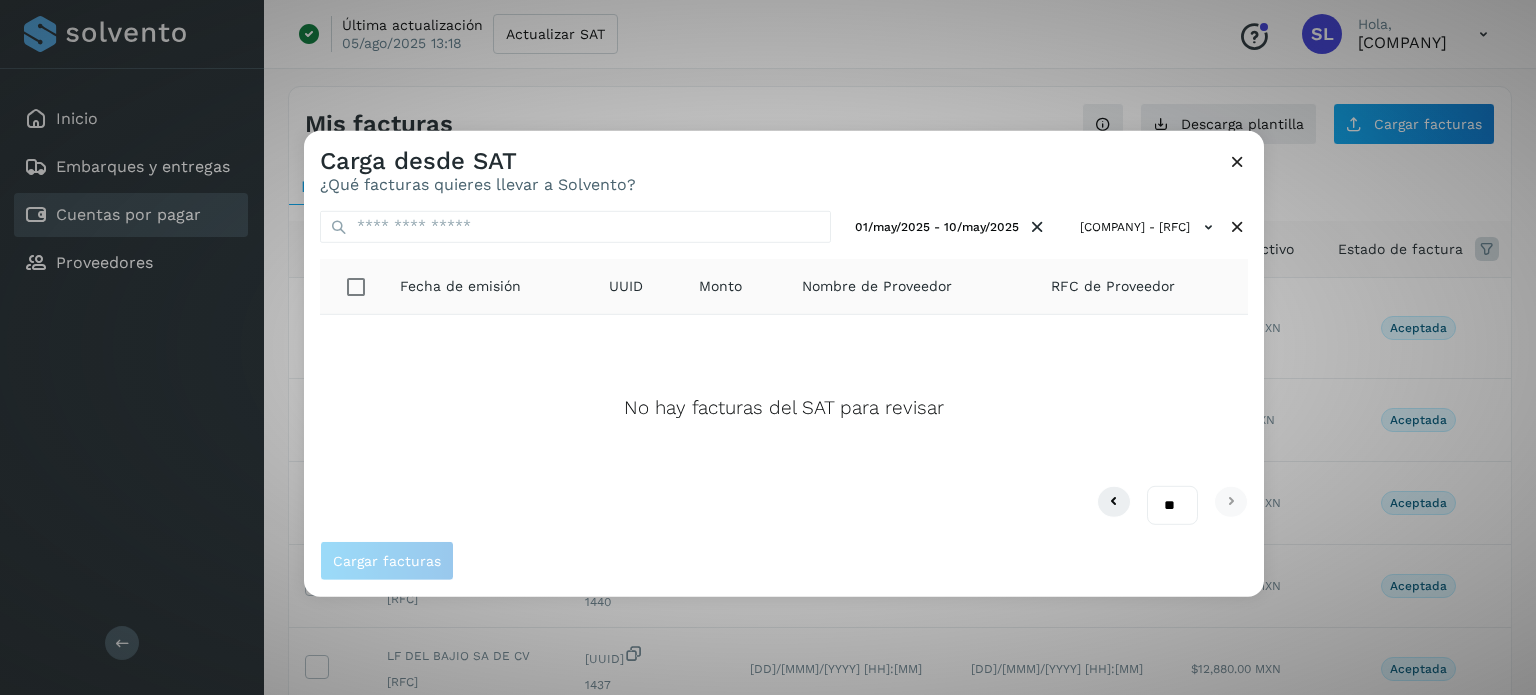 click on "No hay facturas del SAT para revisar" at bounding box center [784, 400] 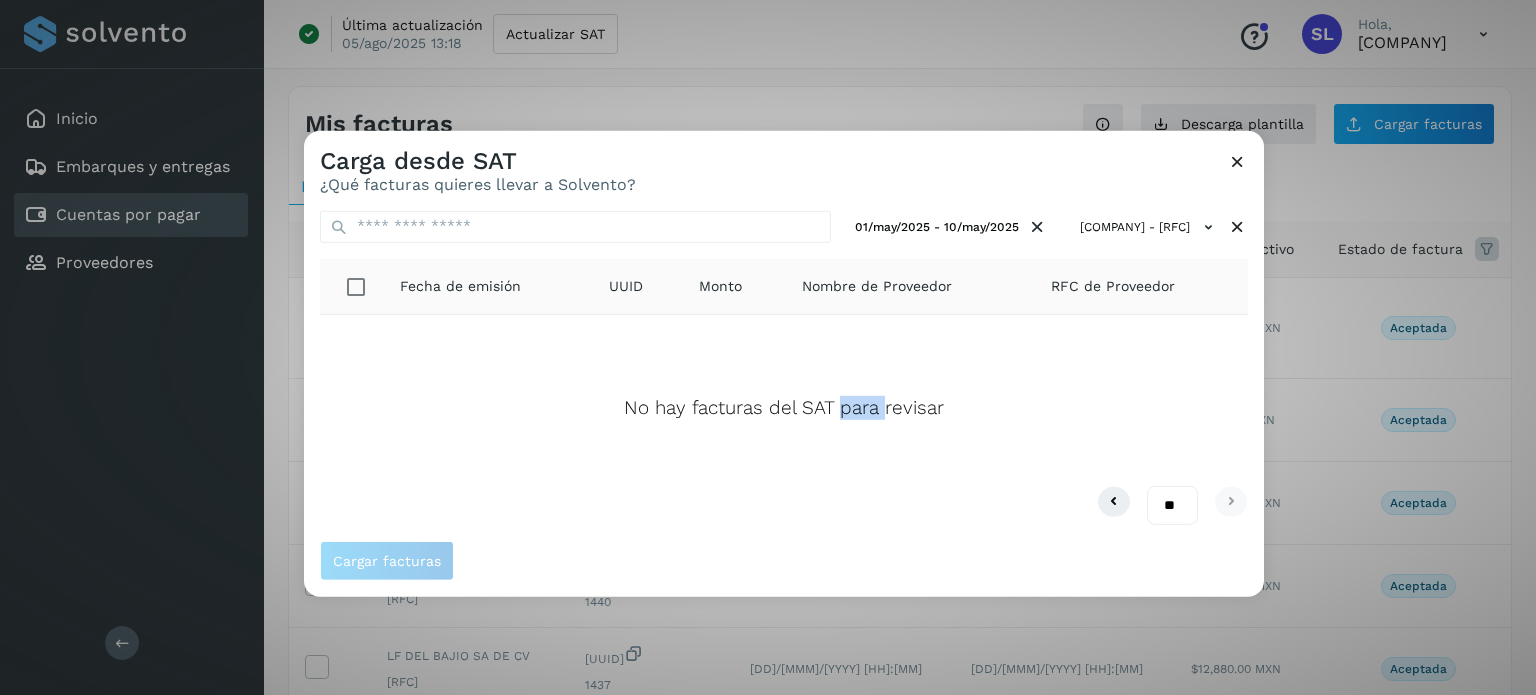 click on "No hay facturas del SAT para revisar" at bounding box center (784, 400) 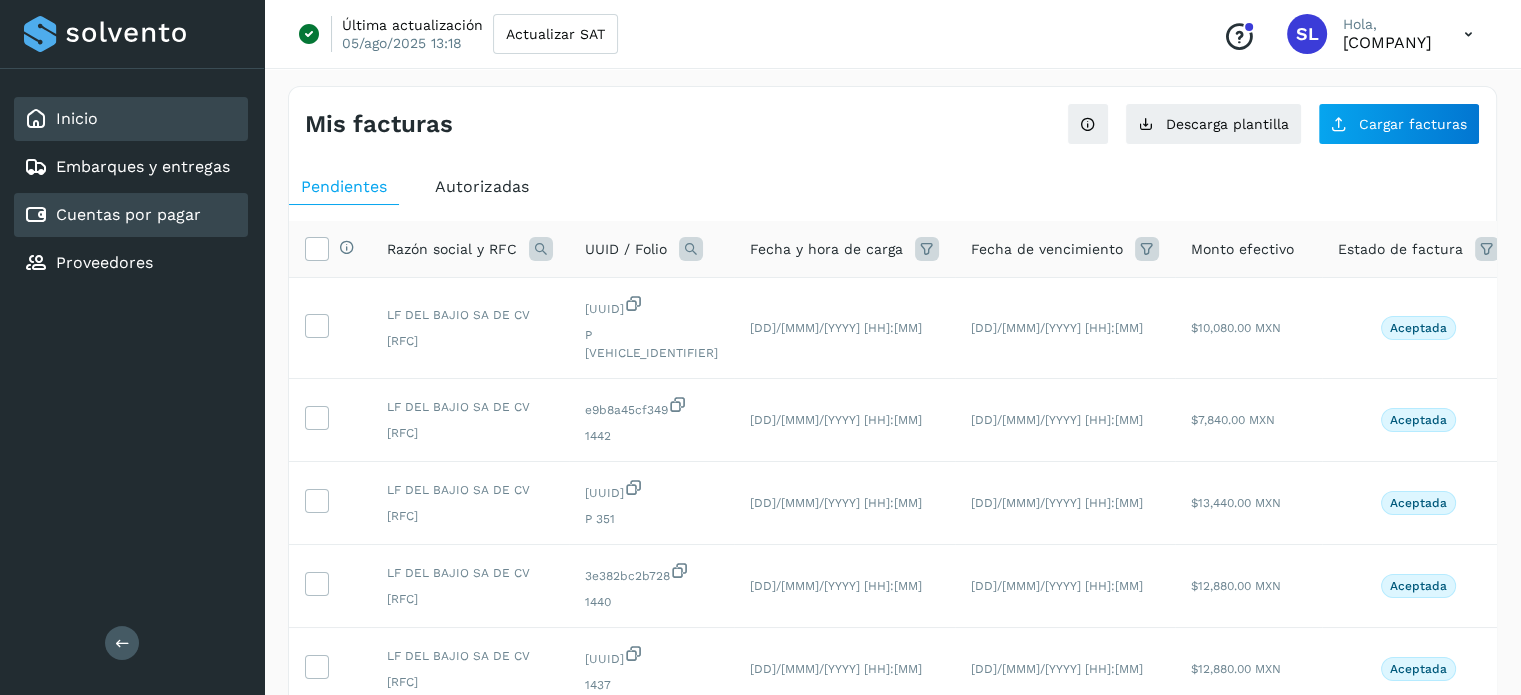 click on "Inicio" 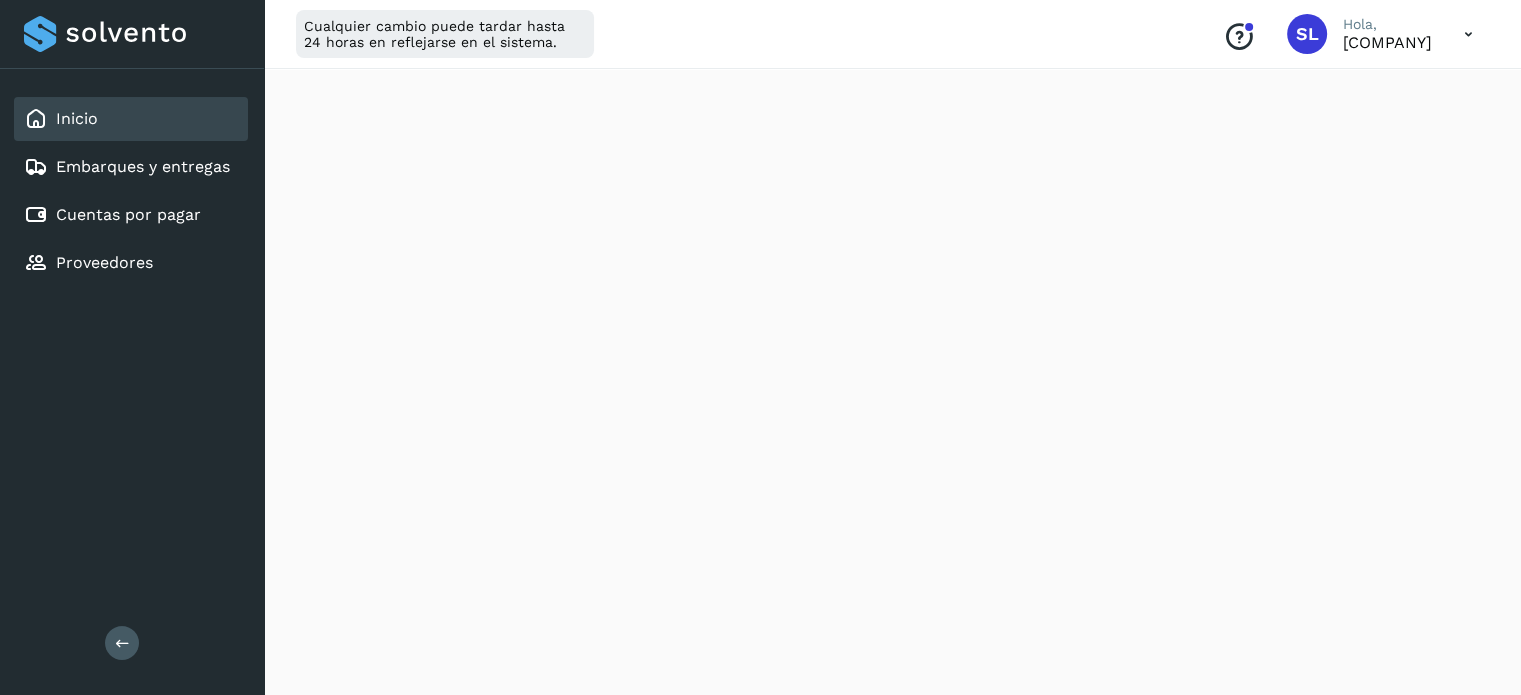 scroll, scrollTop: 1068, scrollLeft: 0, axis: vertical 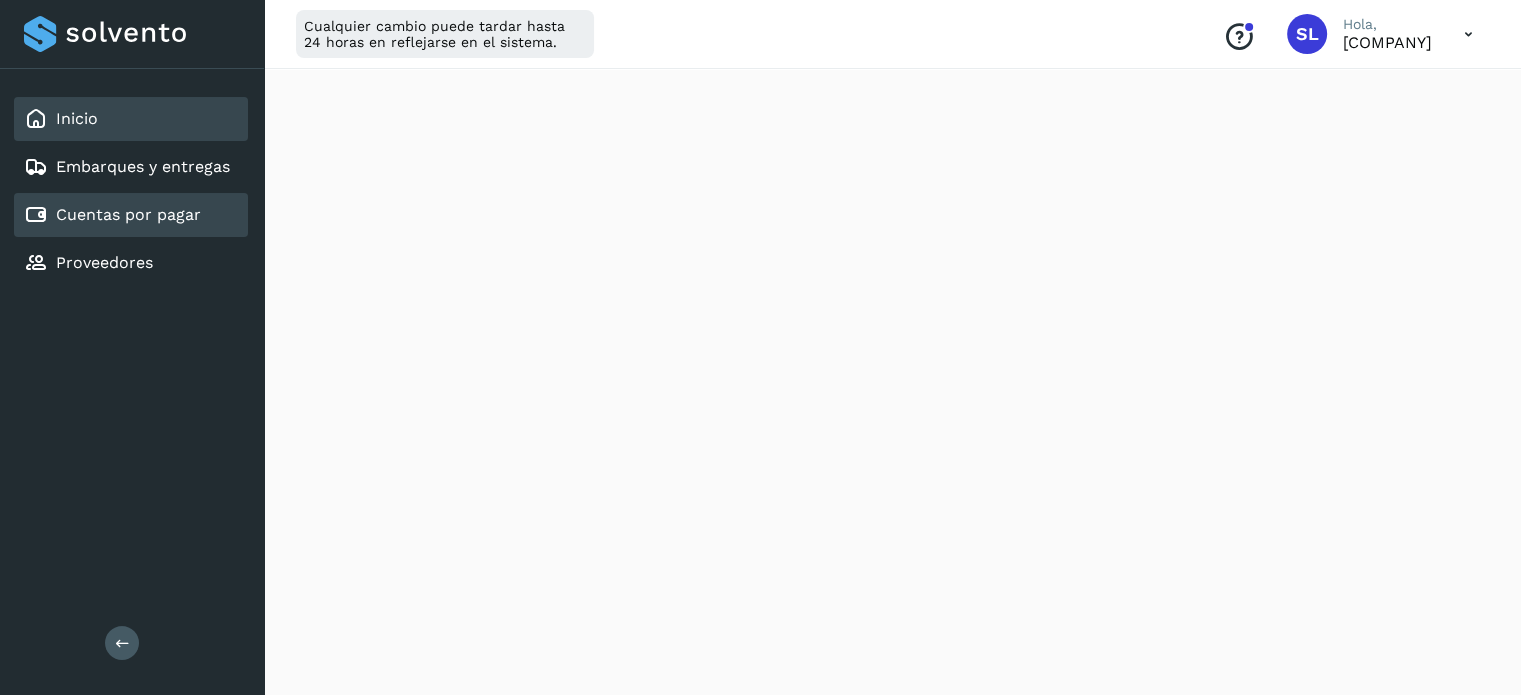 click on "Cuentas por pagar" at bounding box center (128, 214) 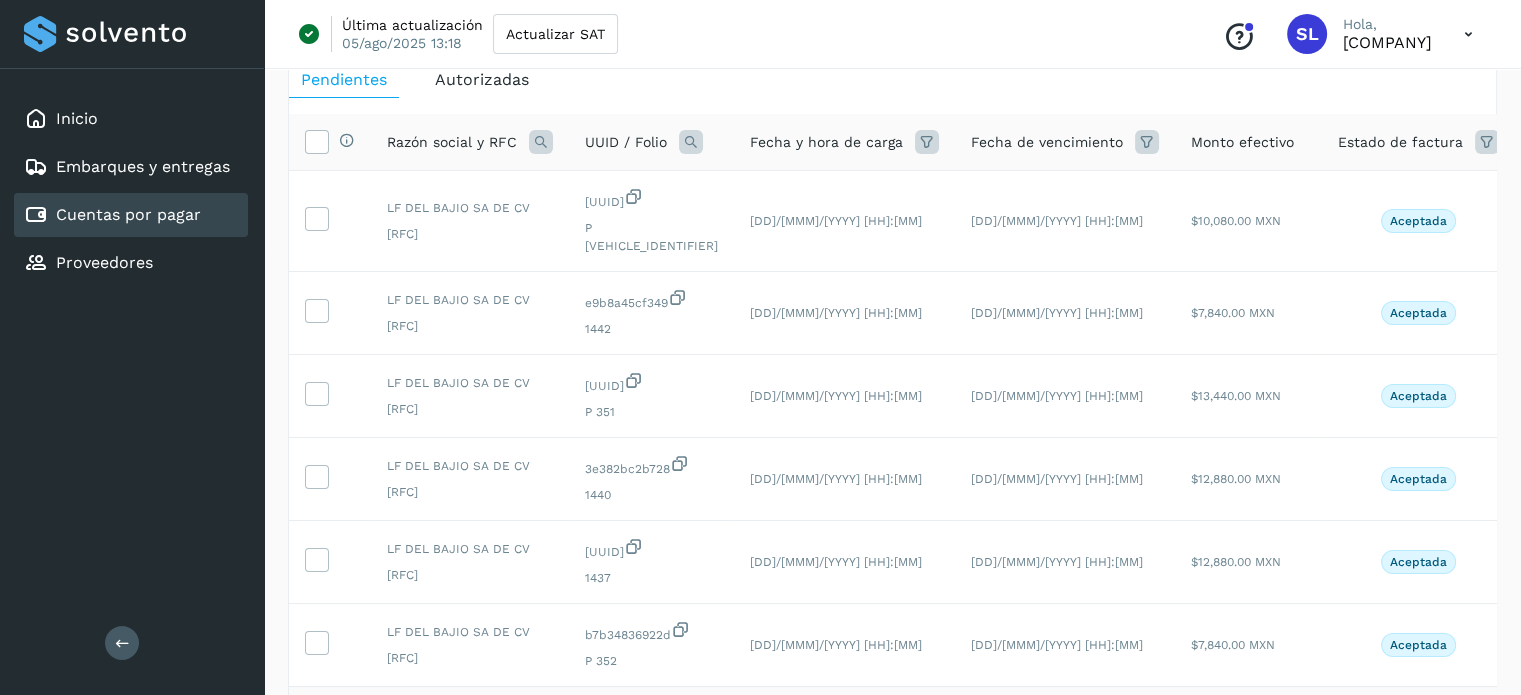 scroll, scrollTop: 0, scrollLeft: 0, axis: both 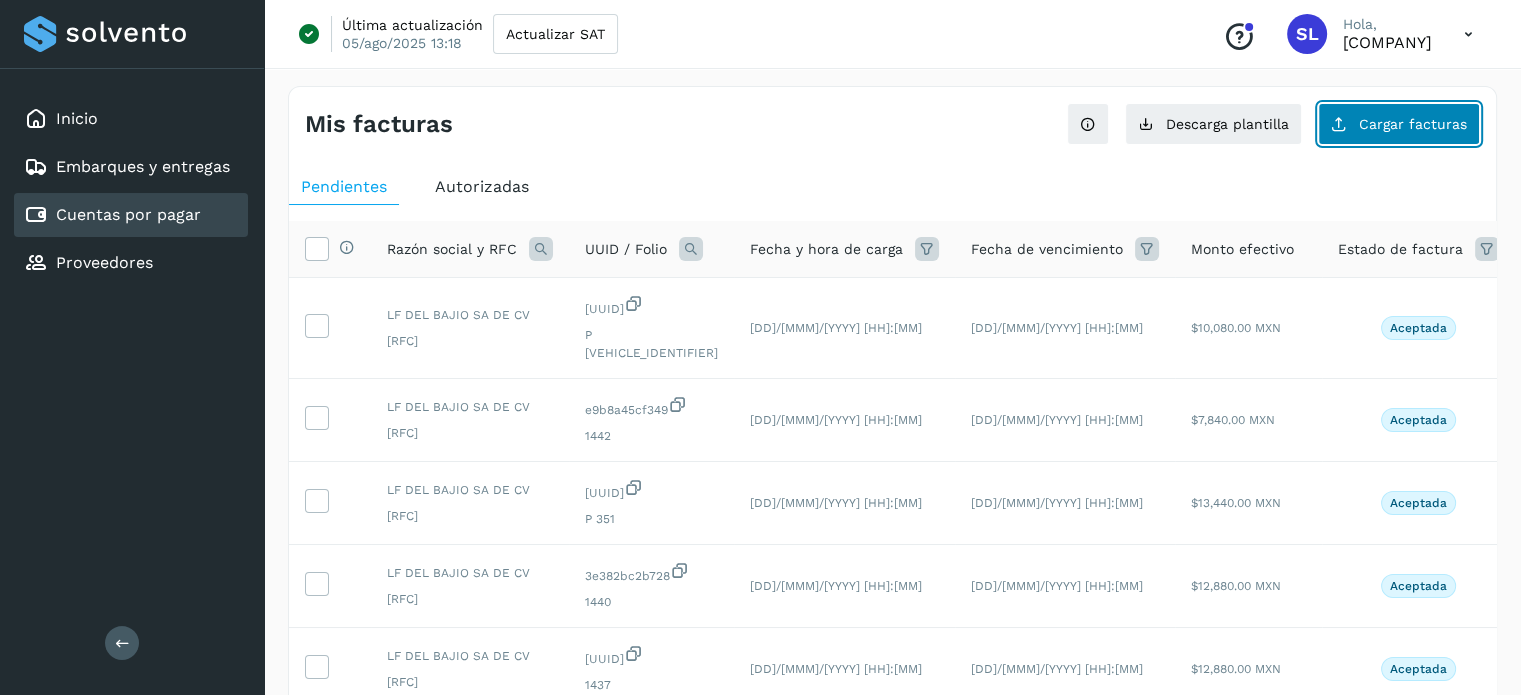 click on "Cargar facturas" 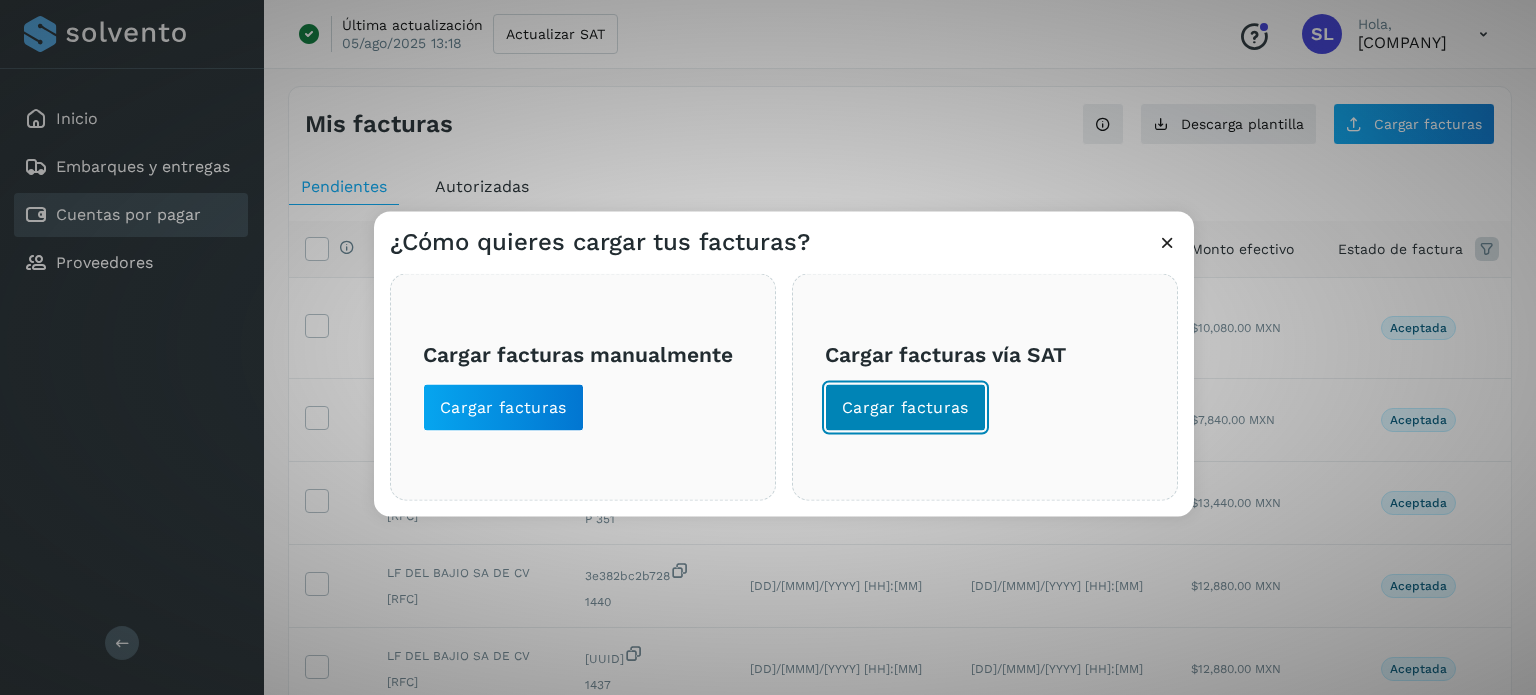 click on "Cargar facturas" at bounding box center [905, 407] 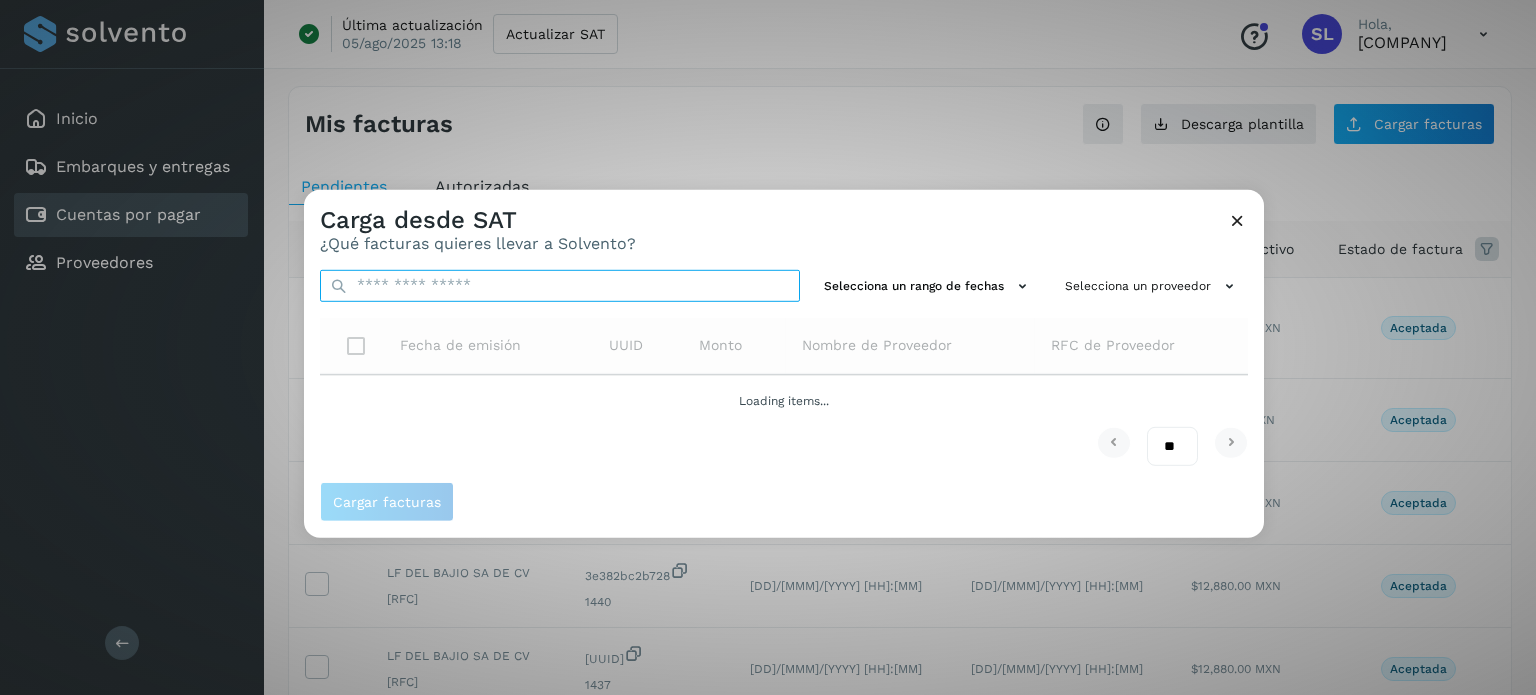 click at bounding box center (560, 285) 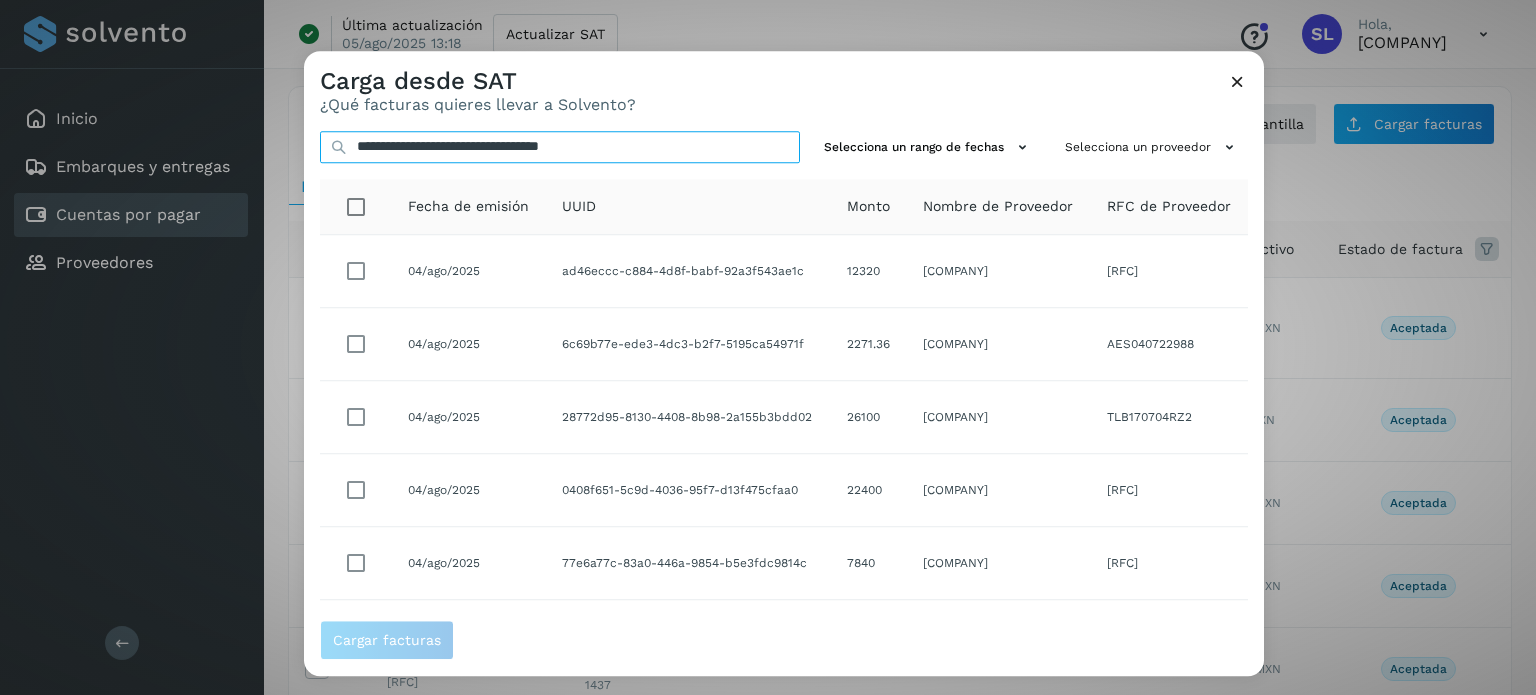 type on "**********" 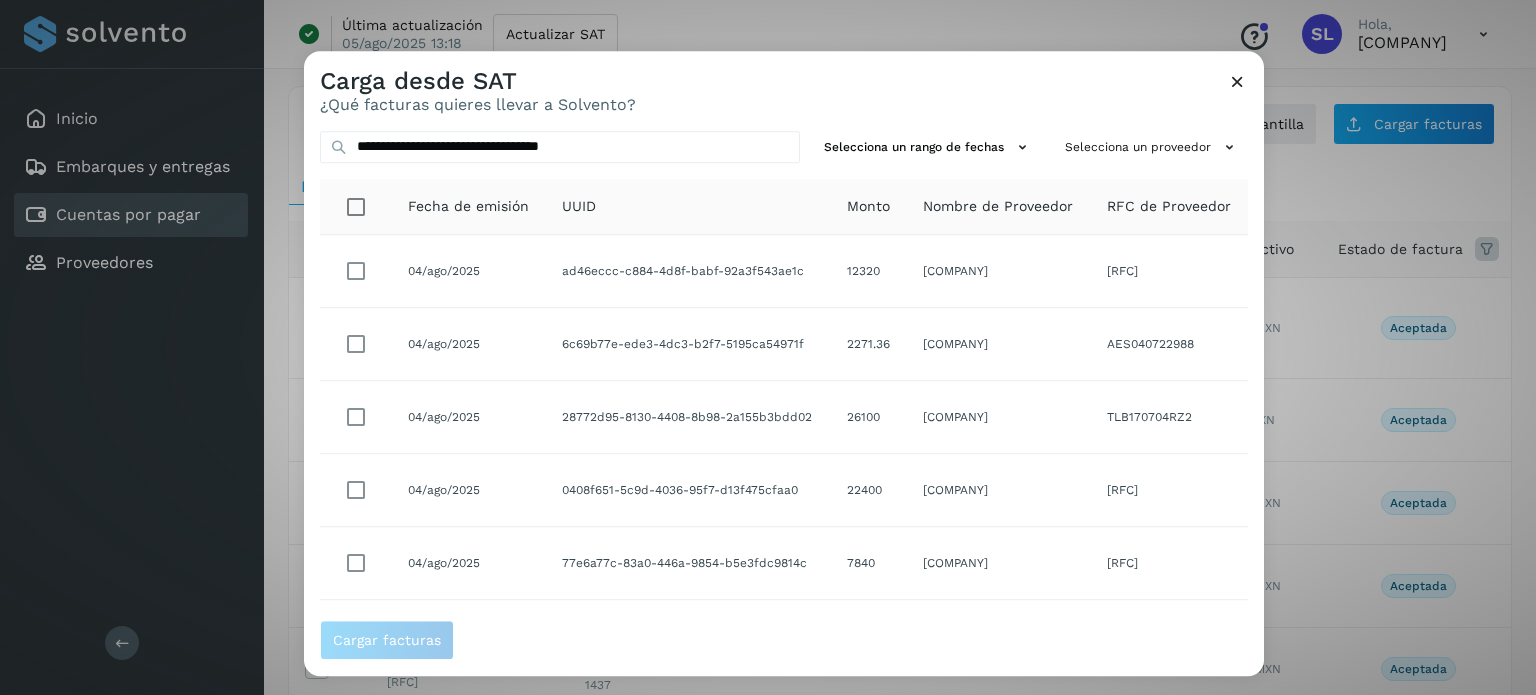 click at bounding box center (1237, 81) 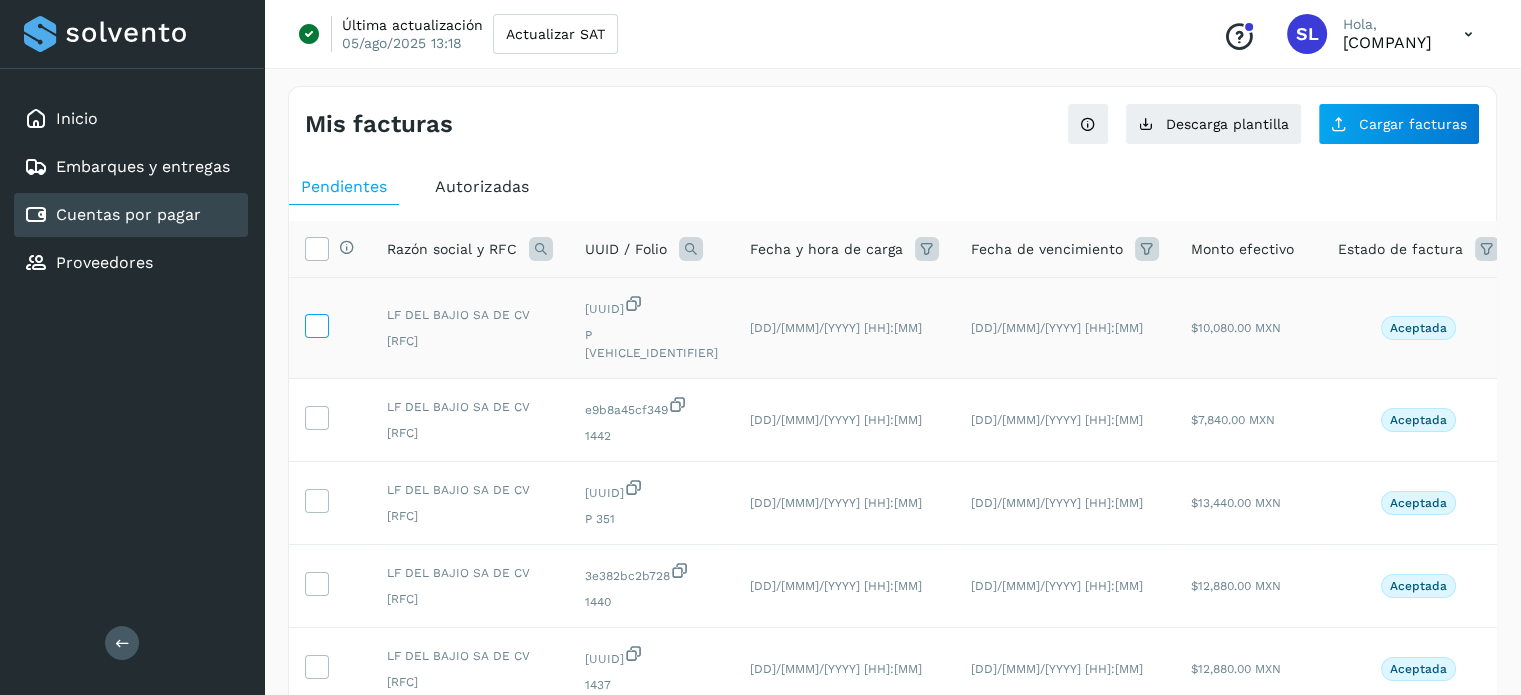 click at bounding box center (316, 324) 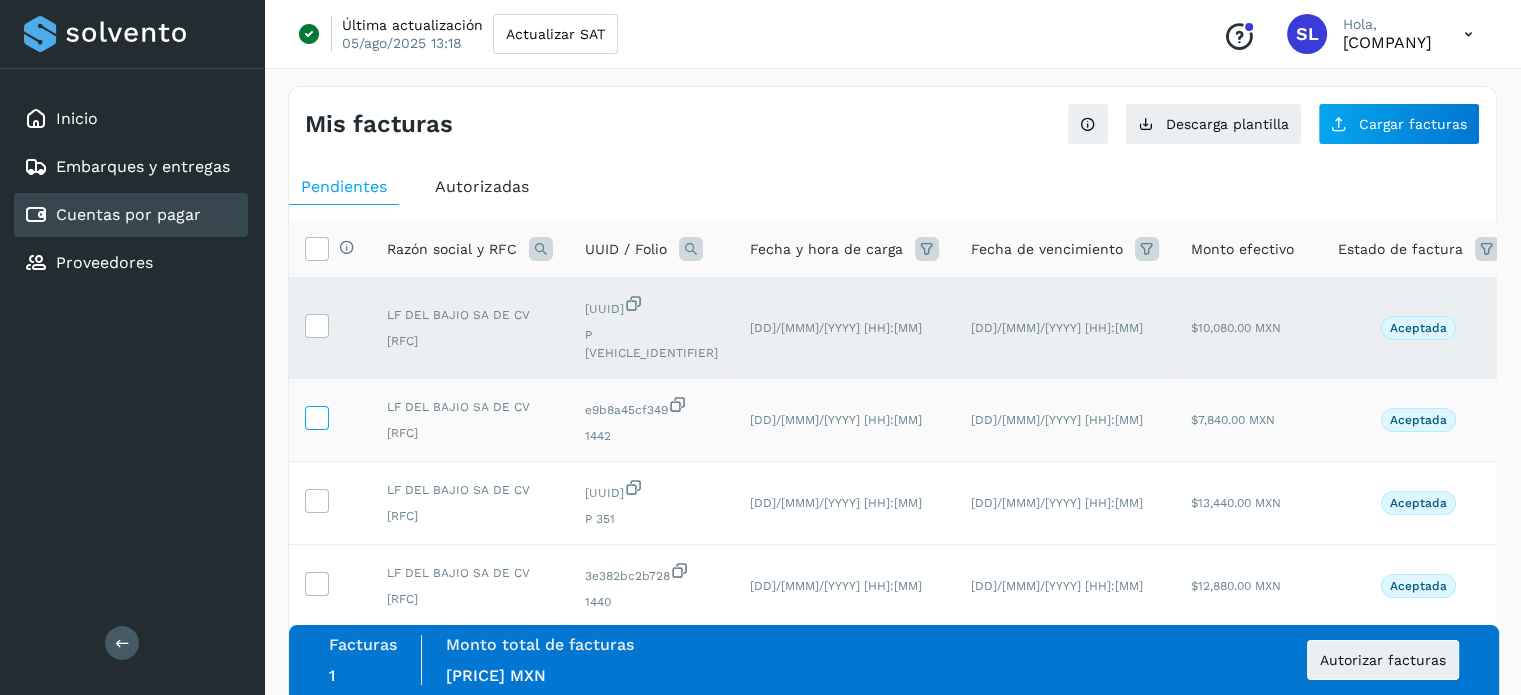click at bounding box center [316, 416] 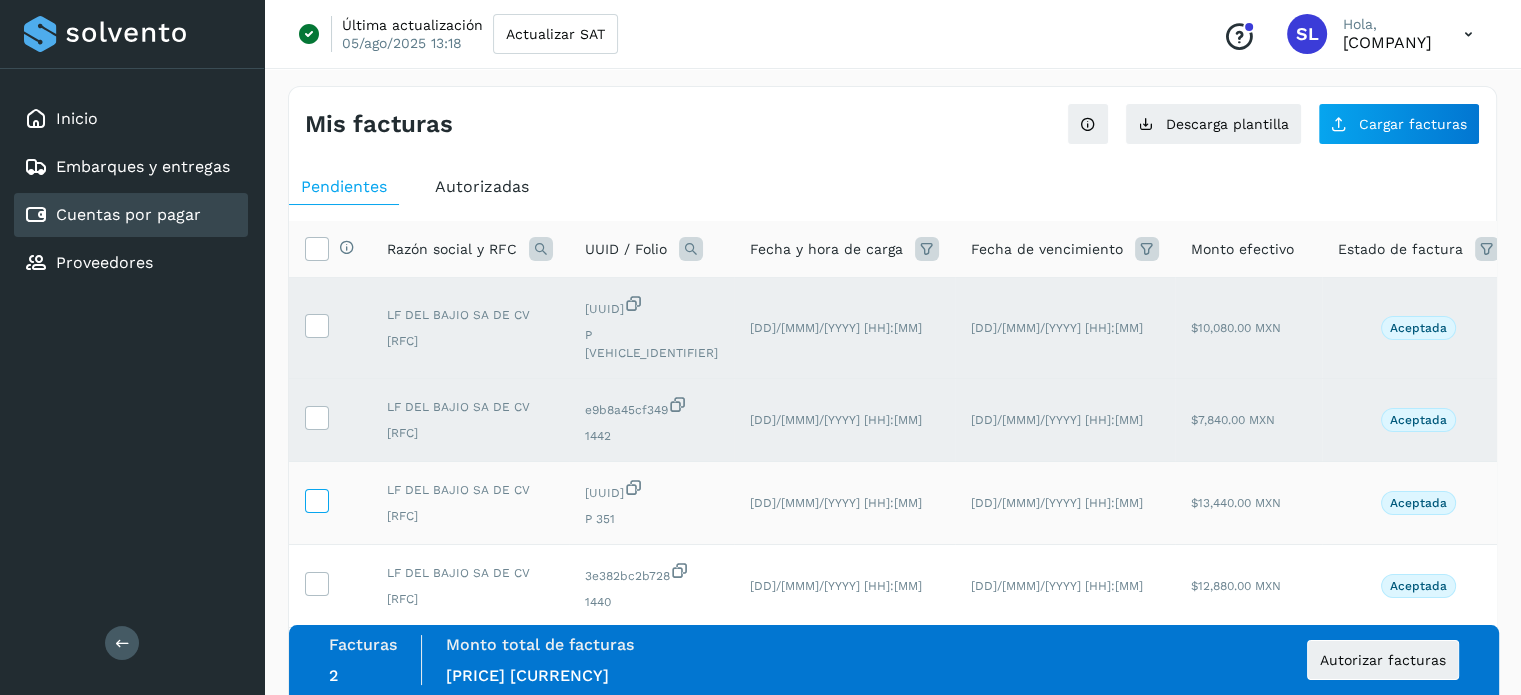 click at bounding box center [316, 499] 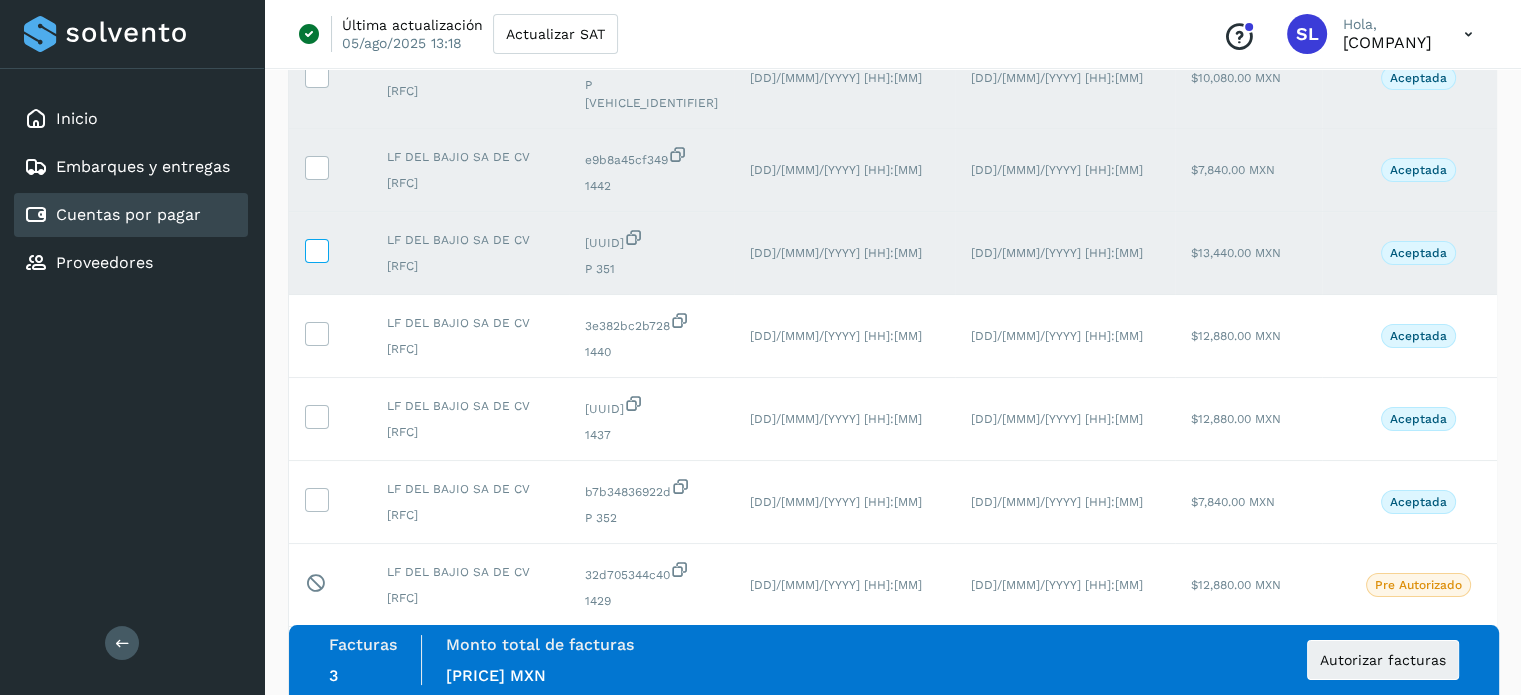 scroll, scrollTop: 259, scrollLeft: 0, axis: vertical 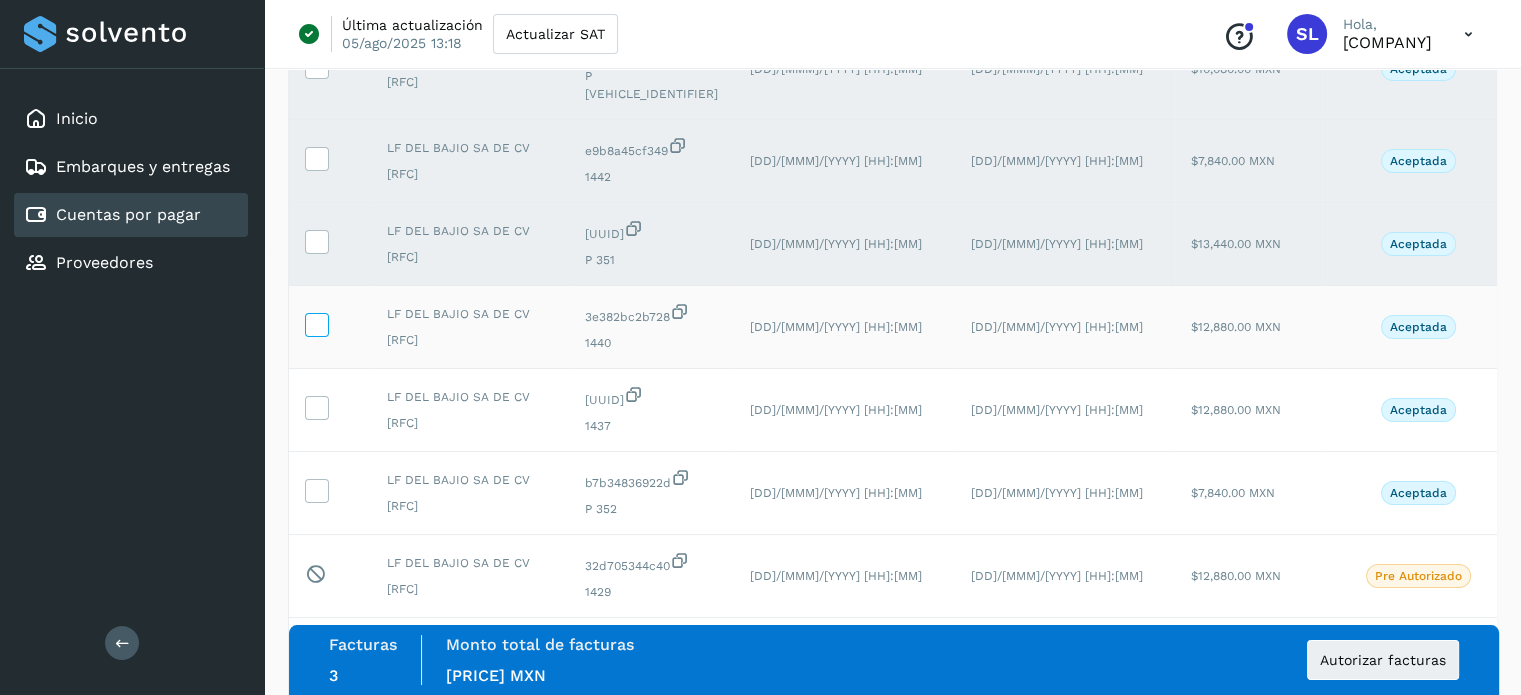 click at bounding box center (316, 323) 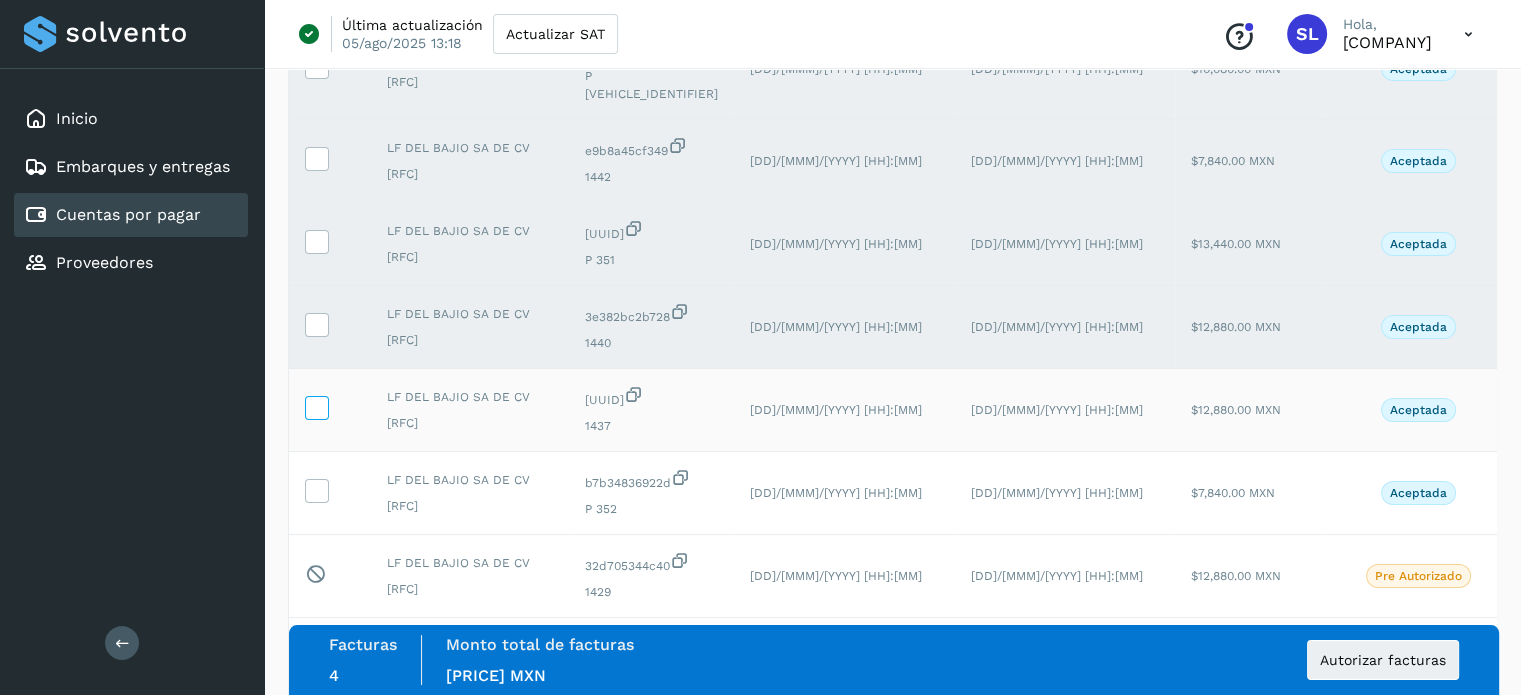 click at bounding box center [316, 406] 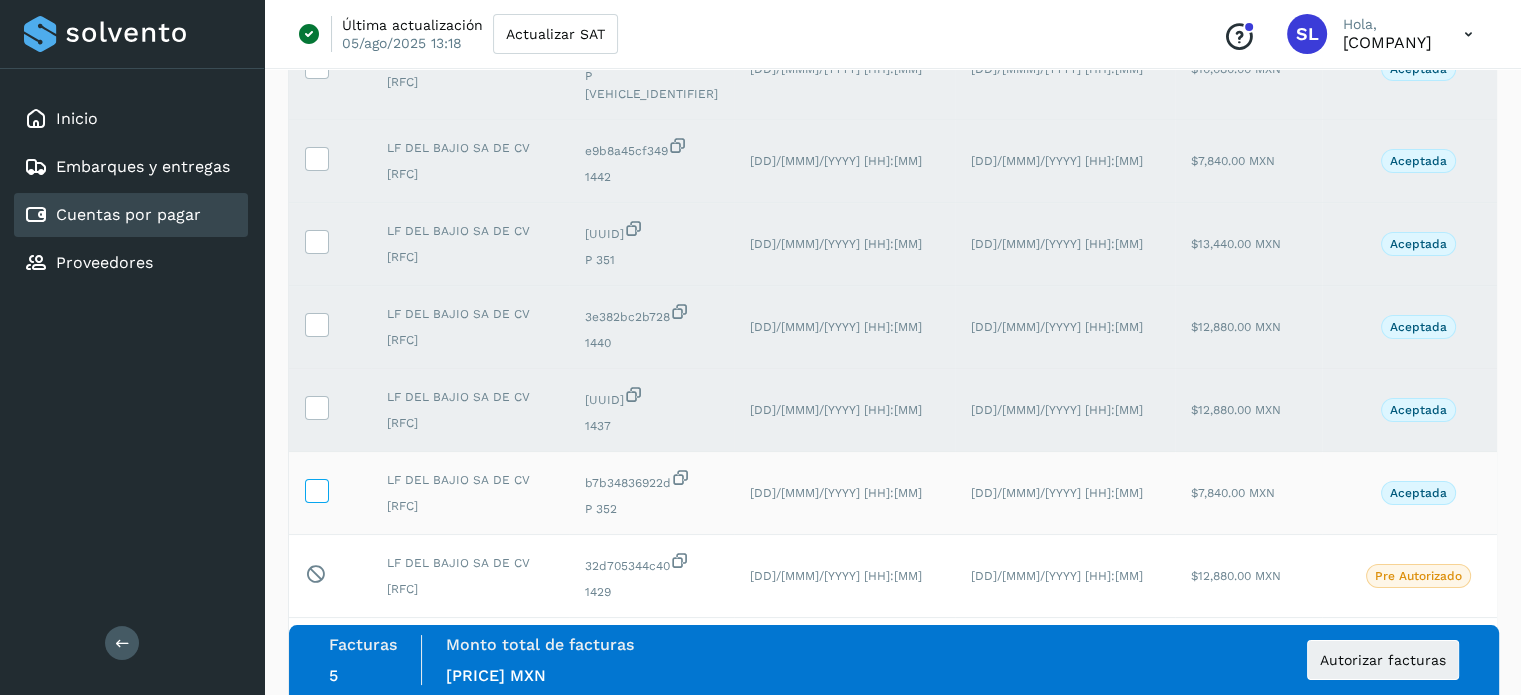 click at bounding box center (316, 489) 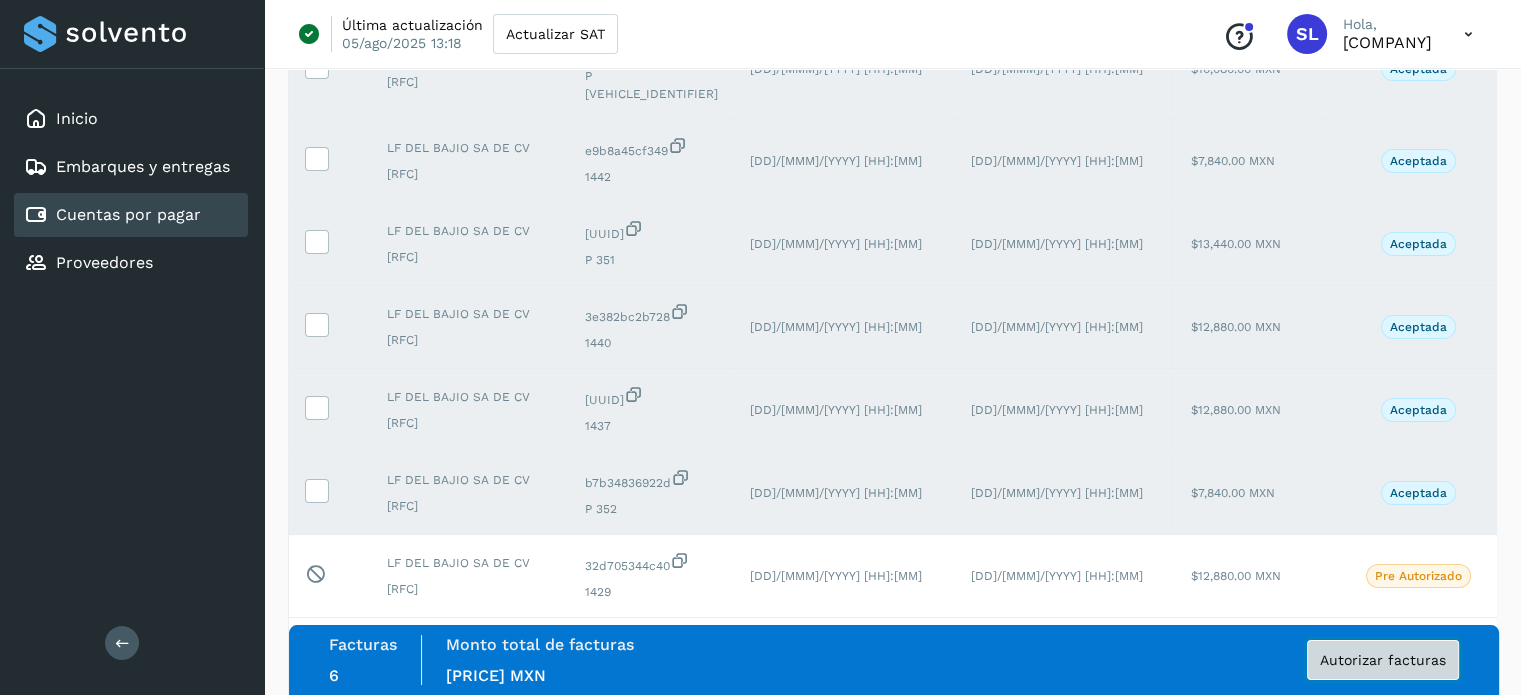 click on "Autorizar facturas" 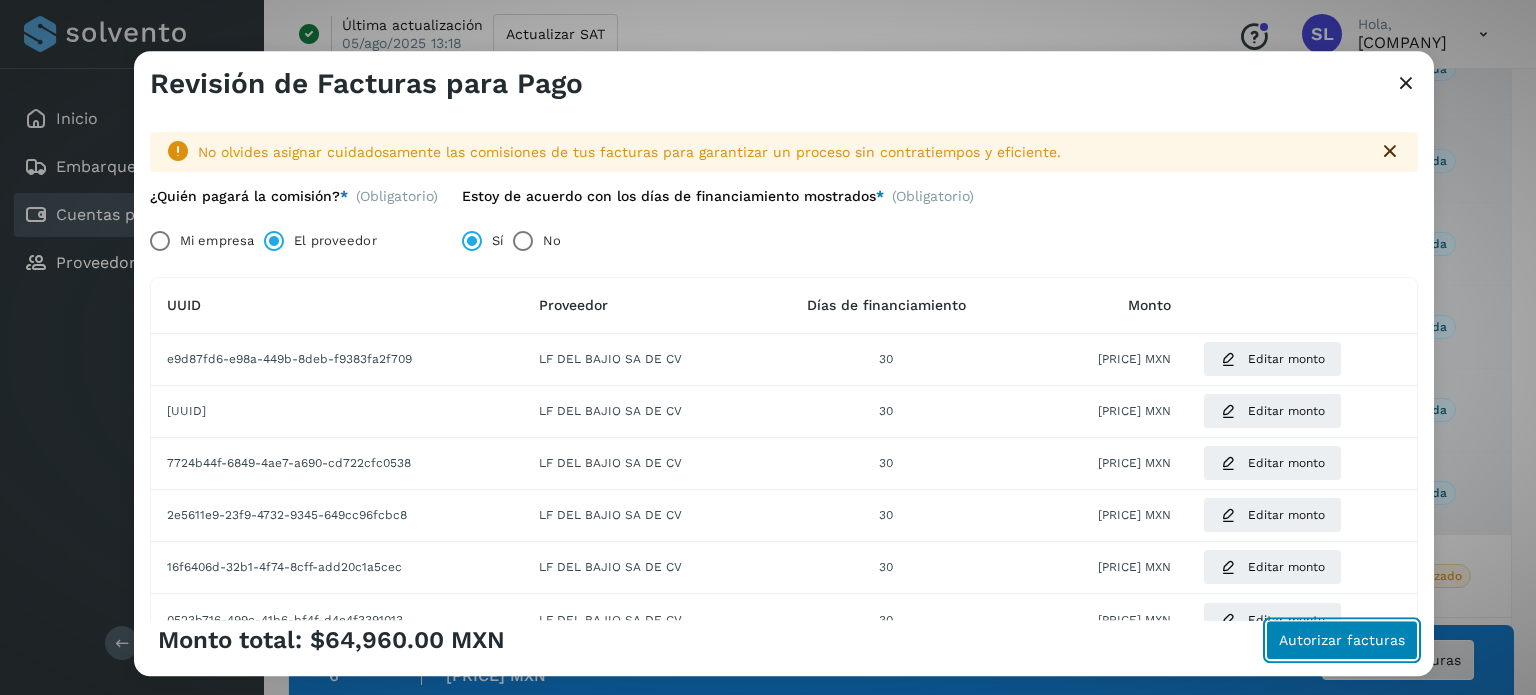 click on "Autorizar facturas" 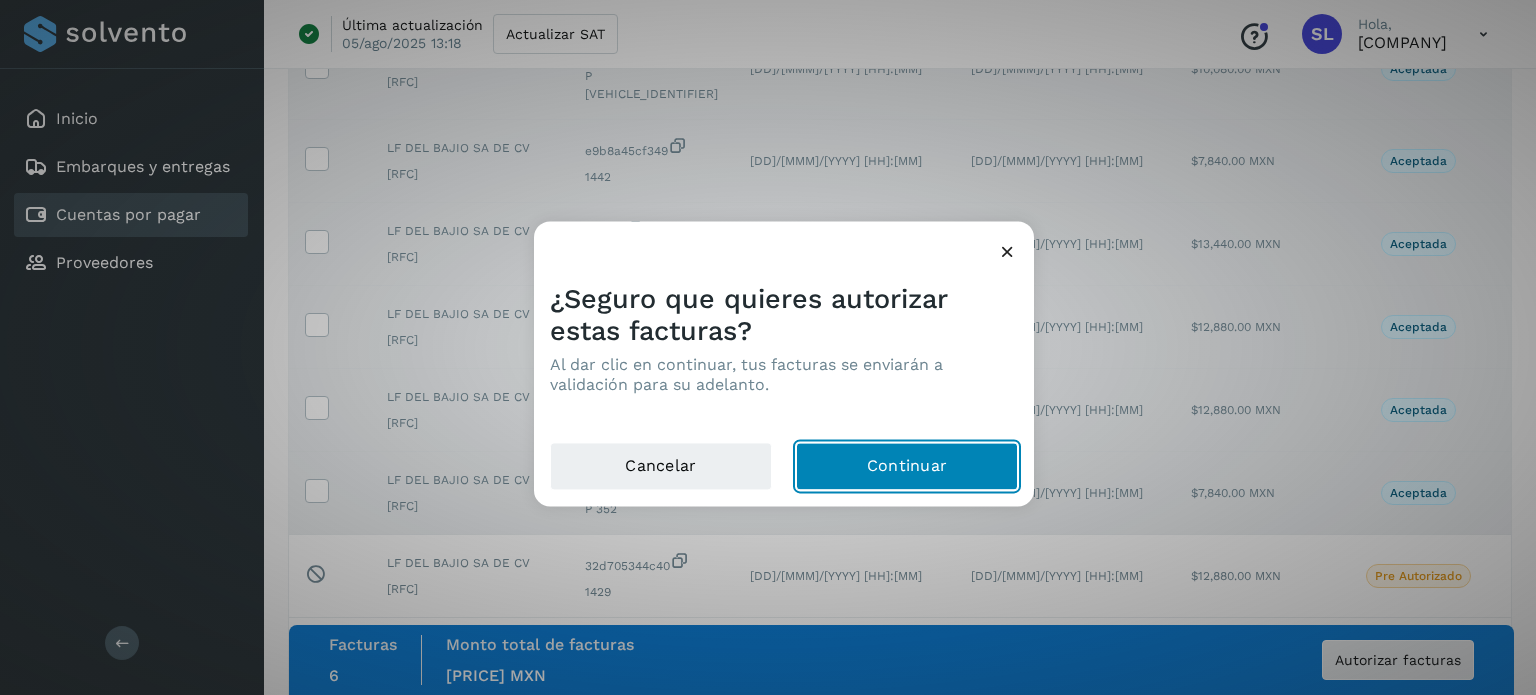 click on "Continuar" 